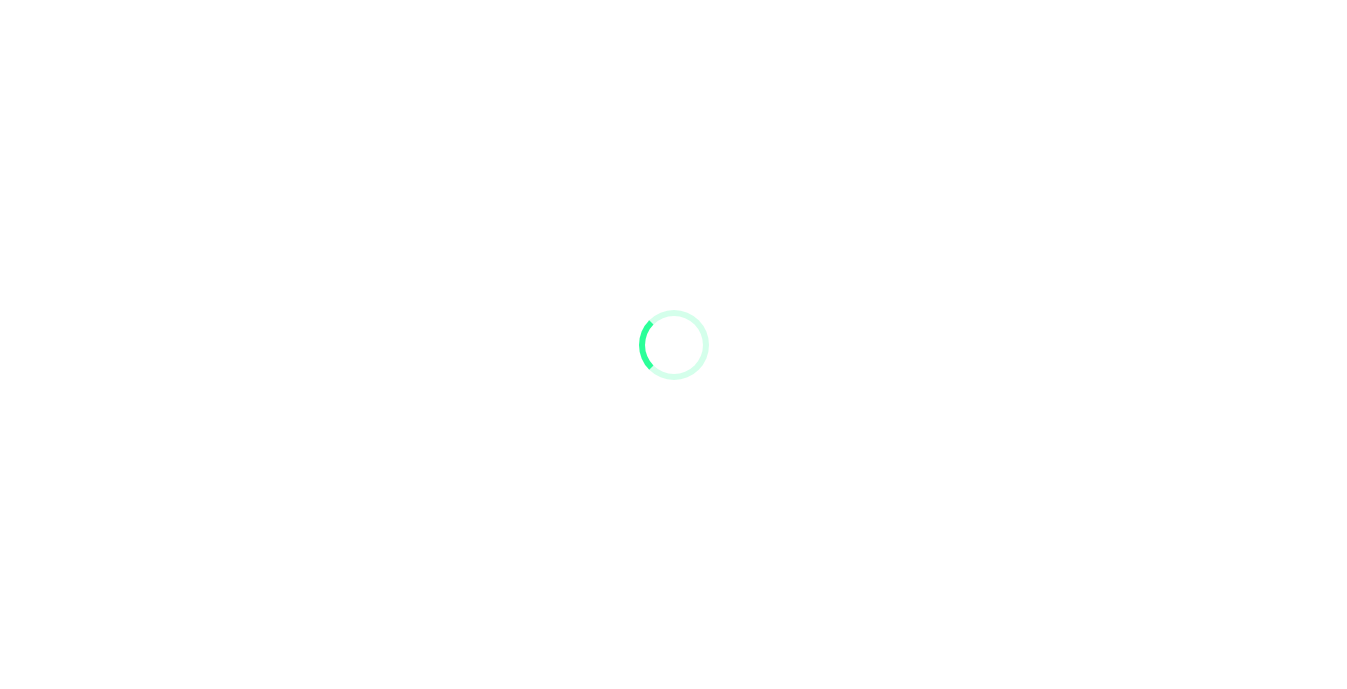 scroll, scrollTop: 0, scrollLeft: 0, axis: both 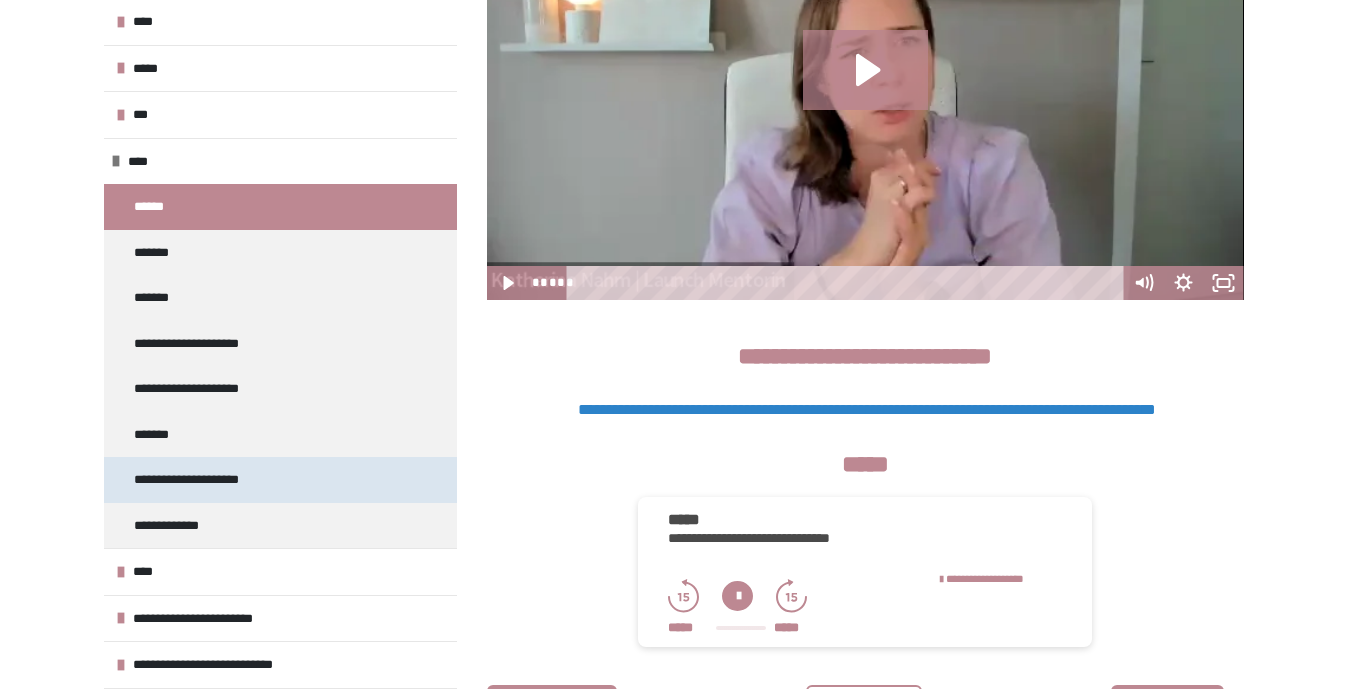 click on "**********" at bounding box center (196, 480) 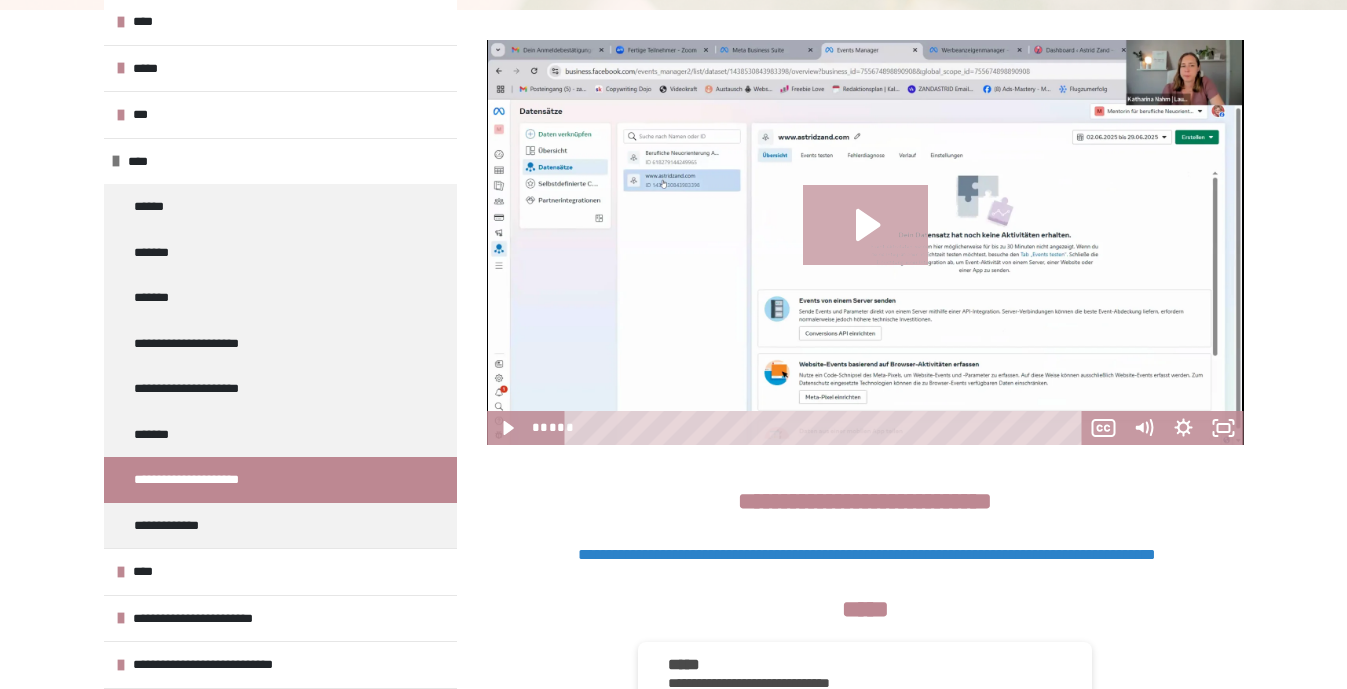 click 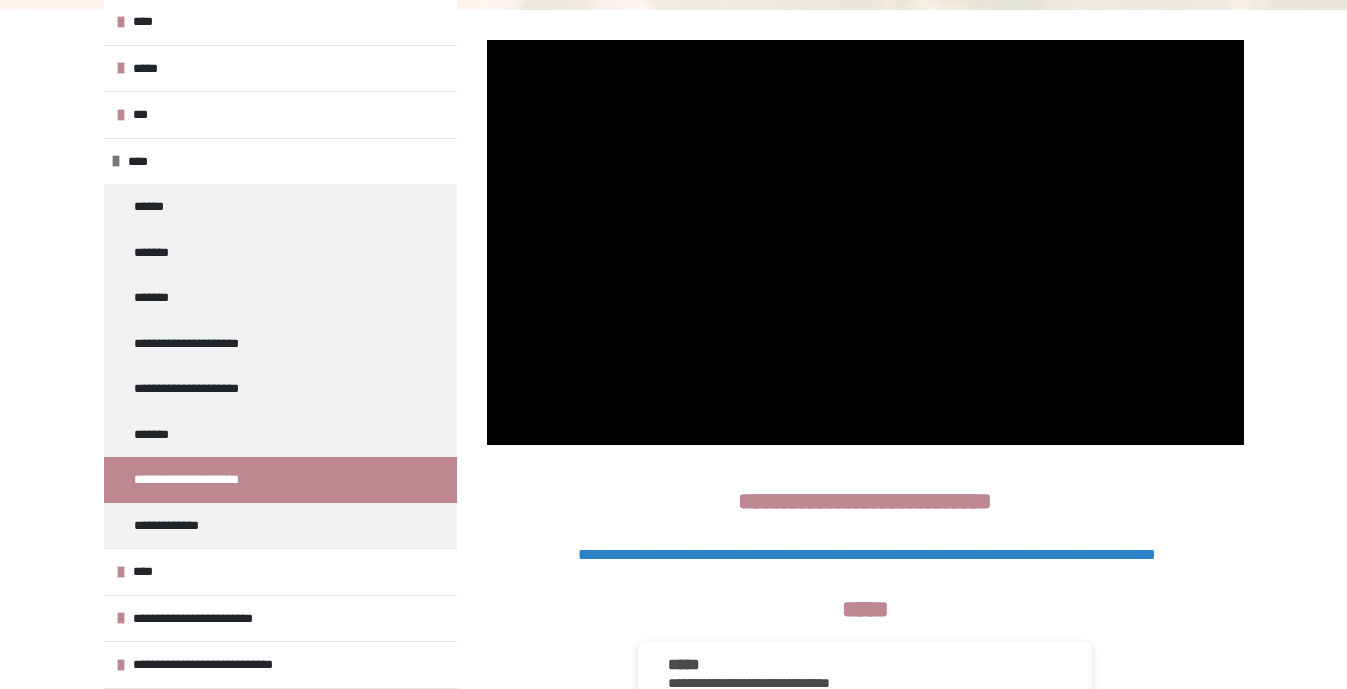 click on "**********" at bounding box center (867, 554) 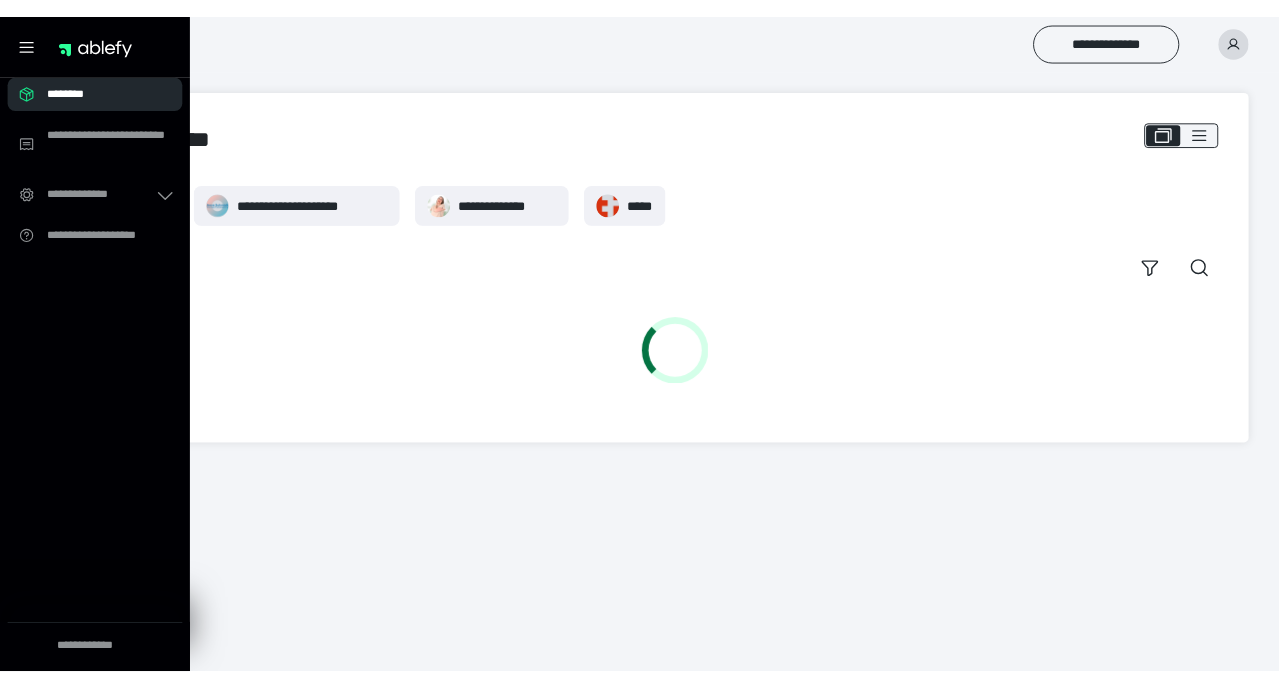 scroll, scrollTop: 0, scrollLeft: 0, axis: both 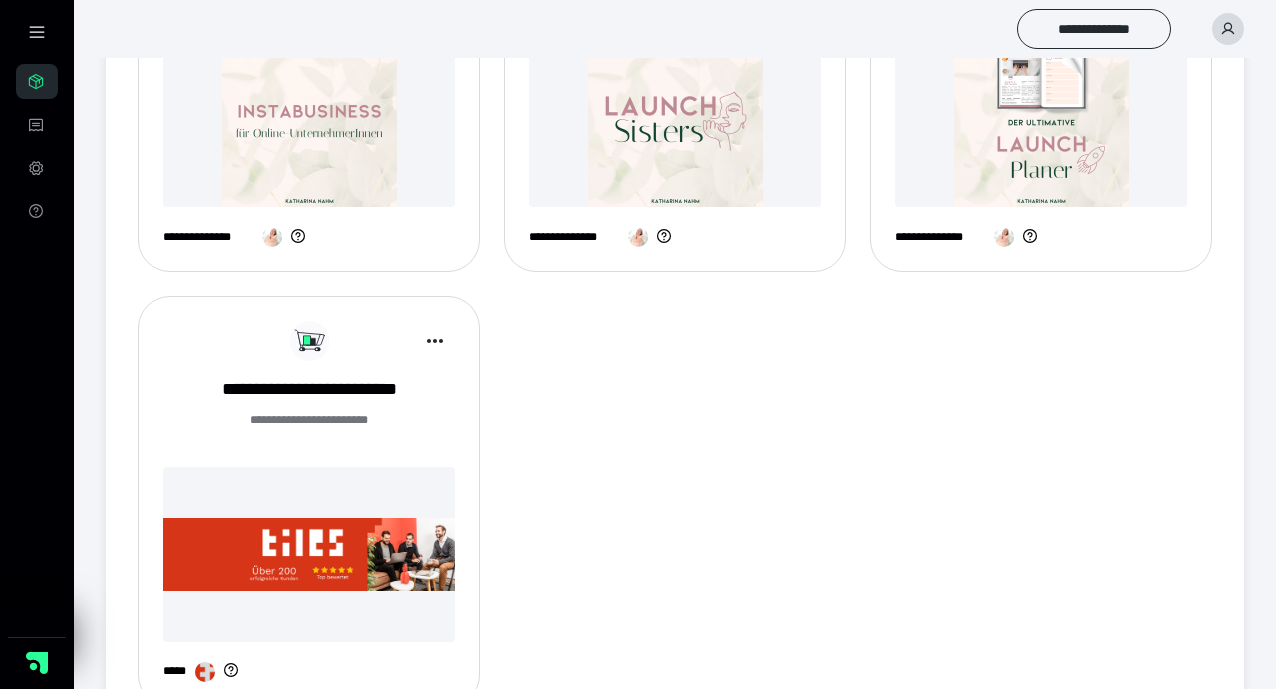click at bounding box center (309, 554) 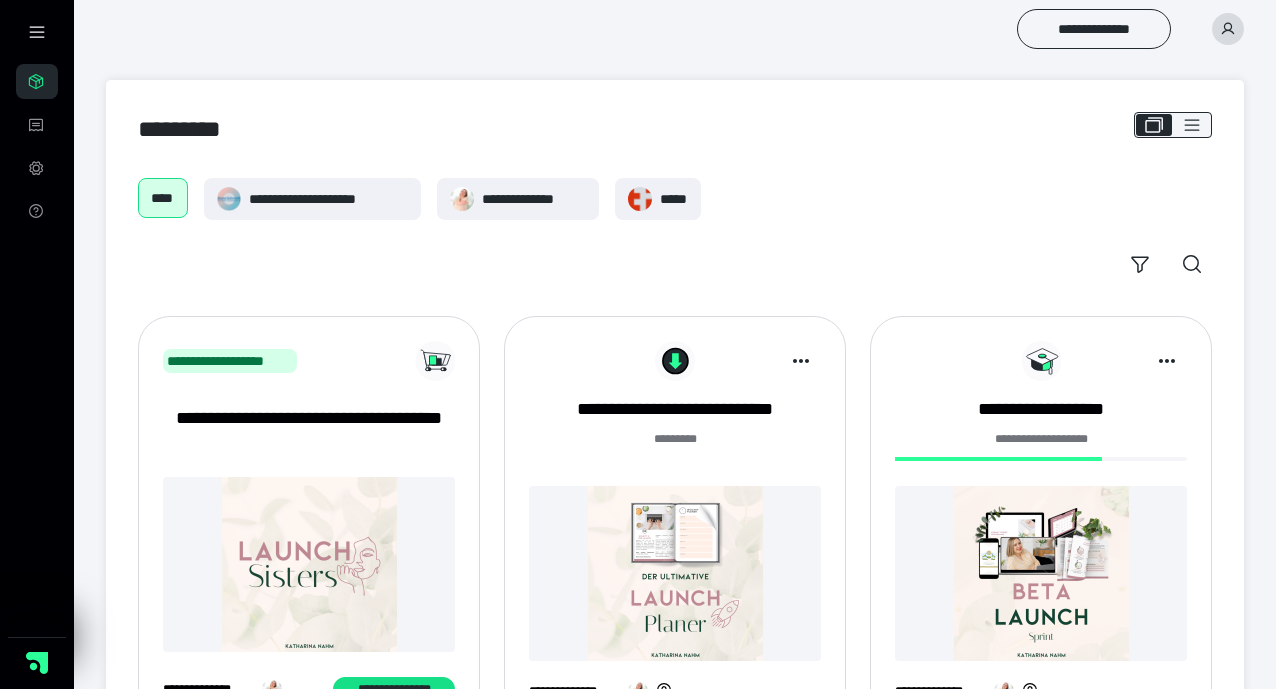 scroll, scrollTop: 888, scrollLeft: 0, axis: vertical 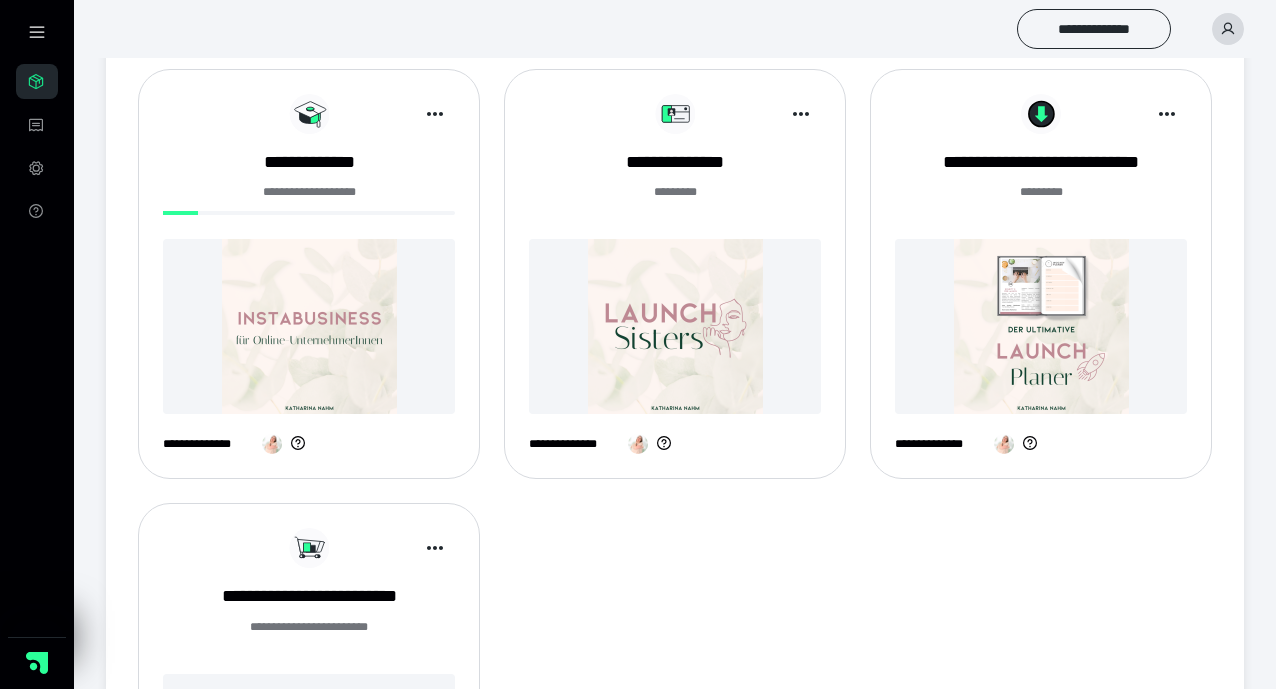 click at bounding box center [675, 326] 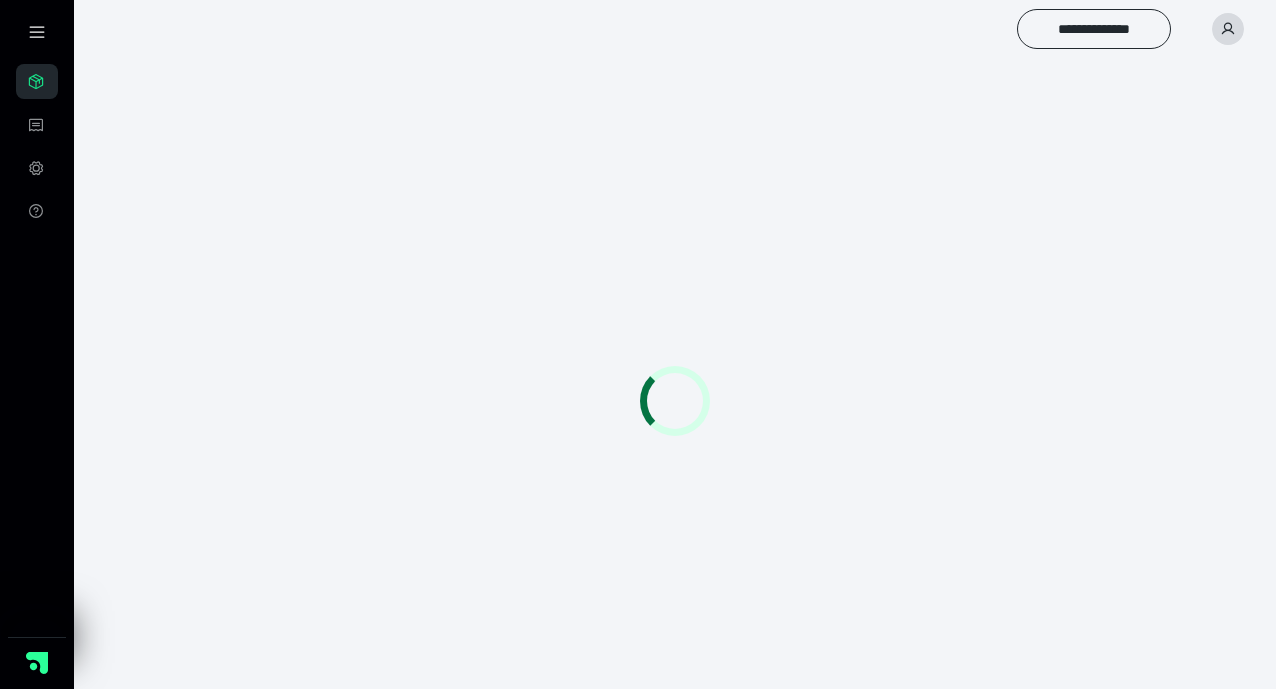 scroll, scrollTop: 0, scrollLeft: 0, axis: both 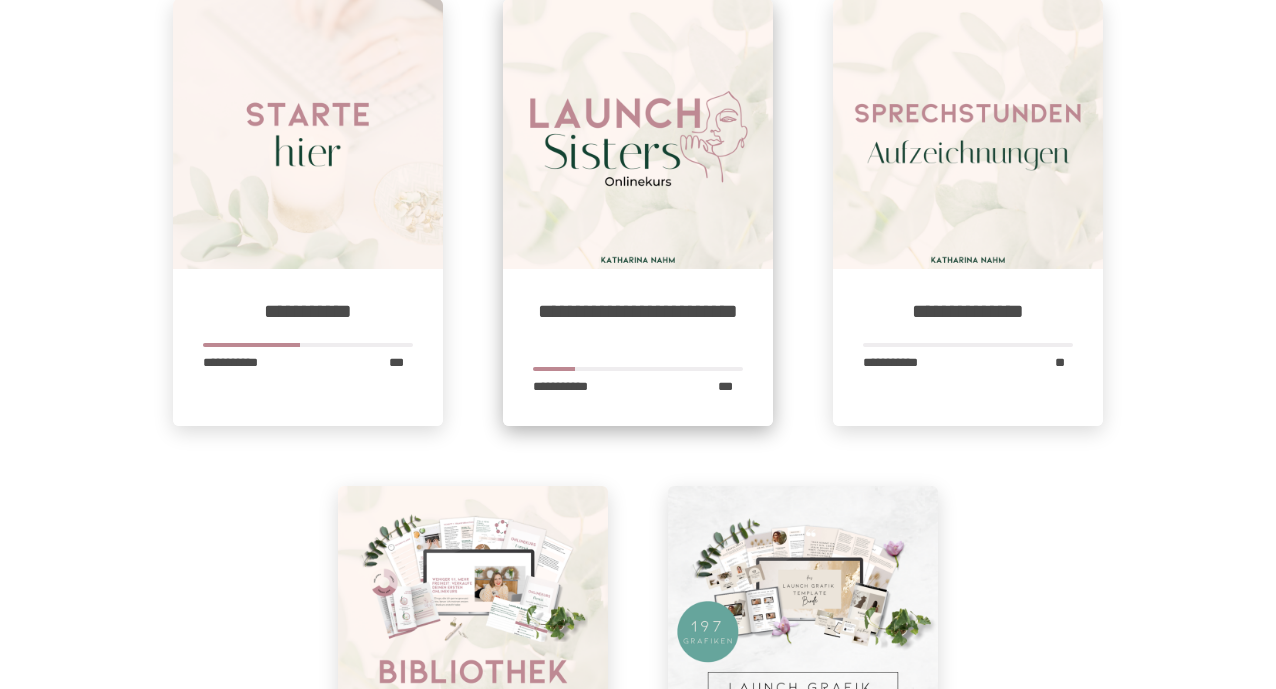 click at bounding box center [638, 134] 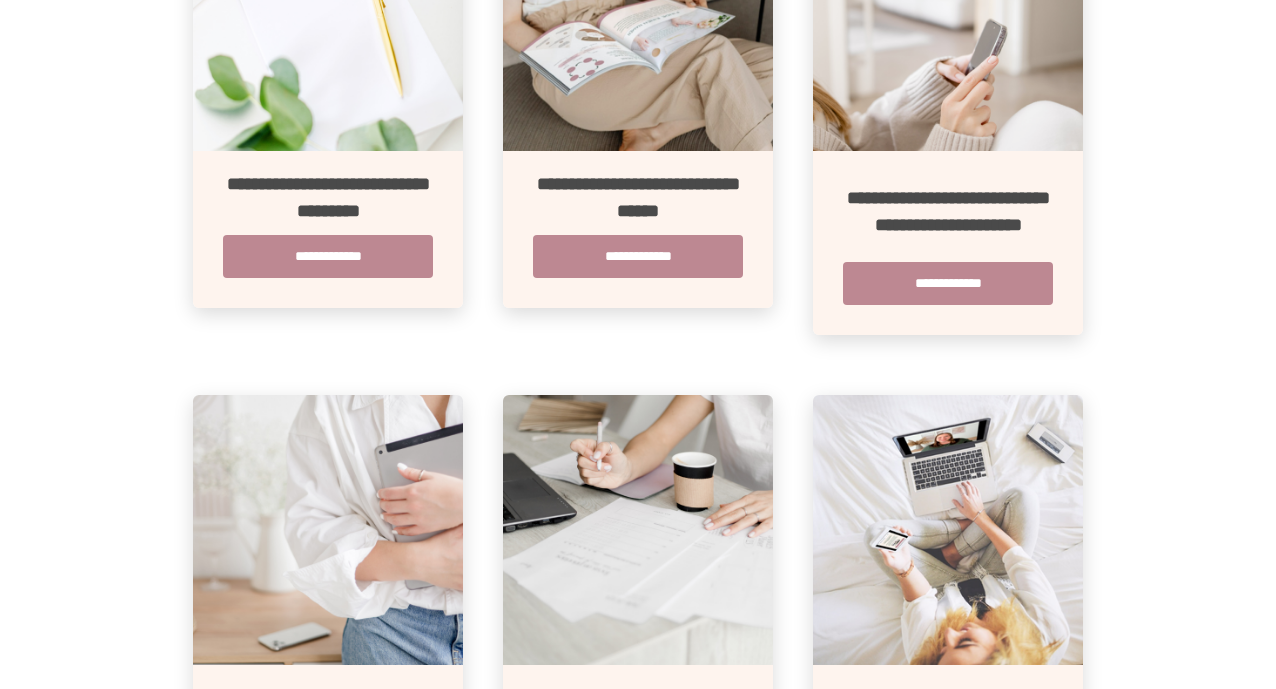 scroll, scrollTop: 648, scrollLeft: 0, axis: vertical 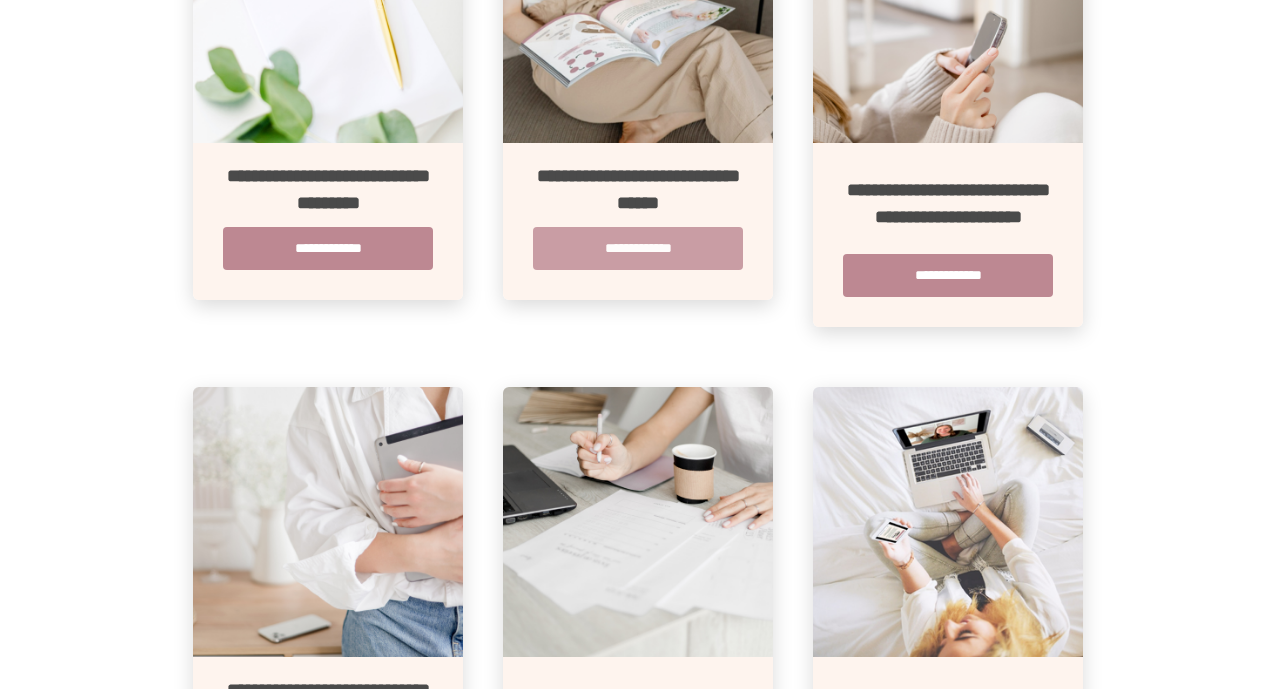 click on "**********" at bounding box center (638, 248) 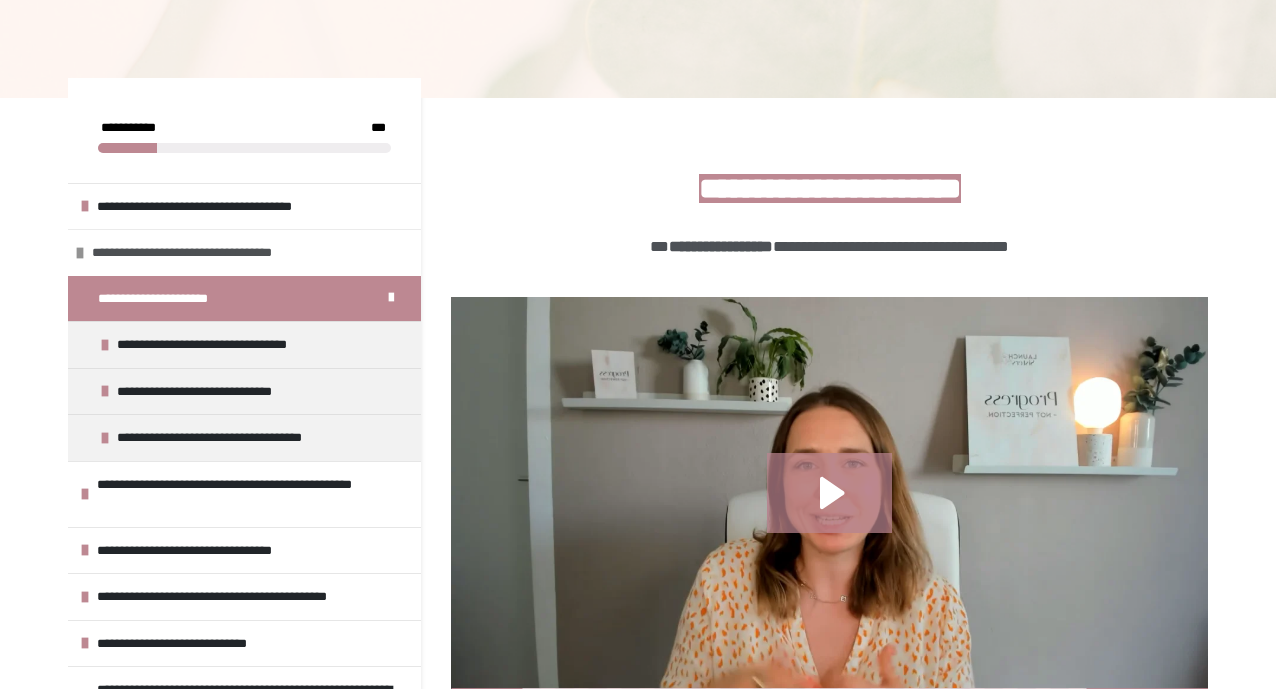 scroll, scrollTop: 444, scrollLeft: 0, axis: vertical 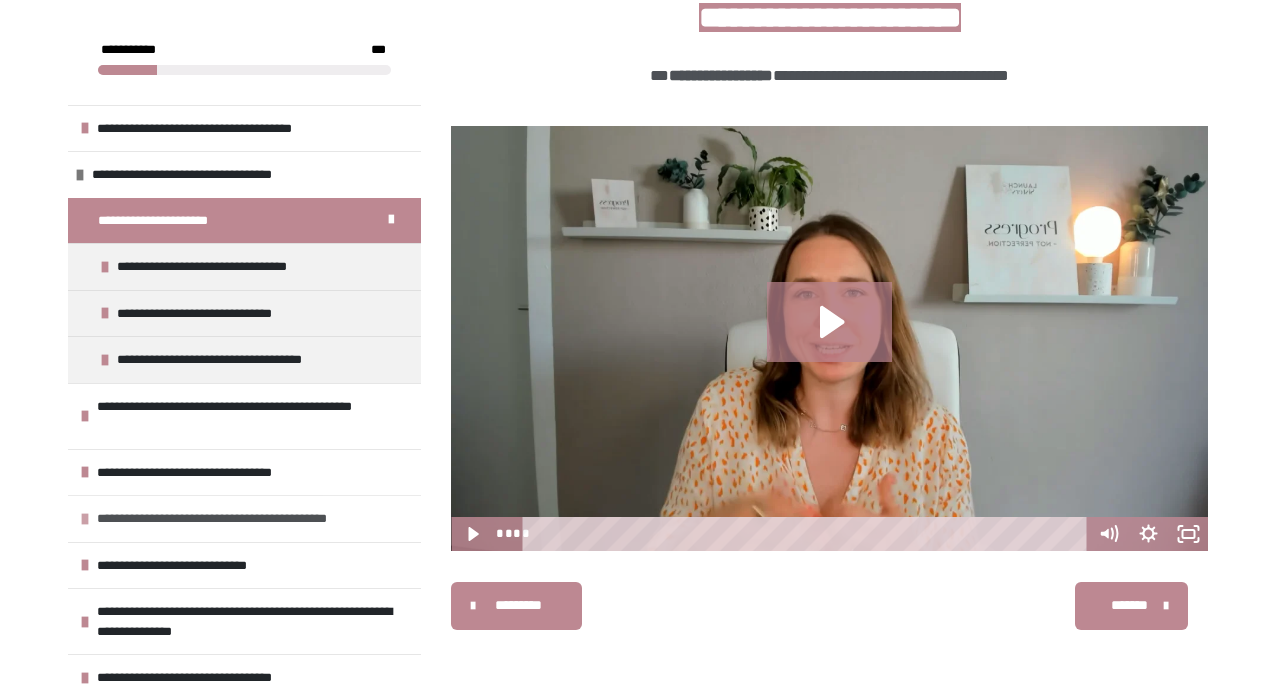 click on "**********" at bounding box center (236, 519) 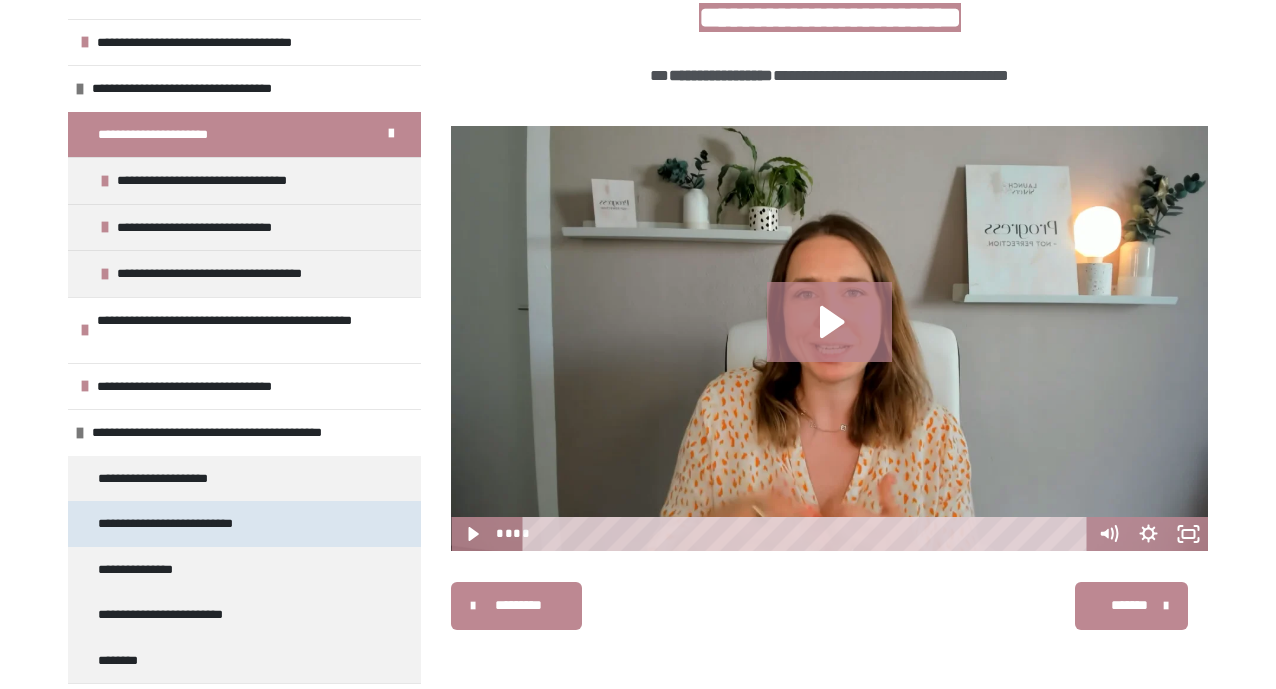 scroll, scrollTop: 87, scrollLeft: 0, axis: vertical 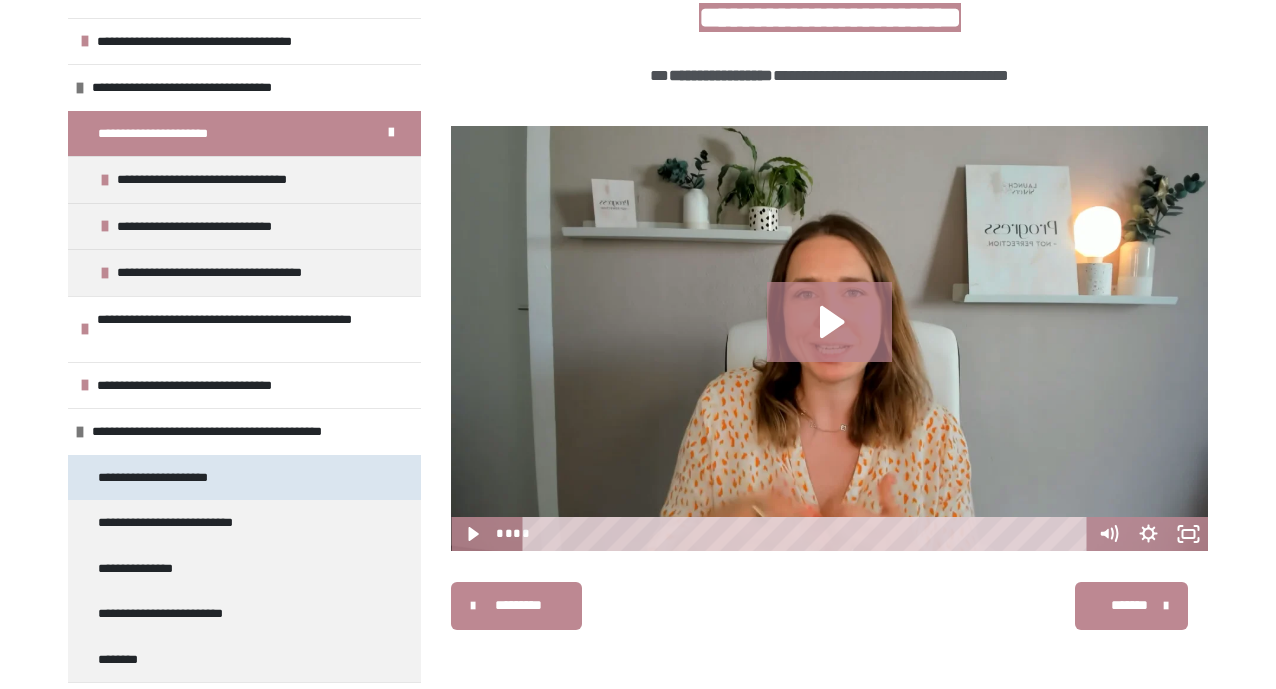 click on "**********" at bounding box center [167, 478] 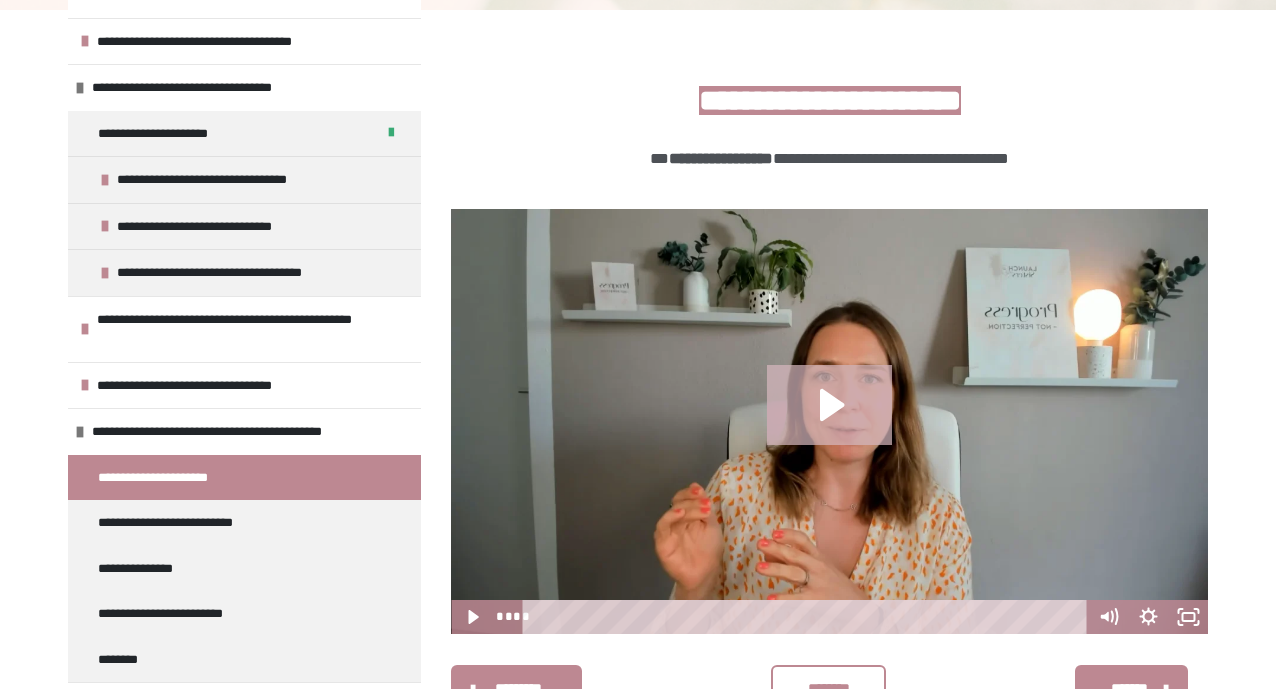 click 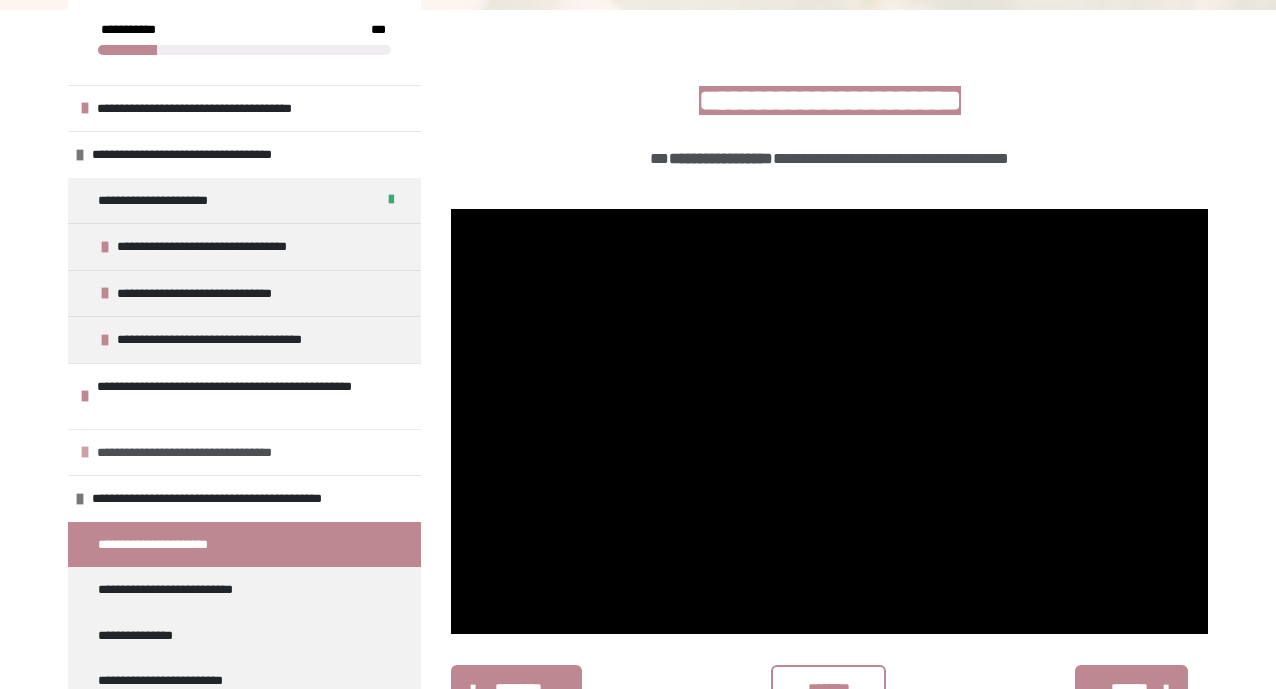 scroll, scrollTop: 16, scrollLeft: 0, axis: vertical 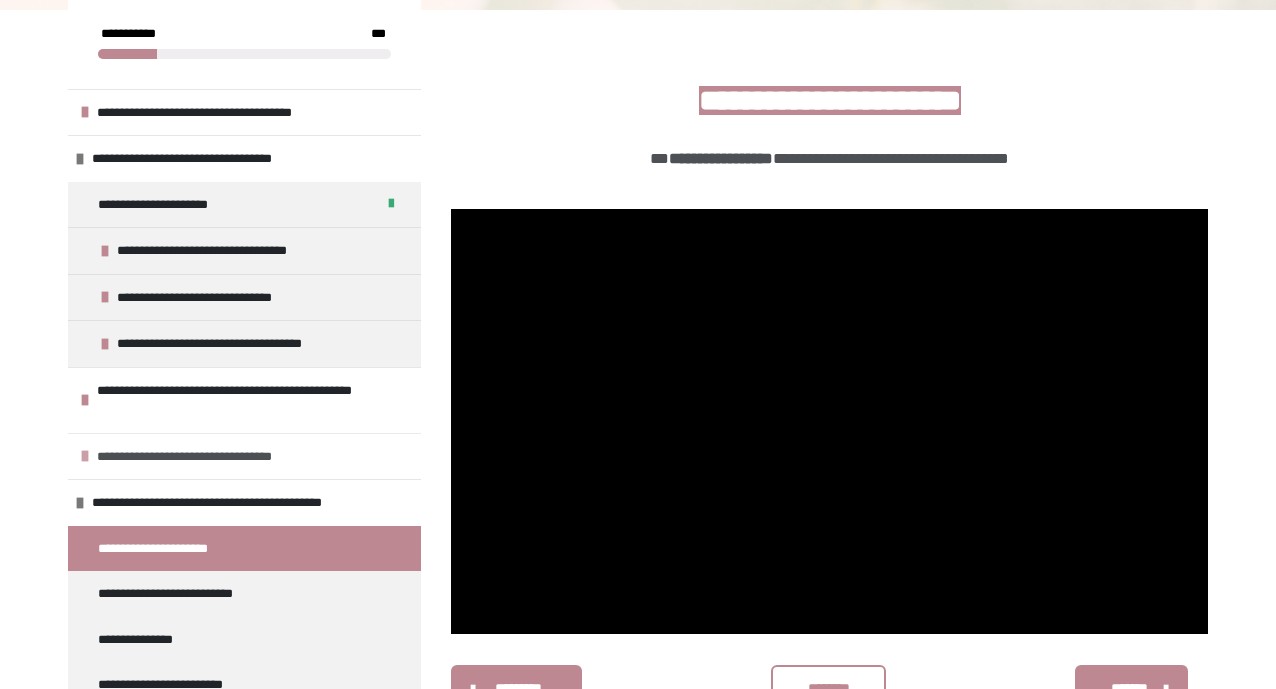 click on "**********" at bounding box center (211, 457) 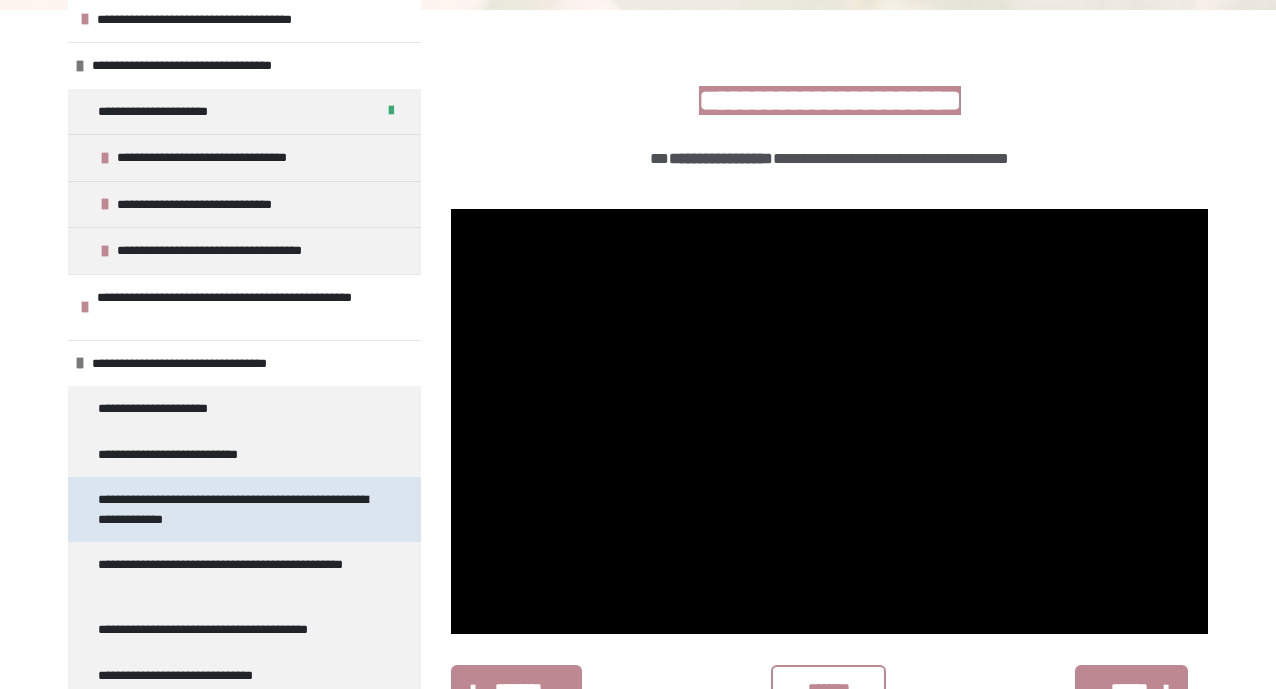 scroll, scrollTop: 112, scrollLeft: 0, axis: vertical 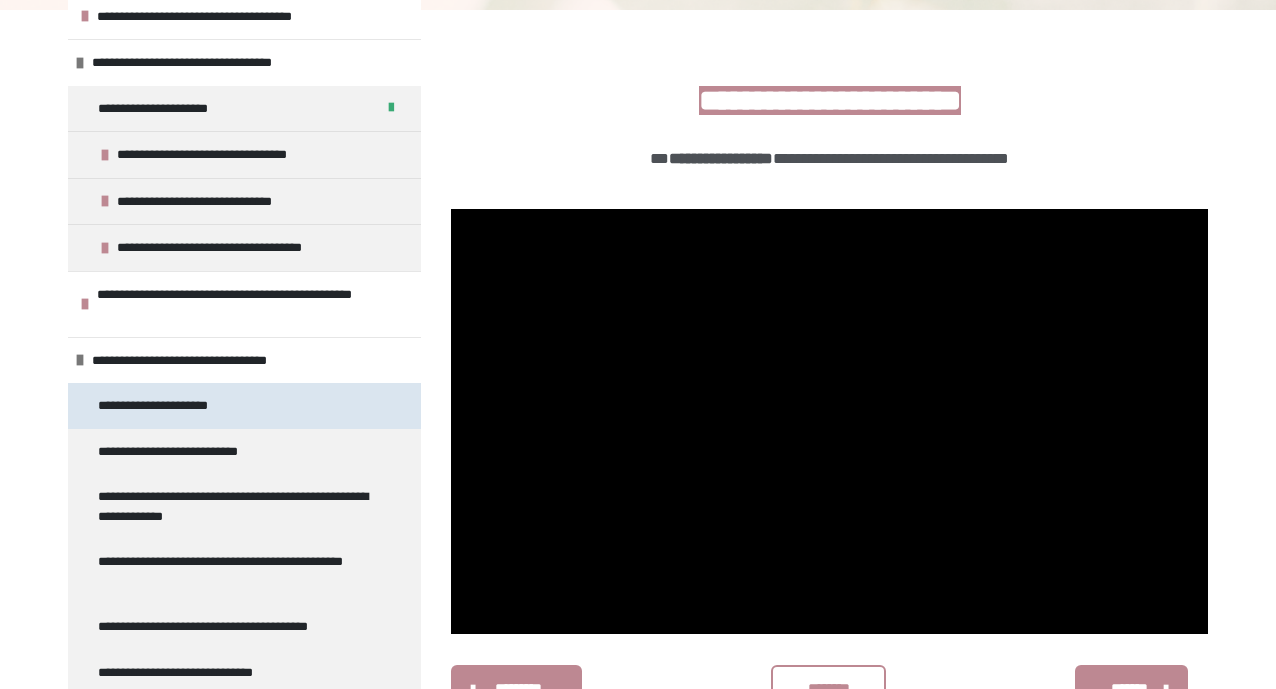click on "**********" at bounding box center [167, 406] 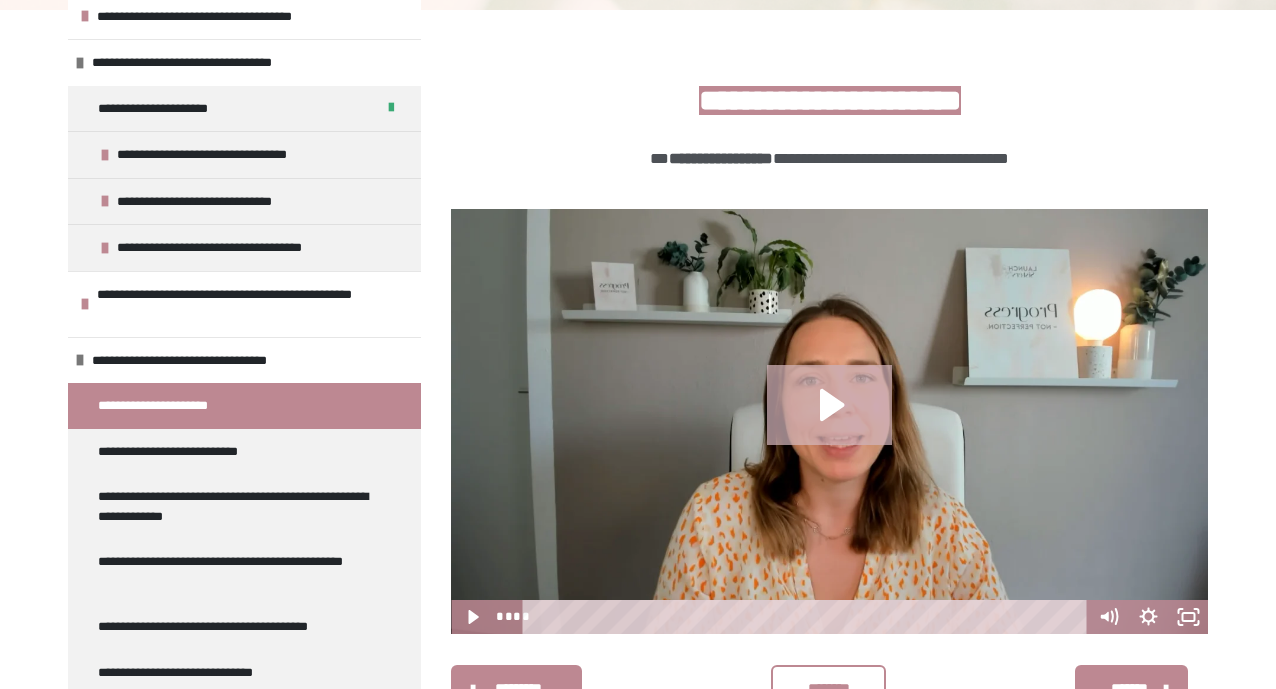 click 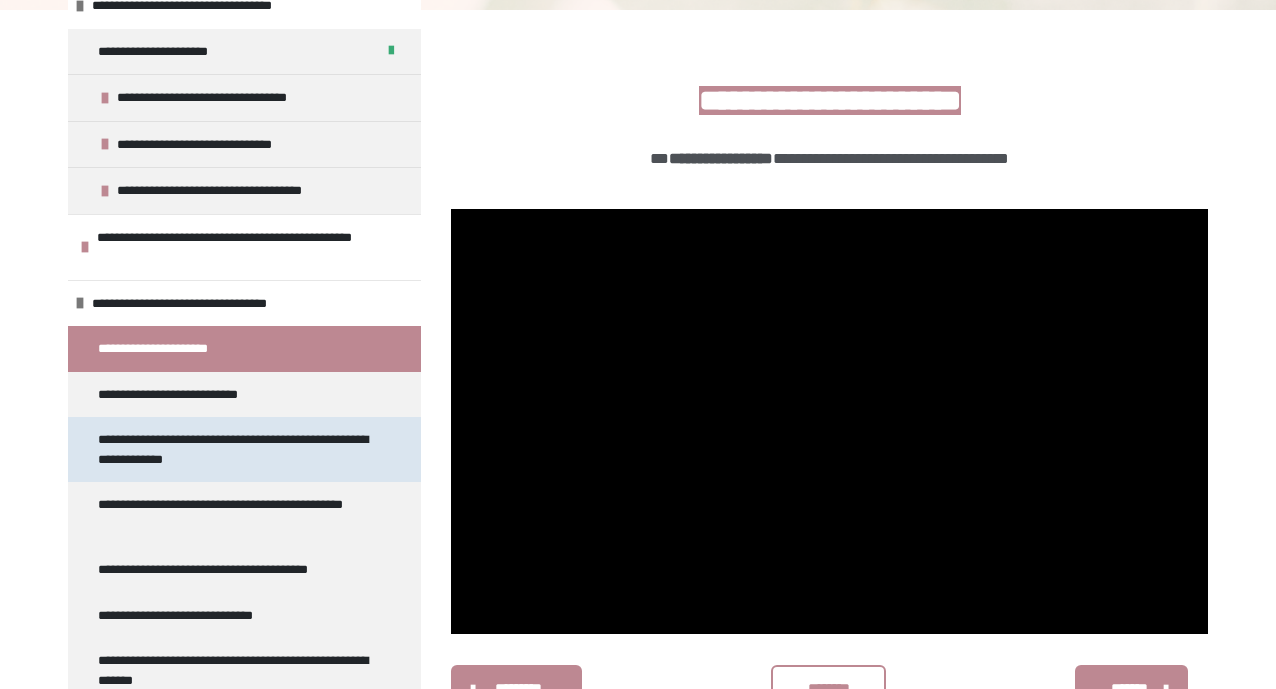 scroll, scrollTop: 167, scrollLeft: 0, axis: vertical 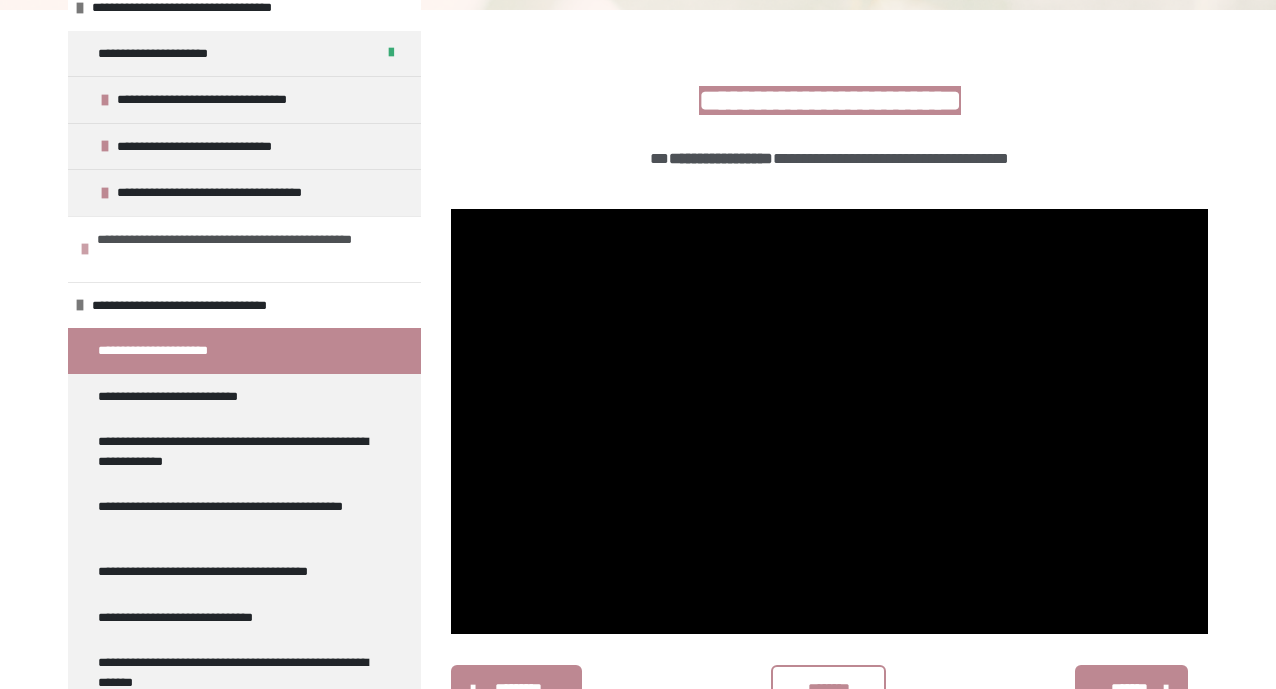 click on "**********" at bounding box center [254, 249] 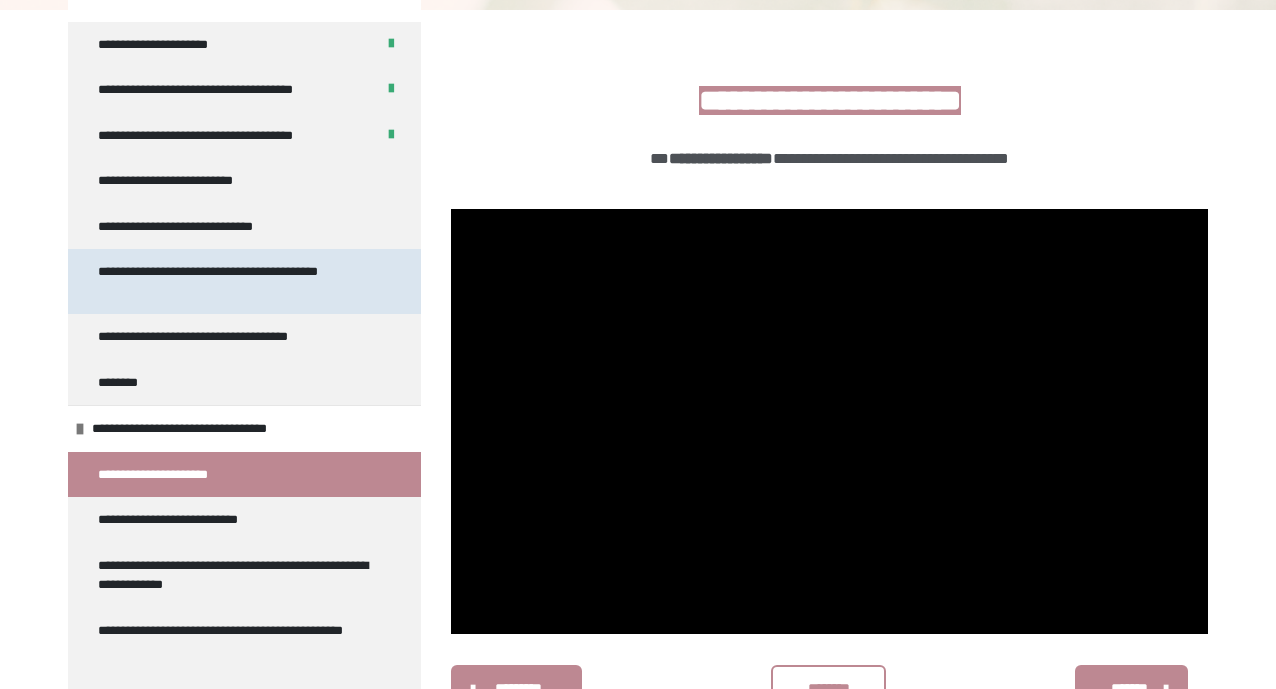 scroll, scrollTop: 448, scrollLeft: 0, axis: vertical 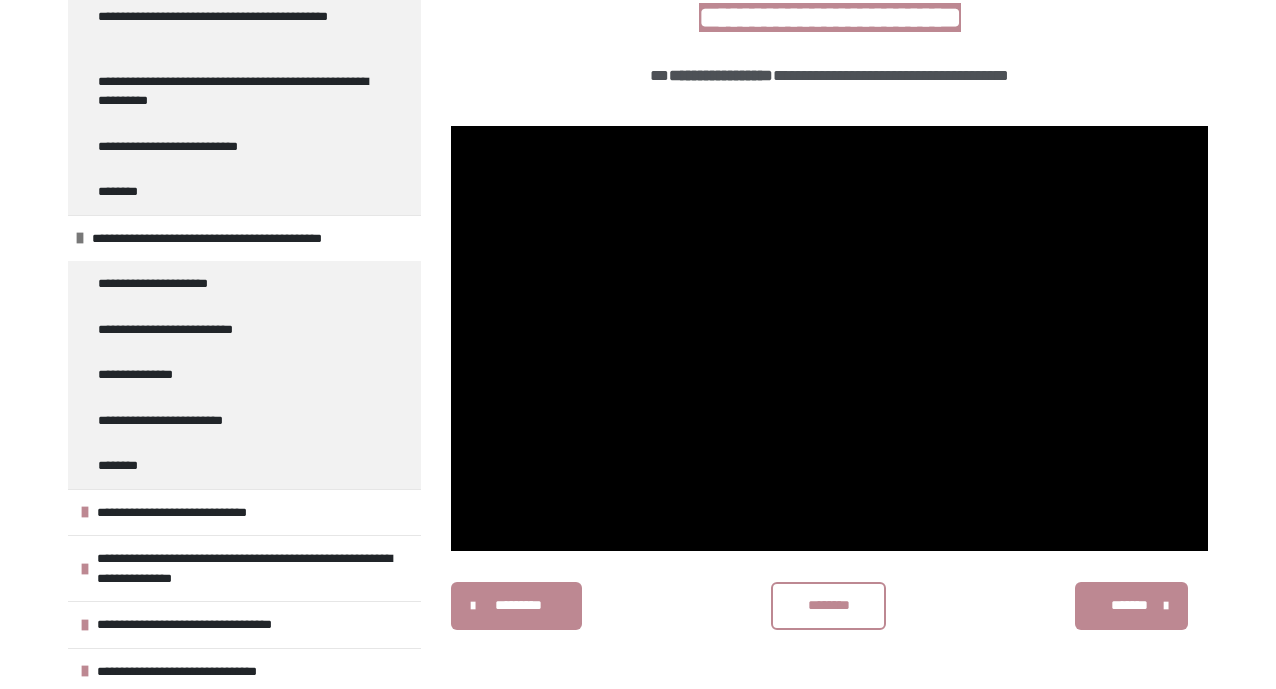 click on "*******" at bounding box center (1129, 605) 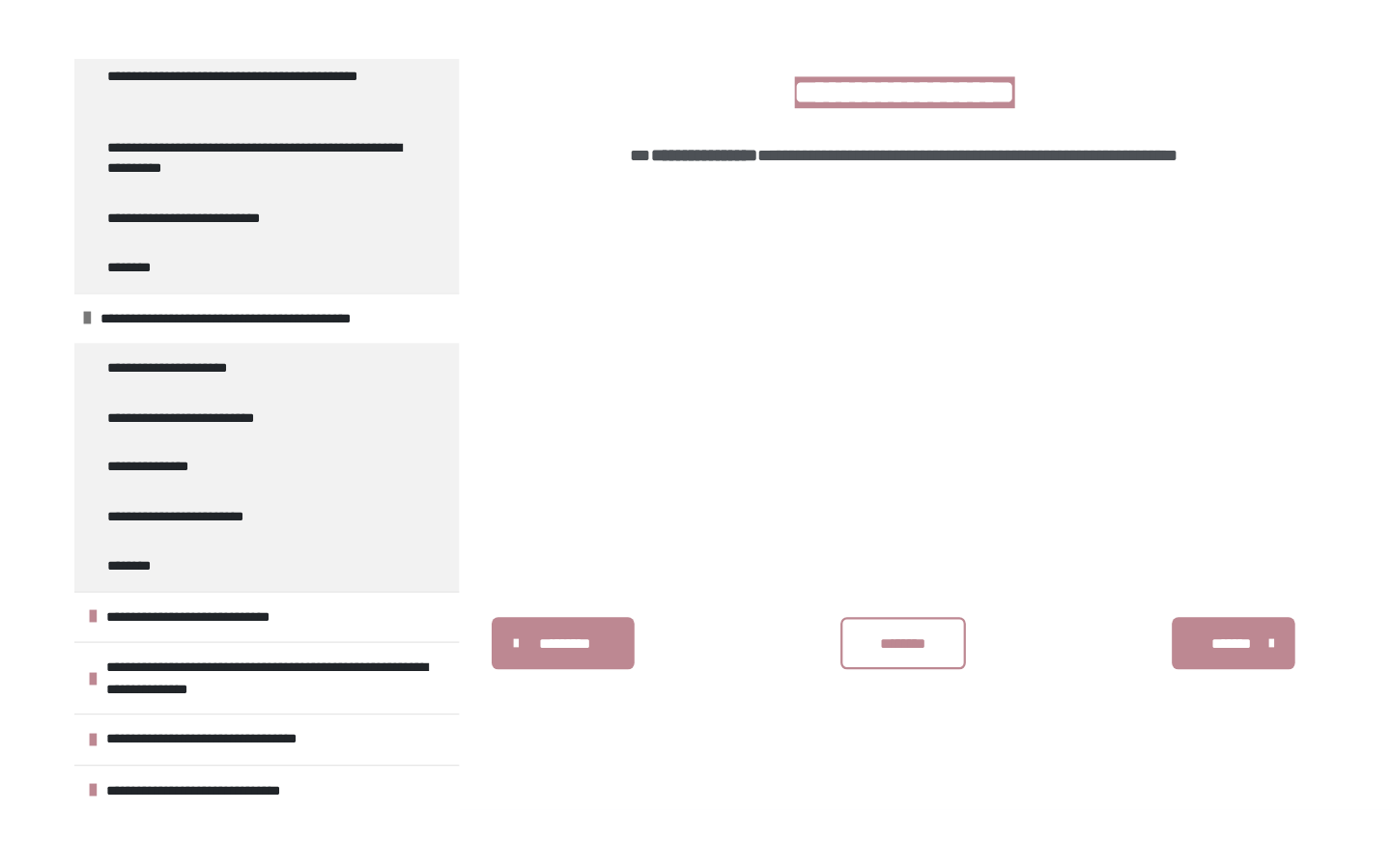 scroll, scrollTop: 416, scrollLeft: 0, axis: vertical 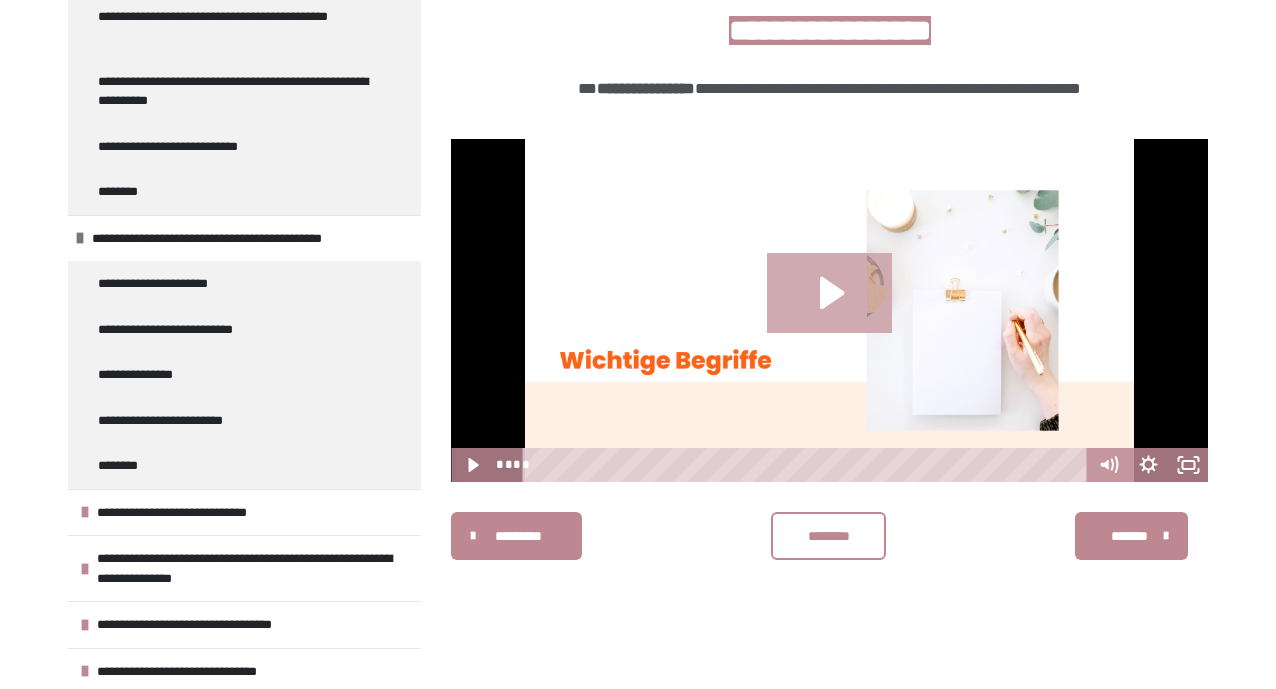 click 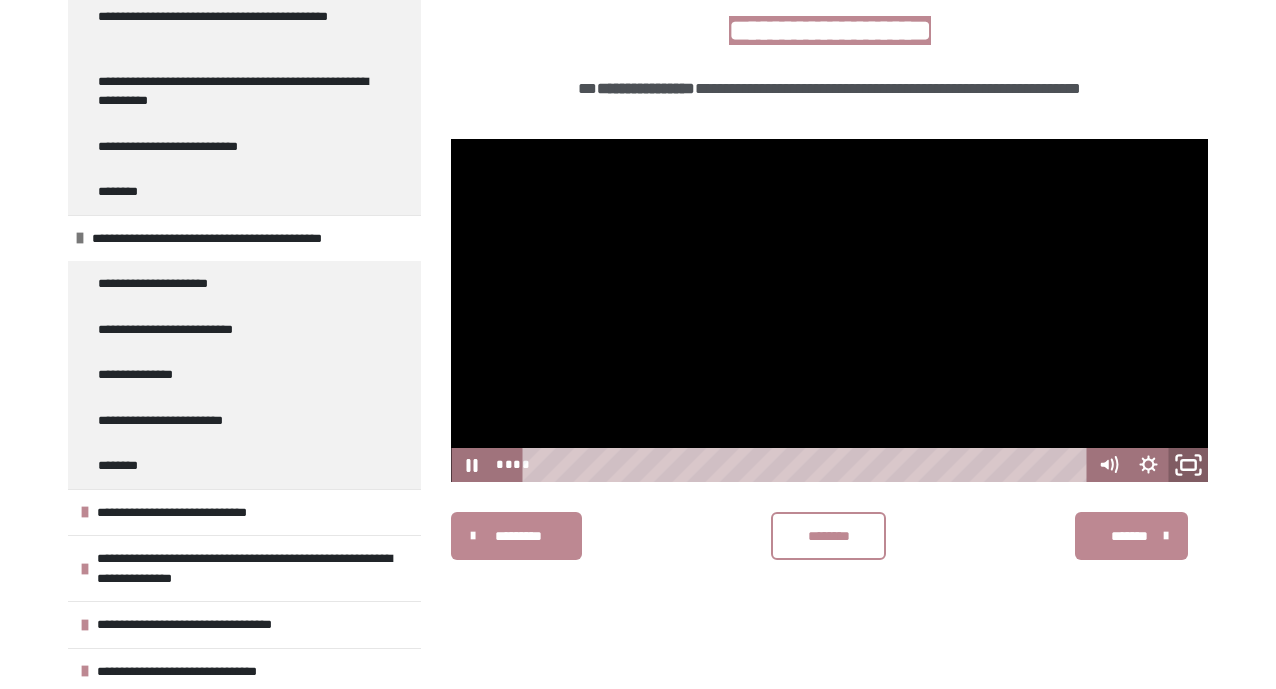click 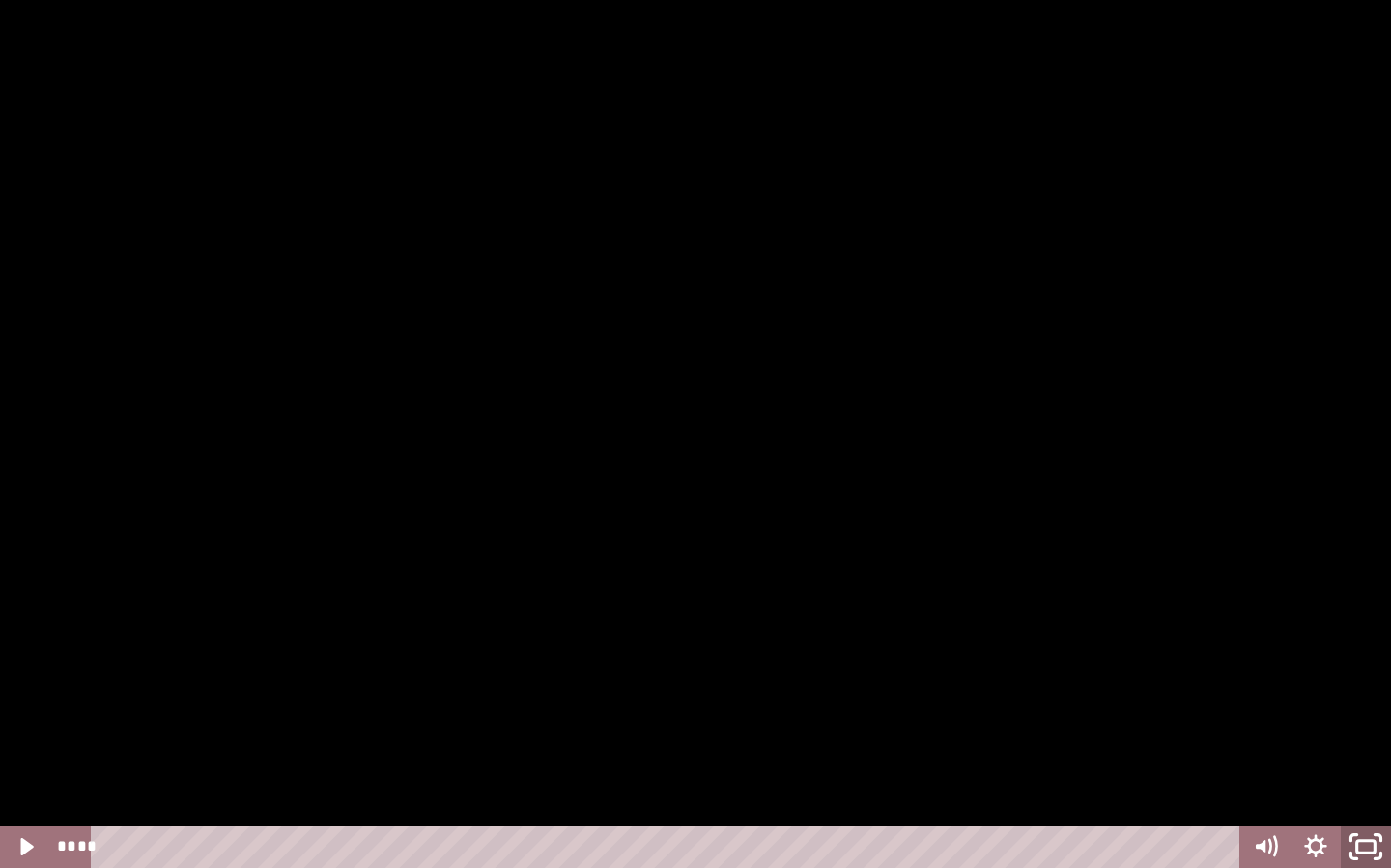 click 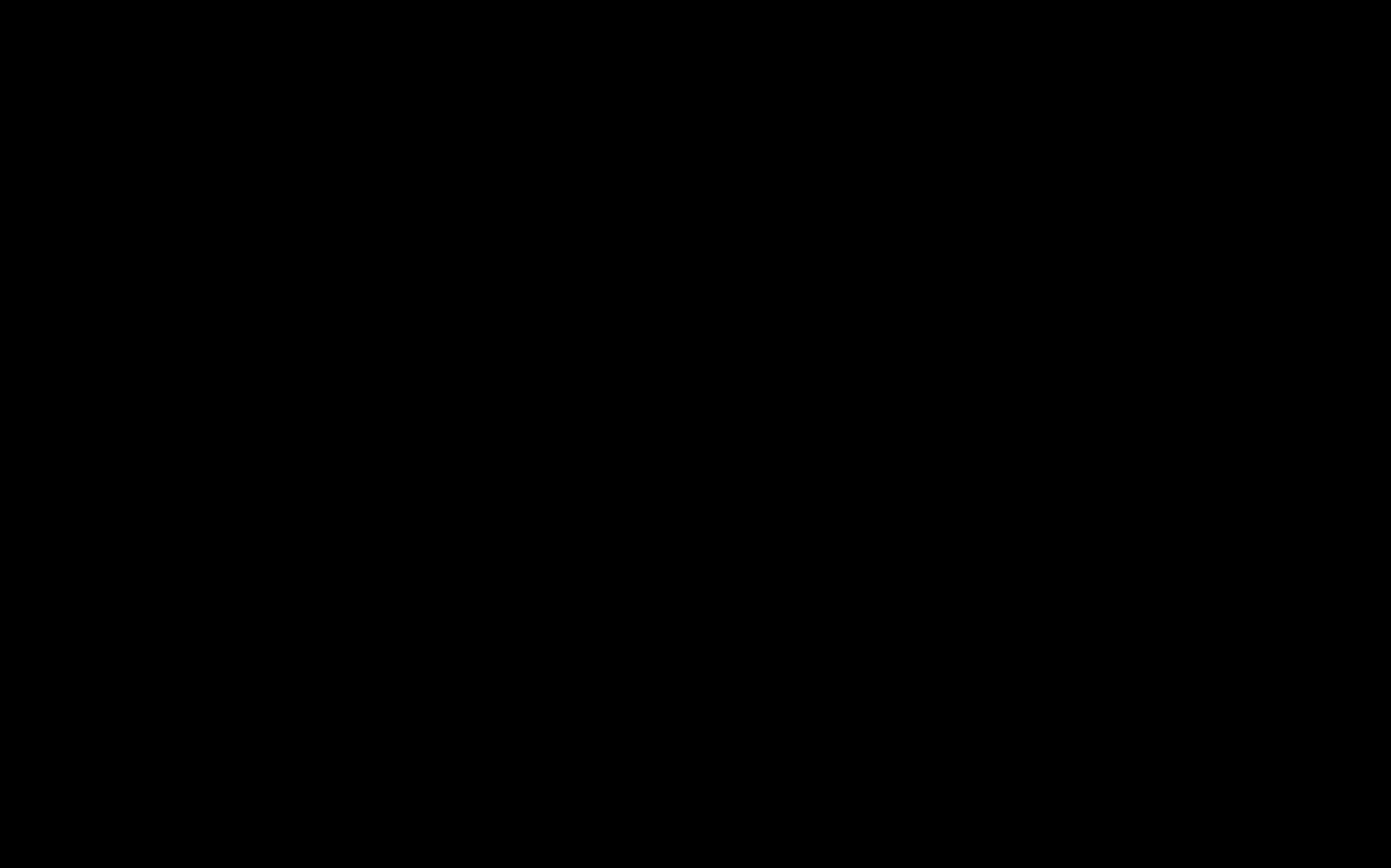 scroll, scrollTop: 1546, scrollLeft: 0, axis: vertical 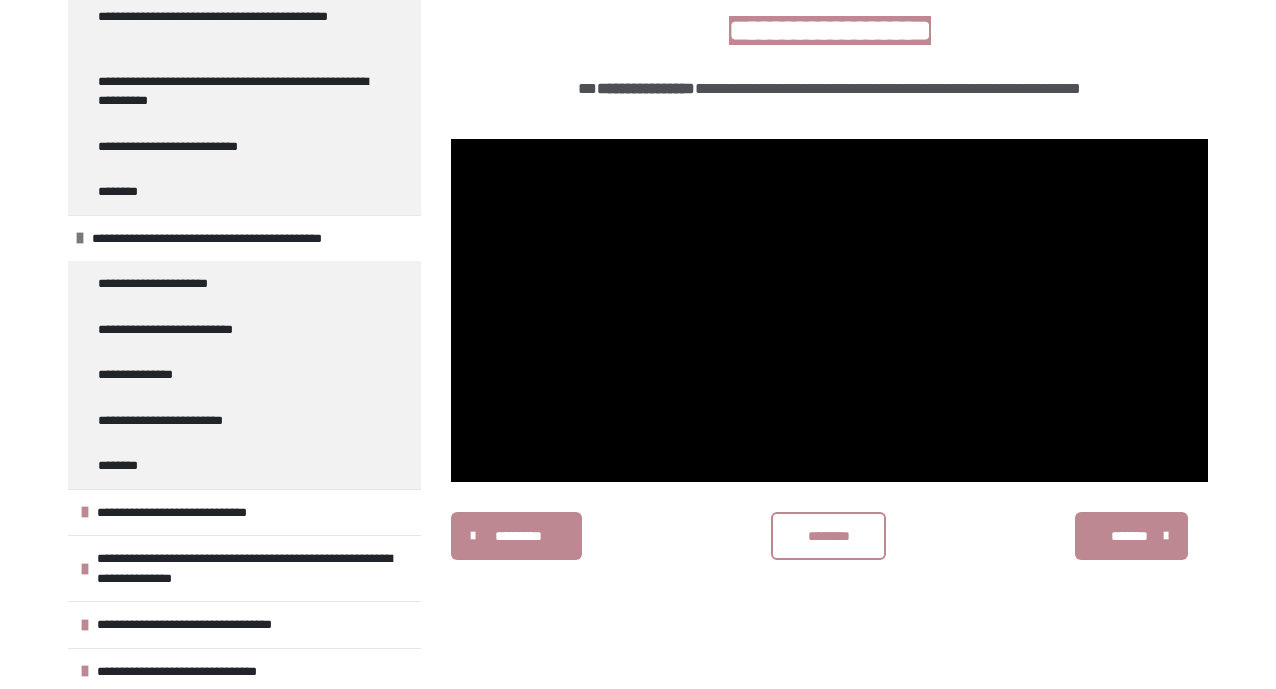 click on "********" at bounding box center (829, 536) 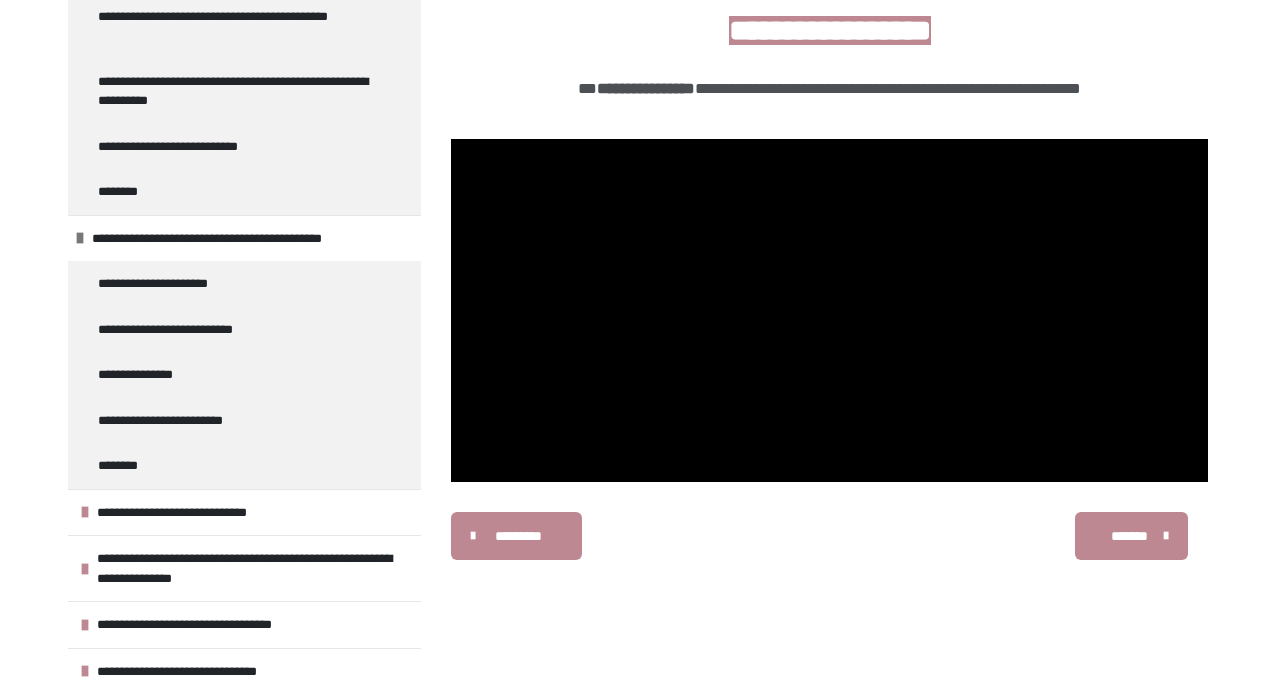 click on "*******" at bounding box center [1129, 536] 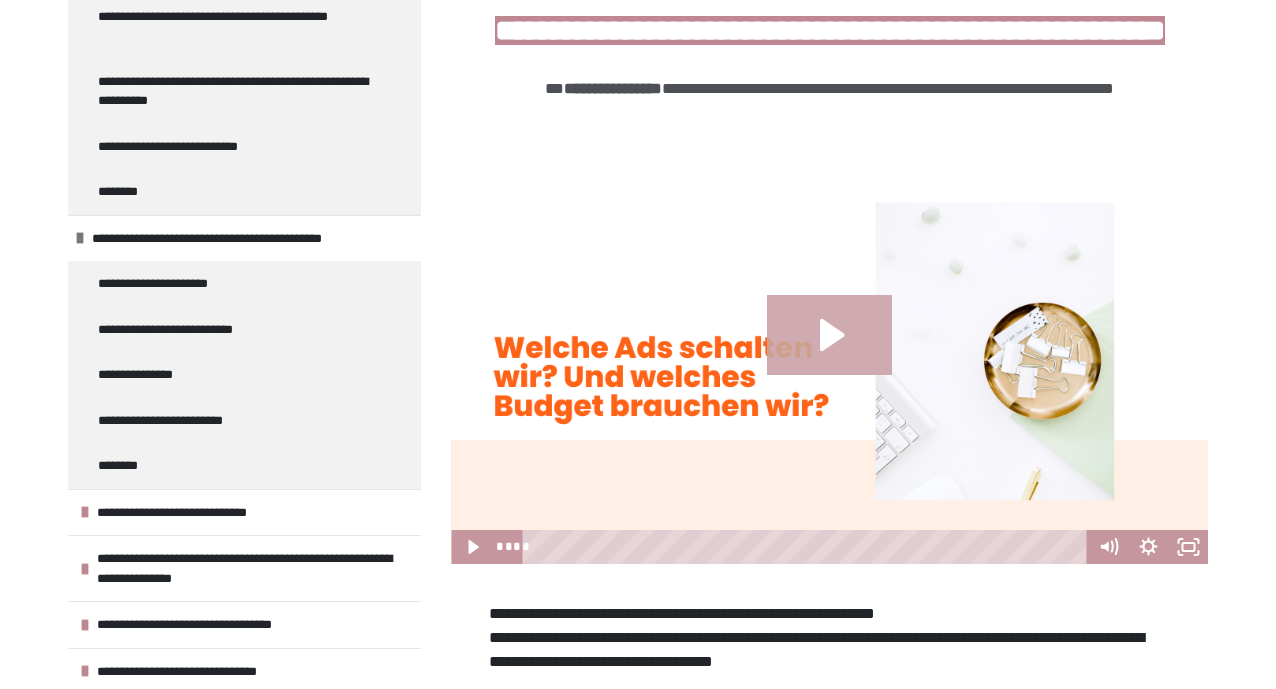 click 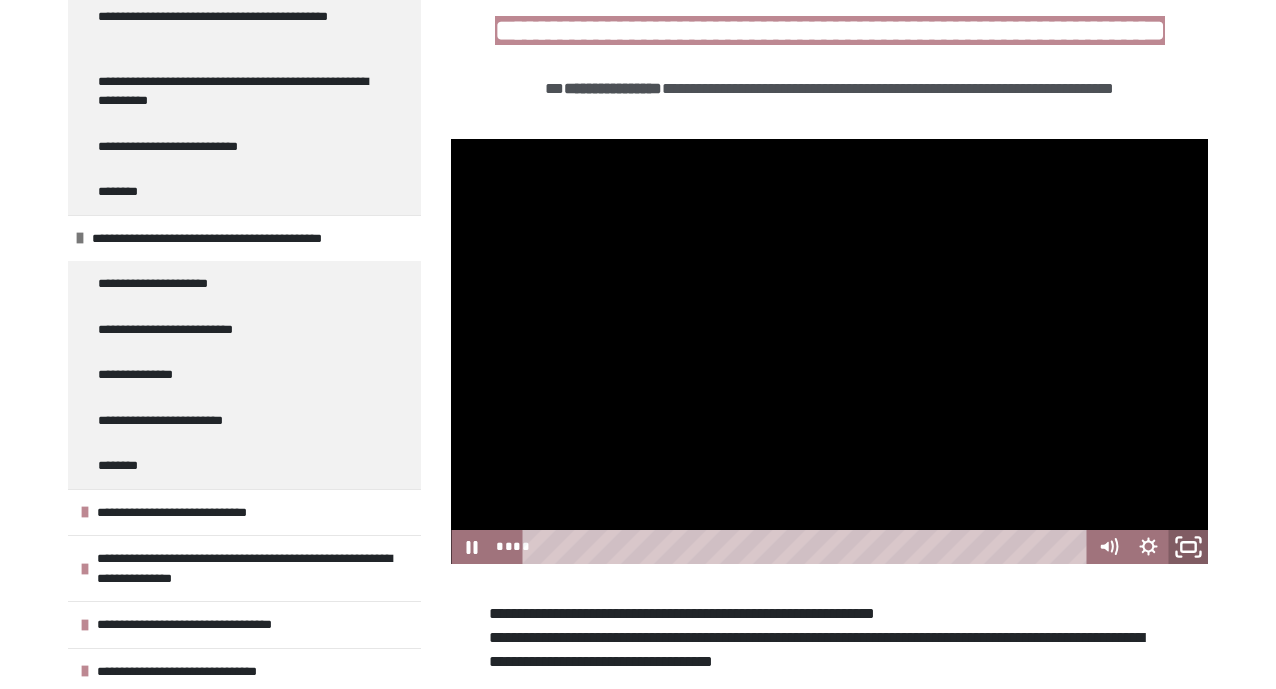 click 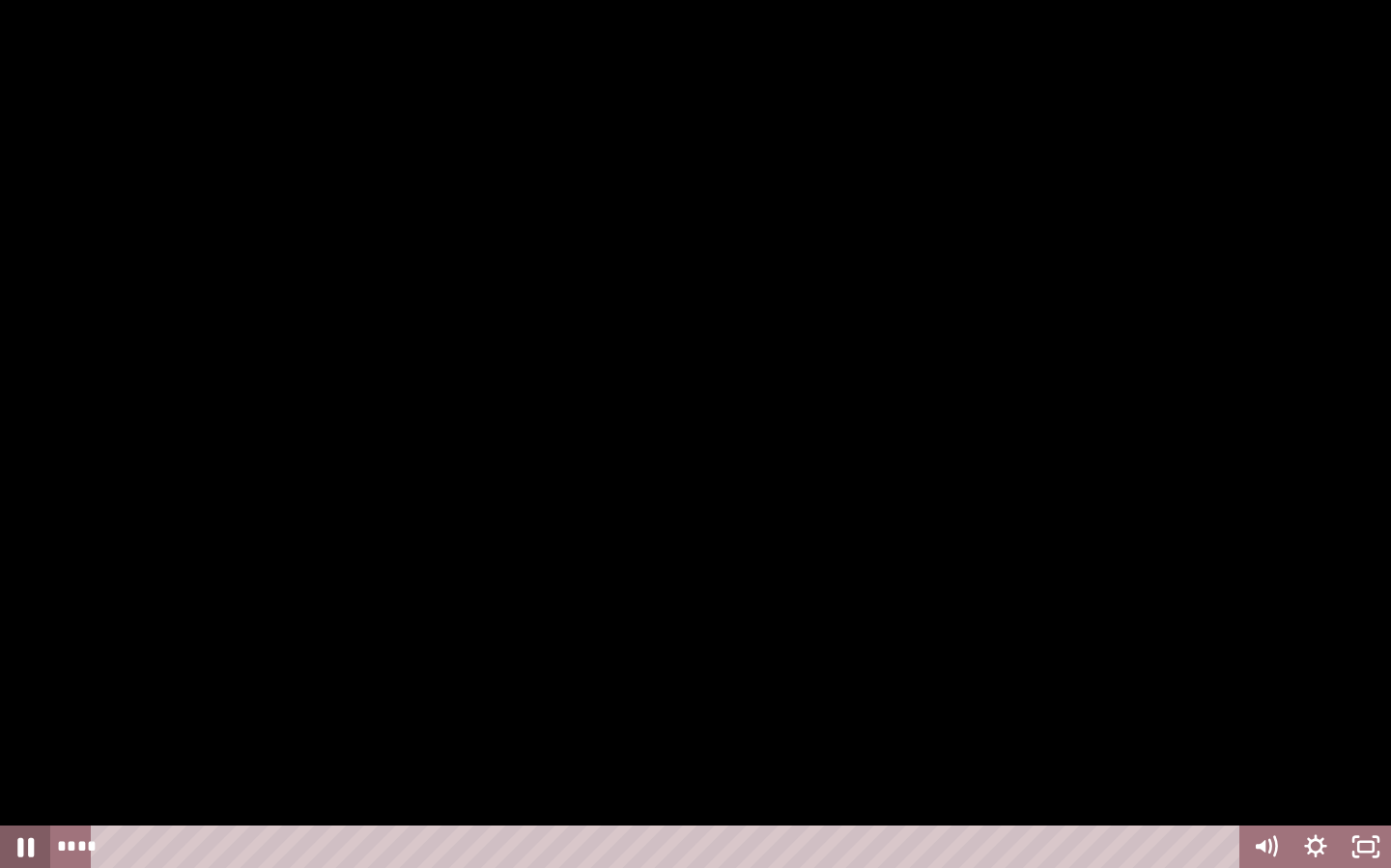 click 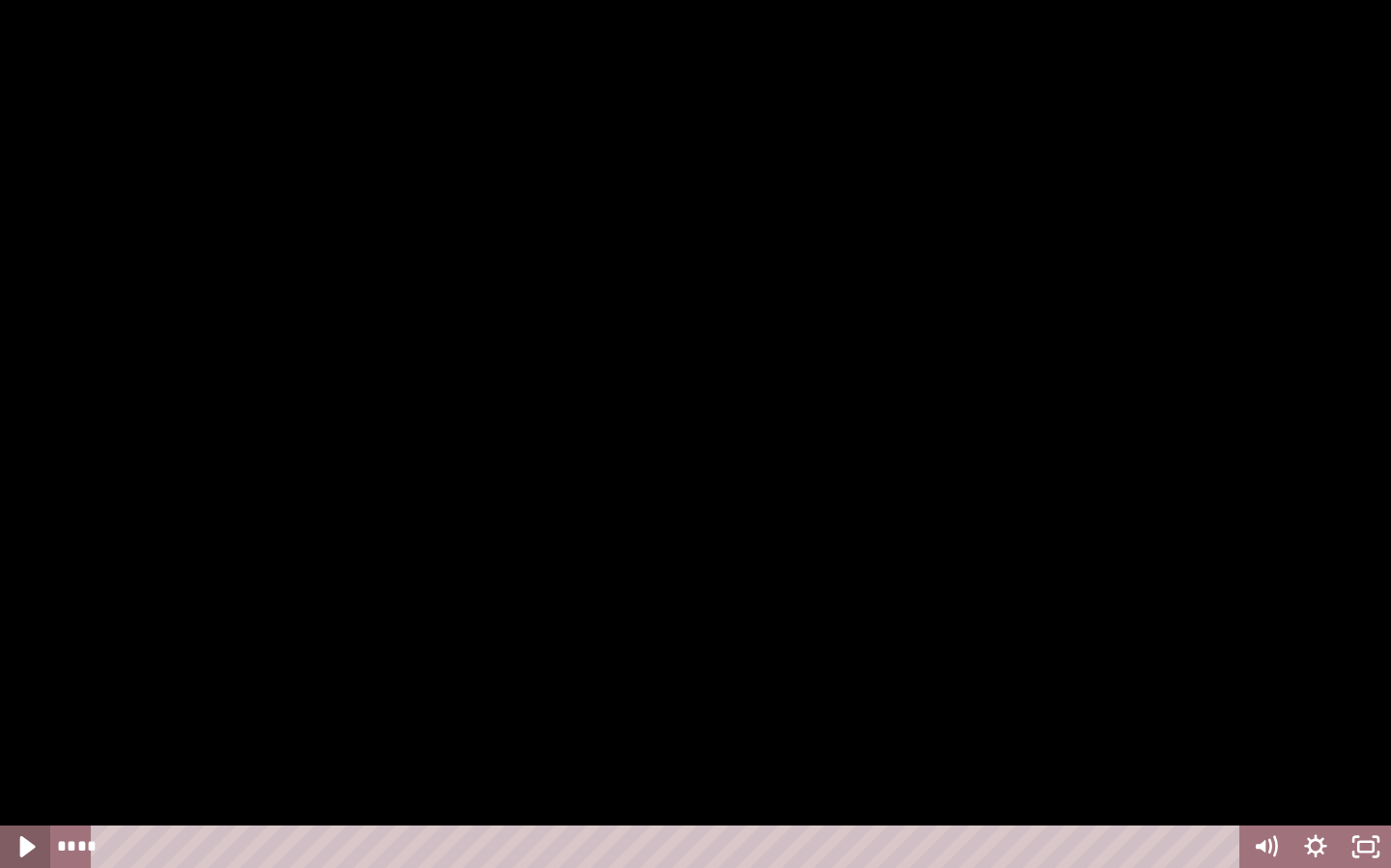click 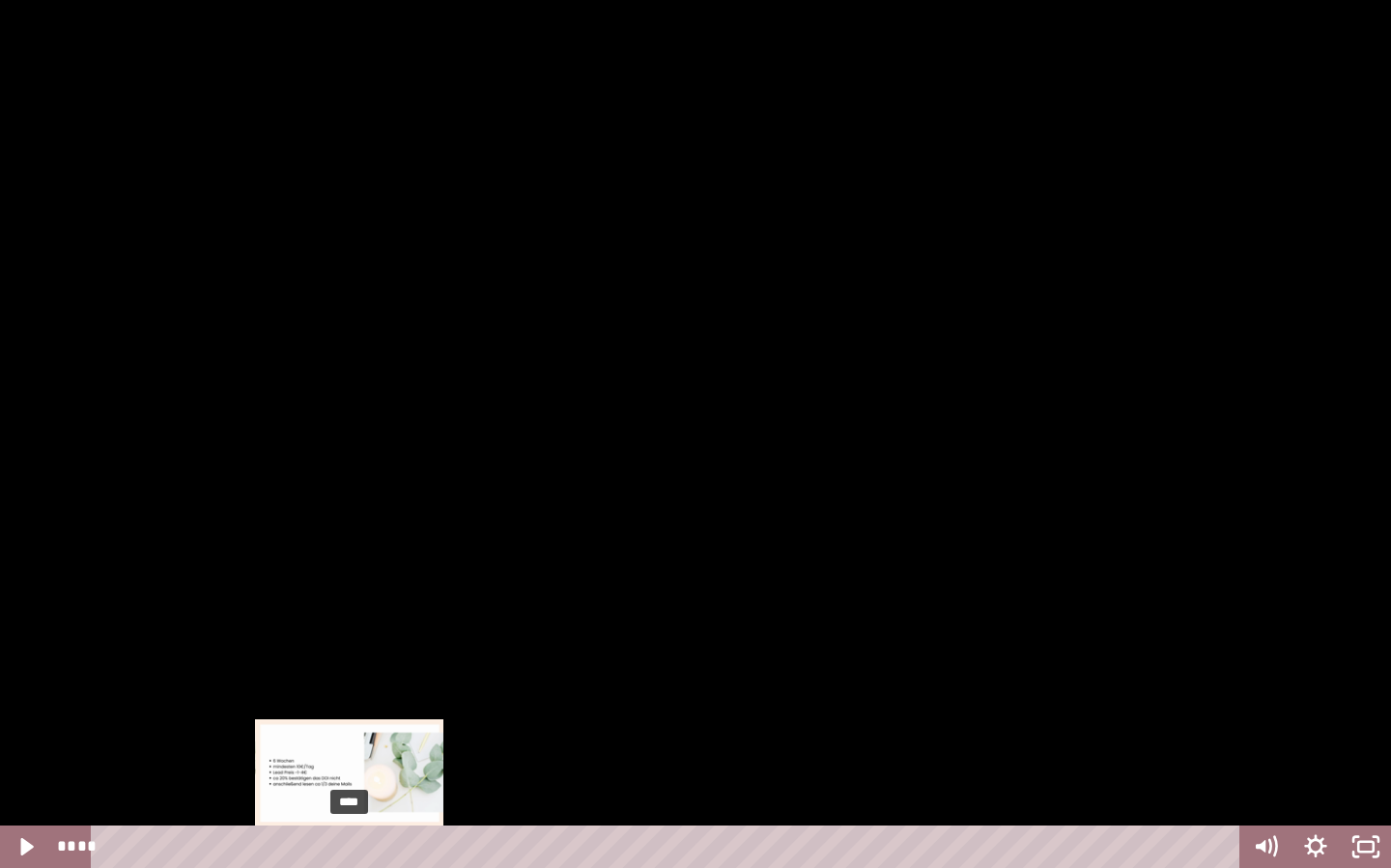click on "****" at bounding box center (668, 847) 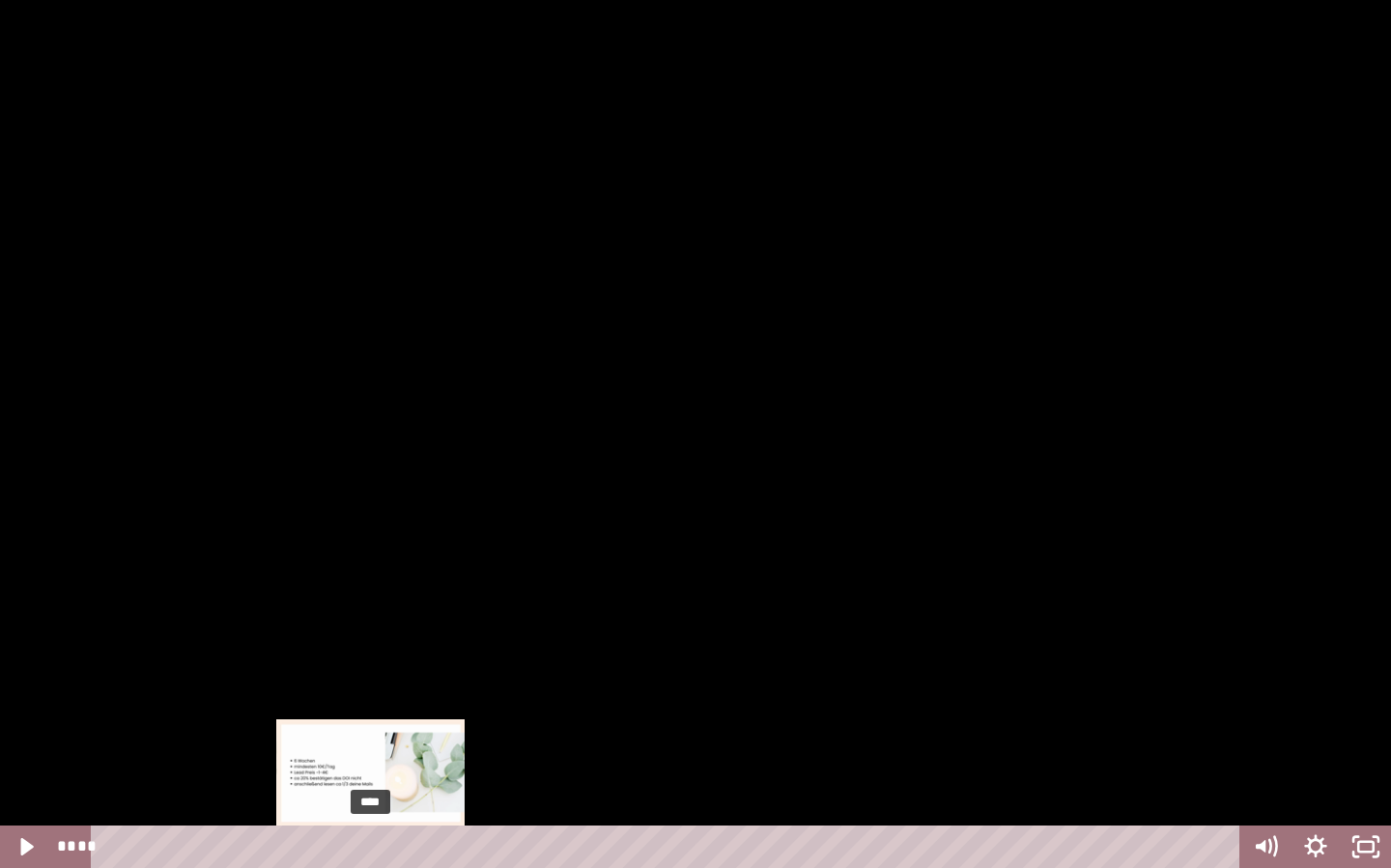 click on "****" at bounding box center [668, 847] 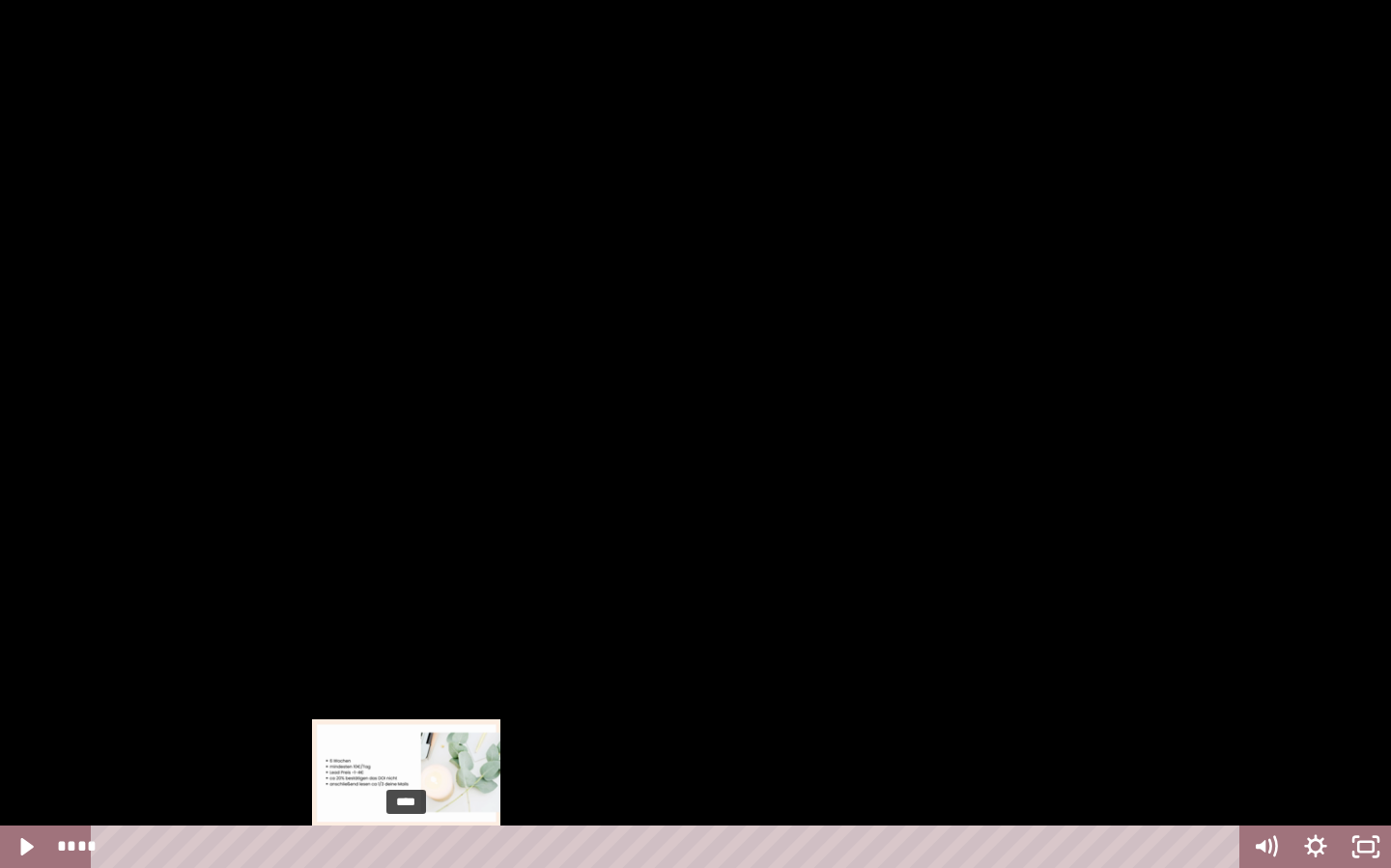 click on "****" at bounding box center [668, 847] 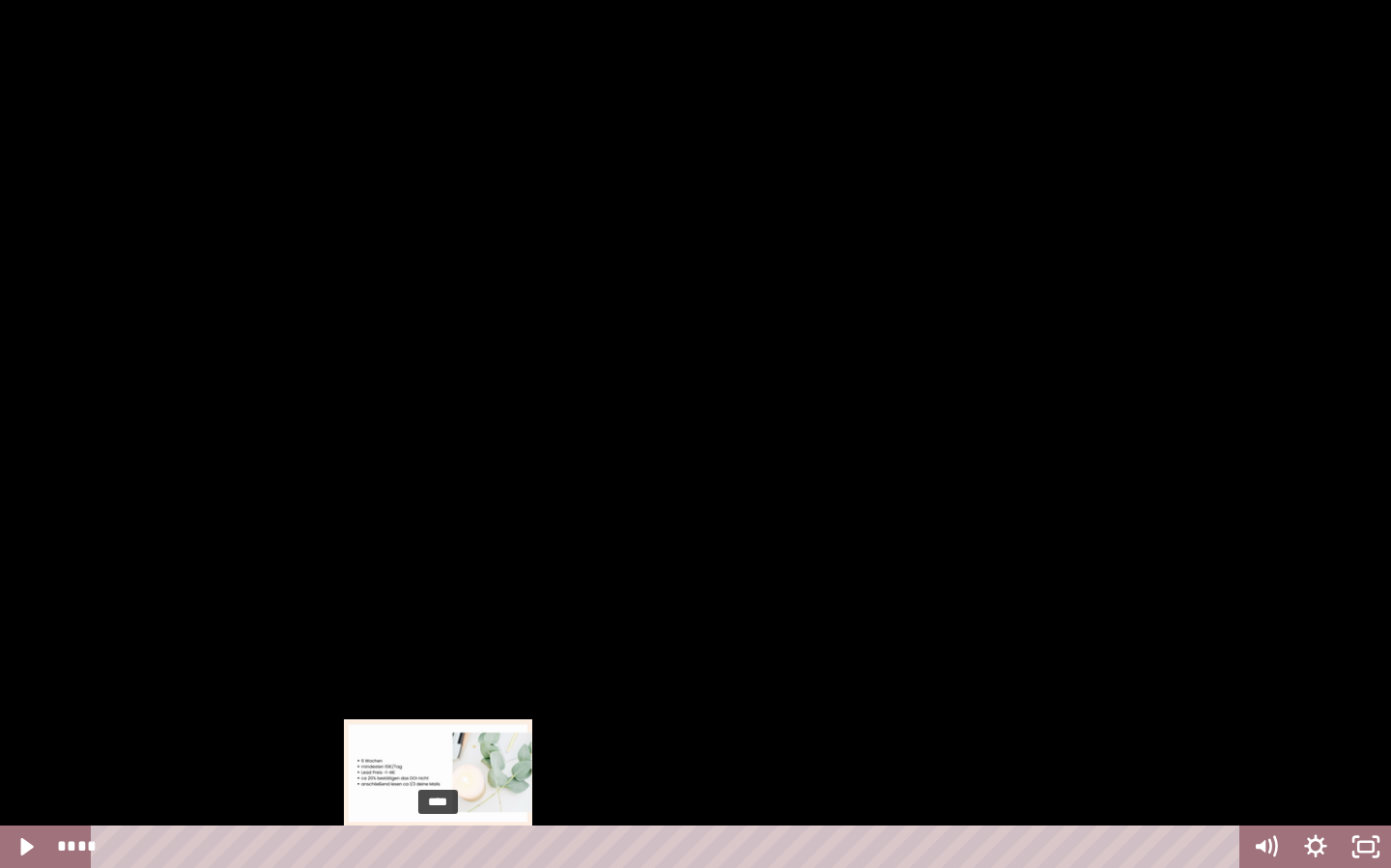 click on "****" at bounding box center (668, 847) 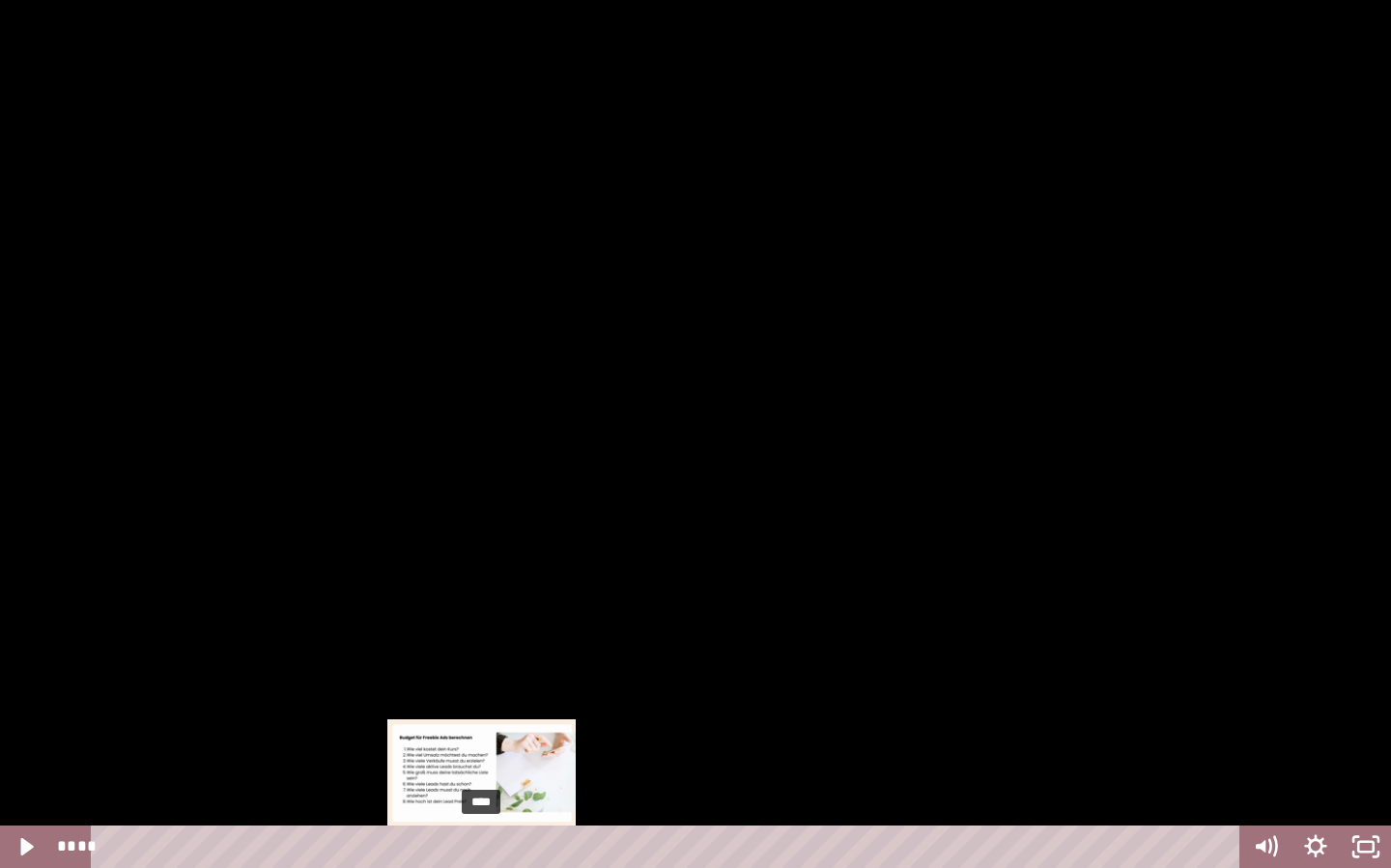 click on "****" at bounding box center [668, 847] 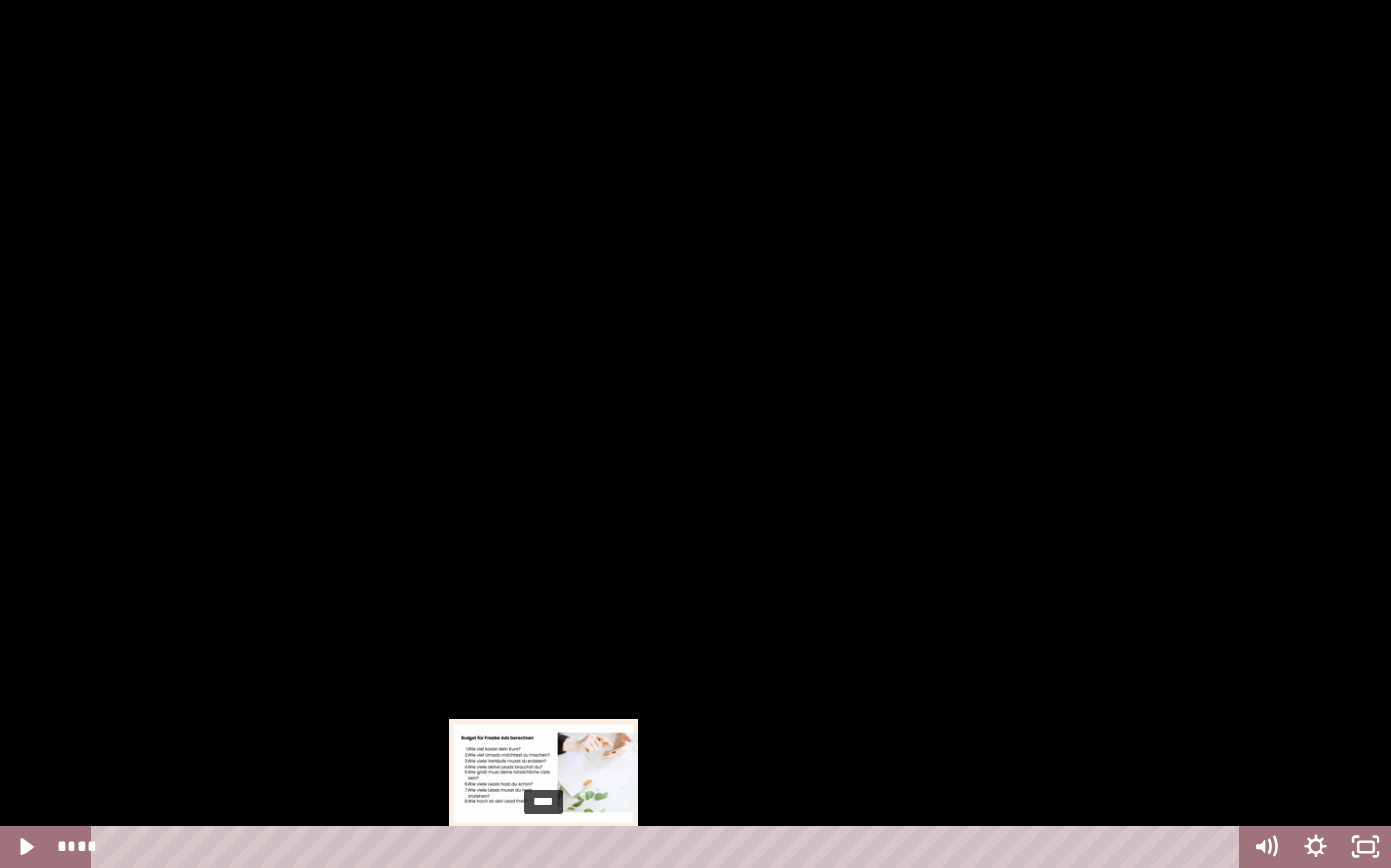 click on "****" at bounding box center (668, 847) 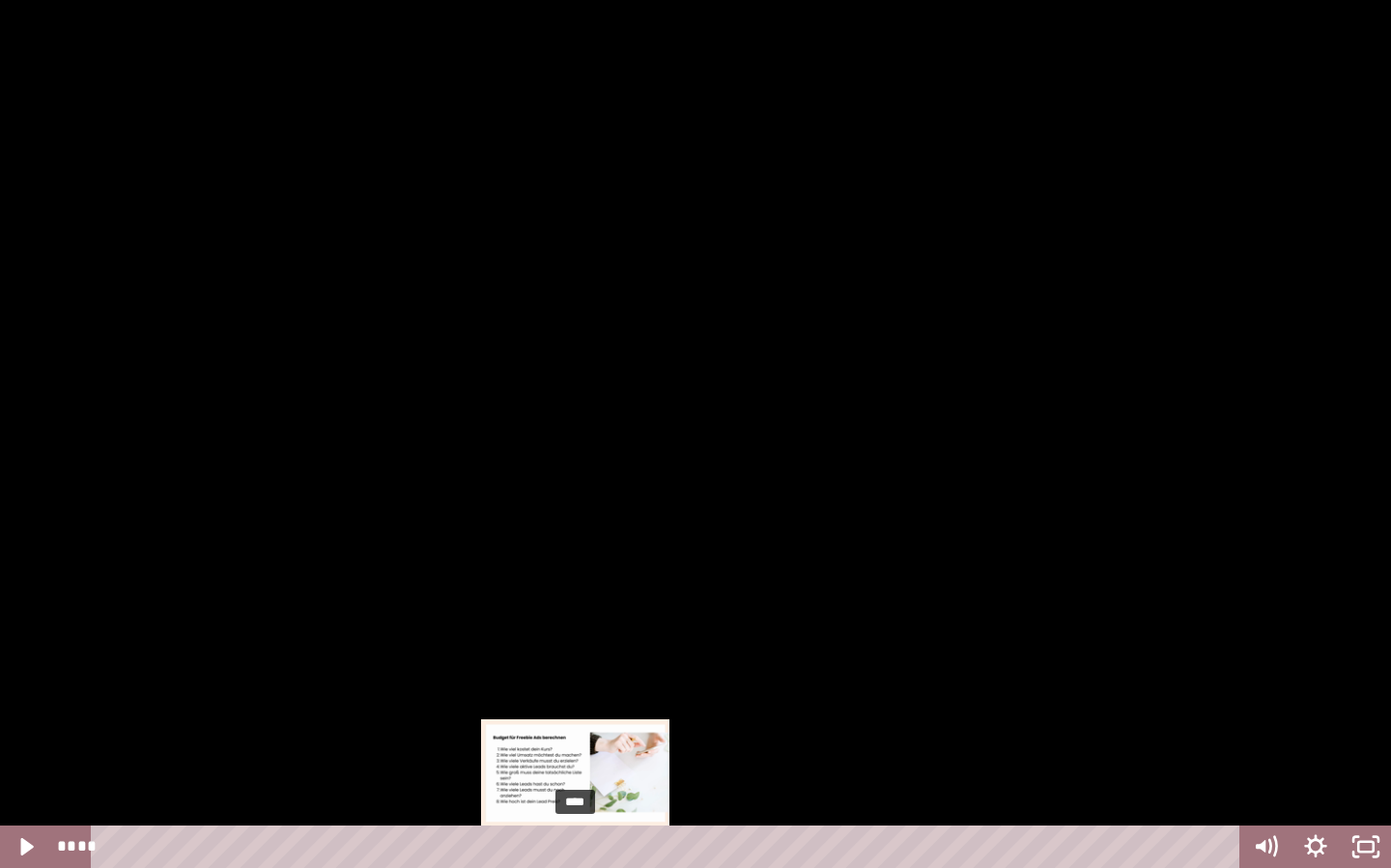 click on "****" at bounding box center [668, 847] 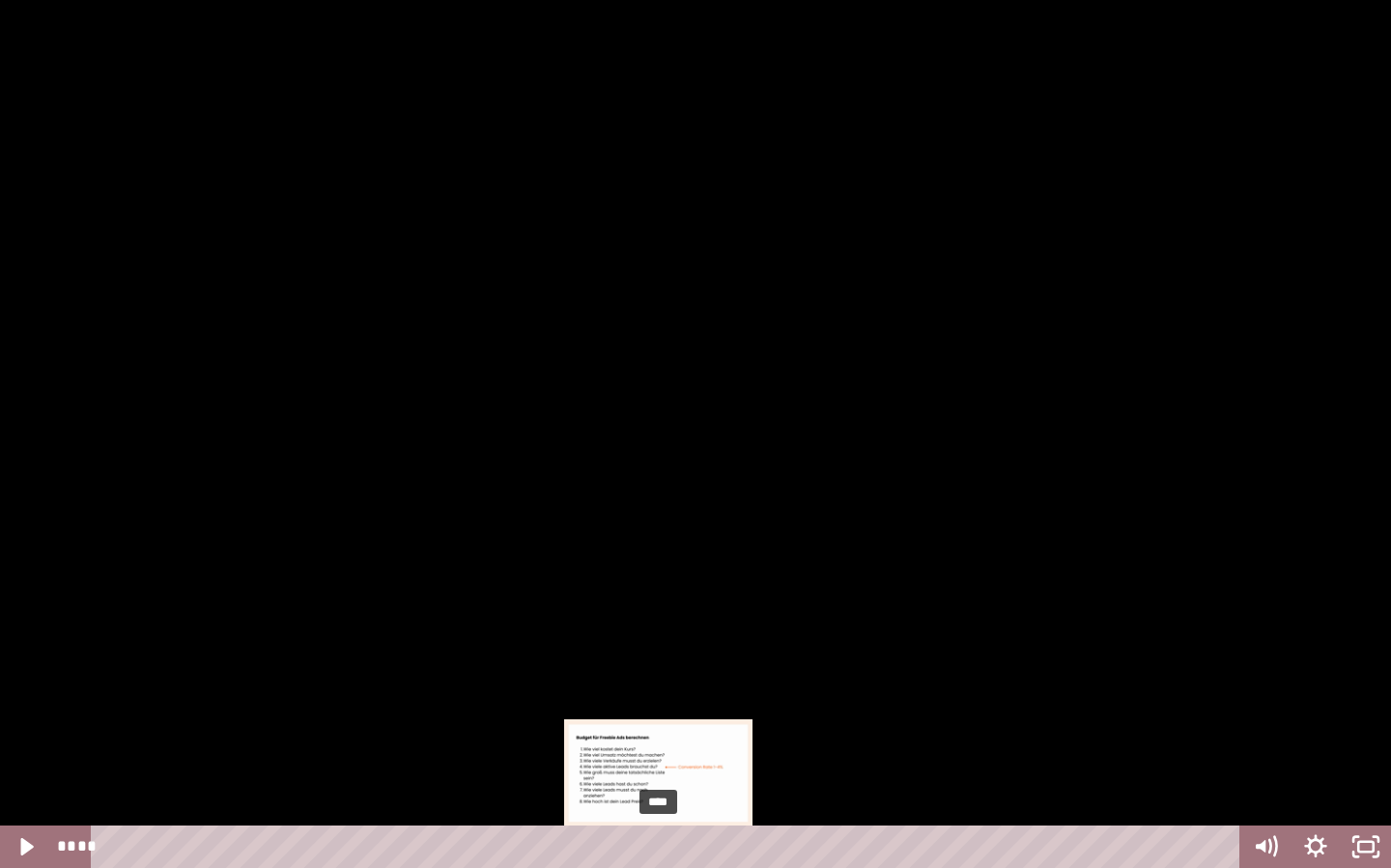 click on "****" at bounding box center [668, 847] 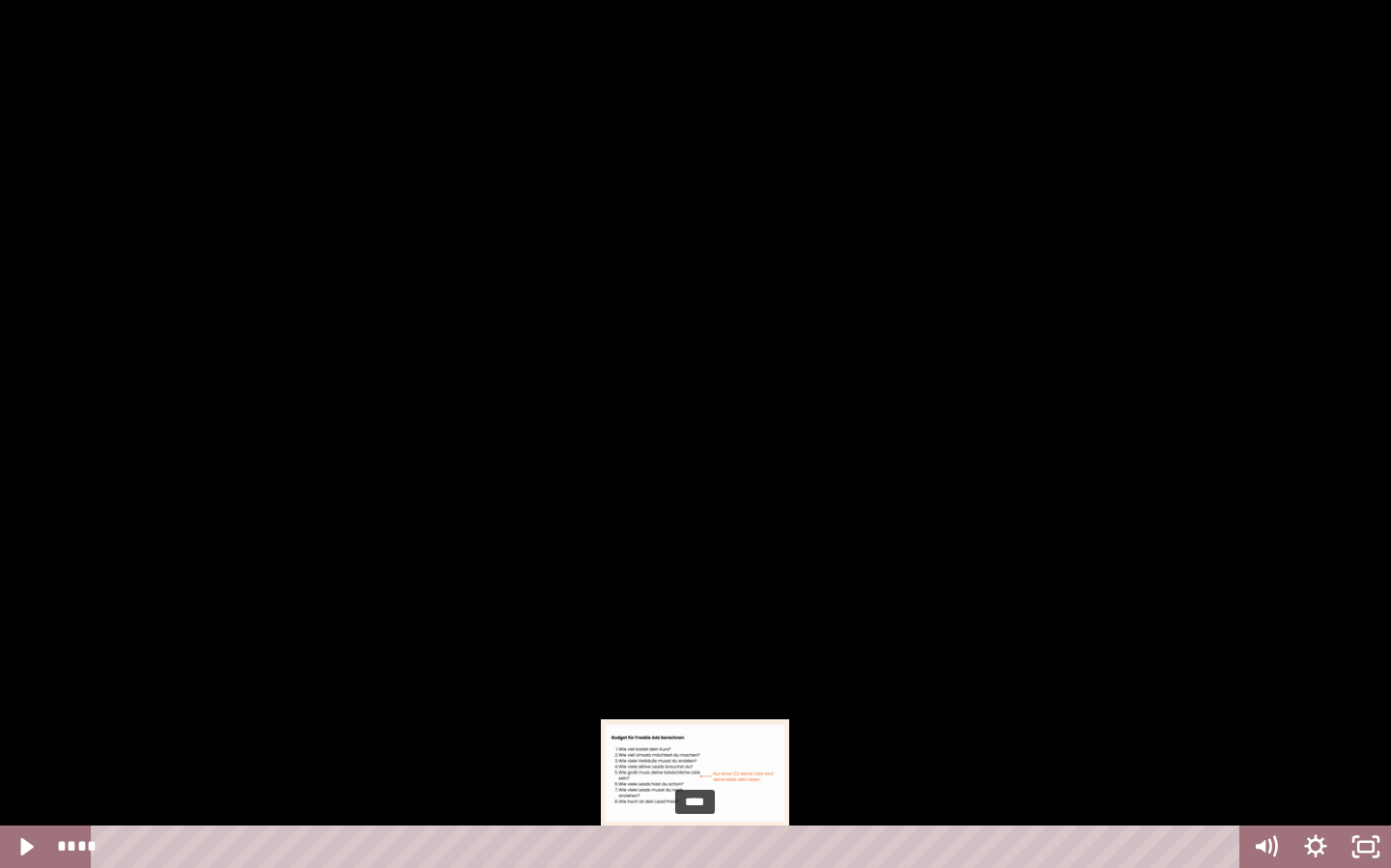 click on "****" at bounding box center [668, 847] 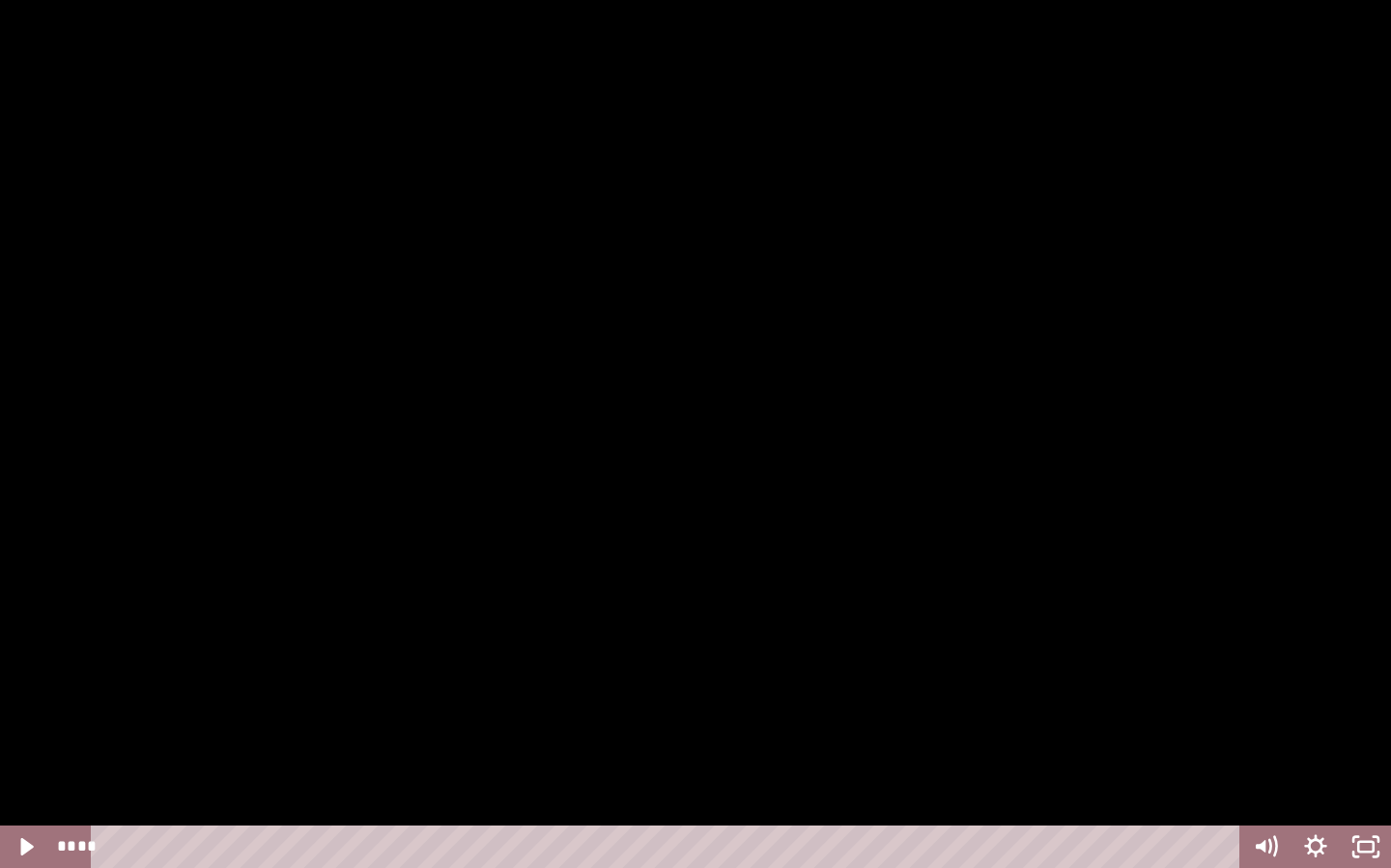 click at bounding box center [696, 434] 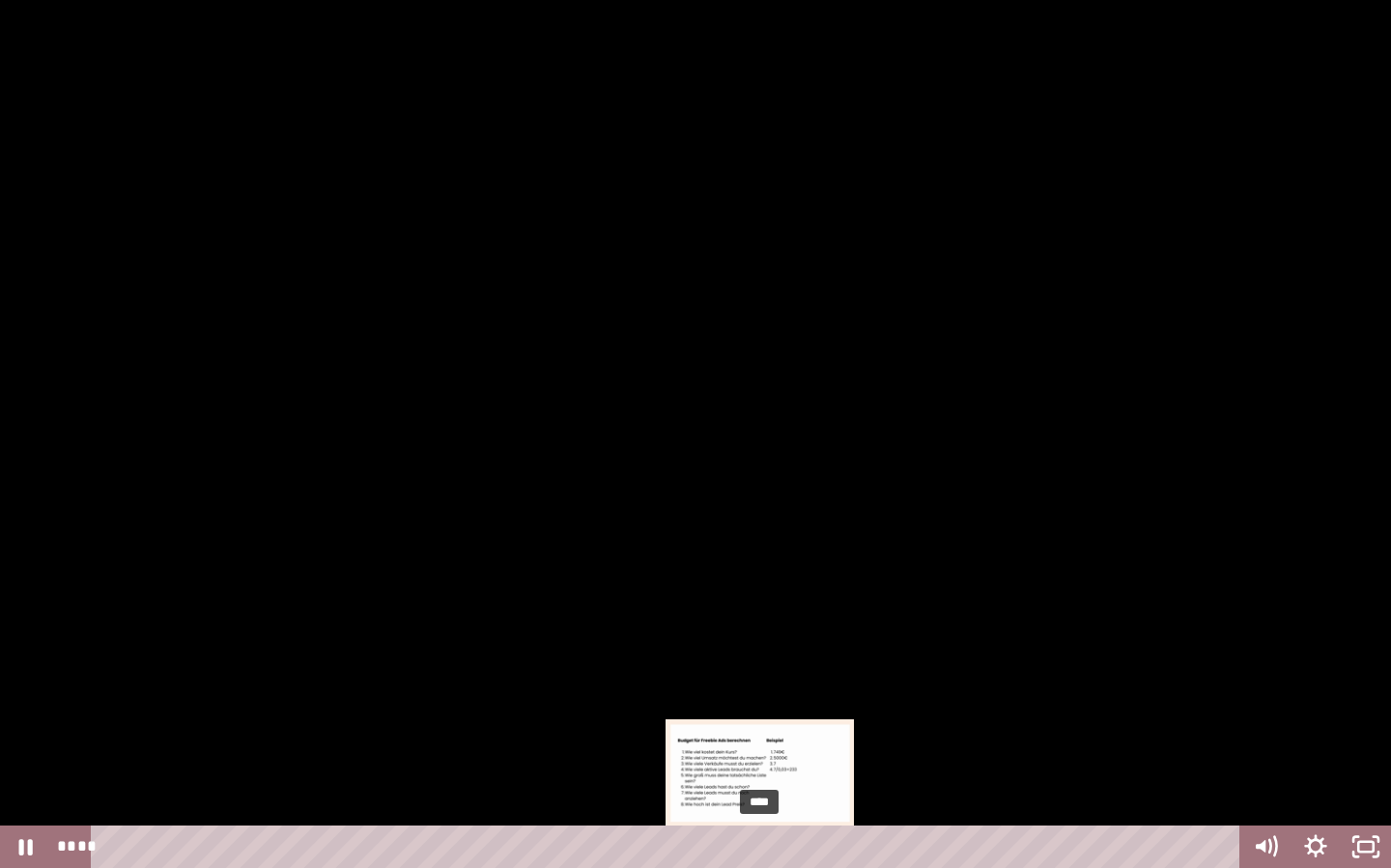 click on "****" at bounding box center [668, 847] 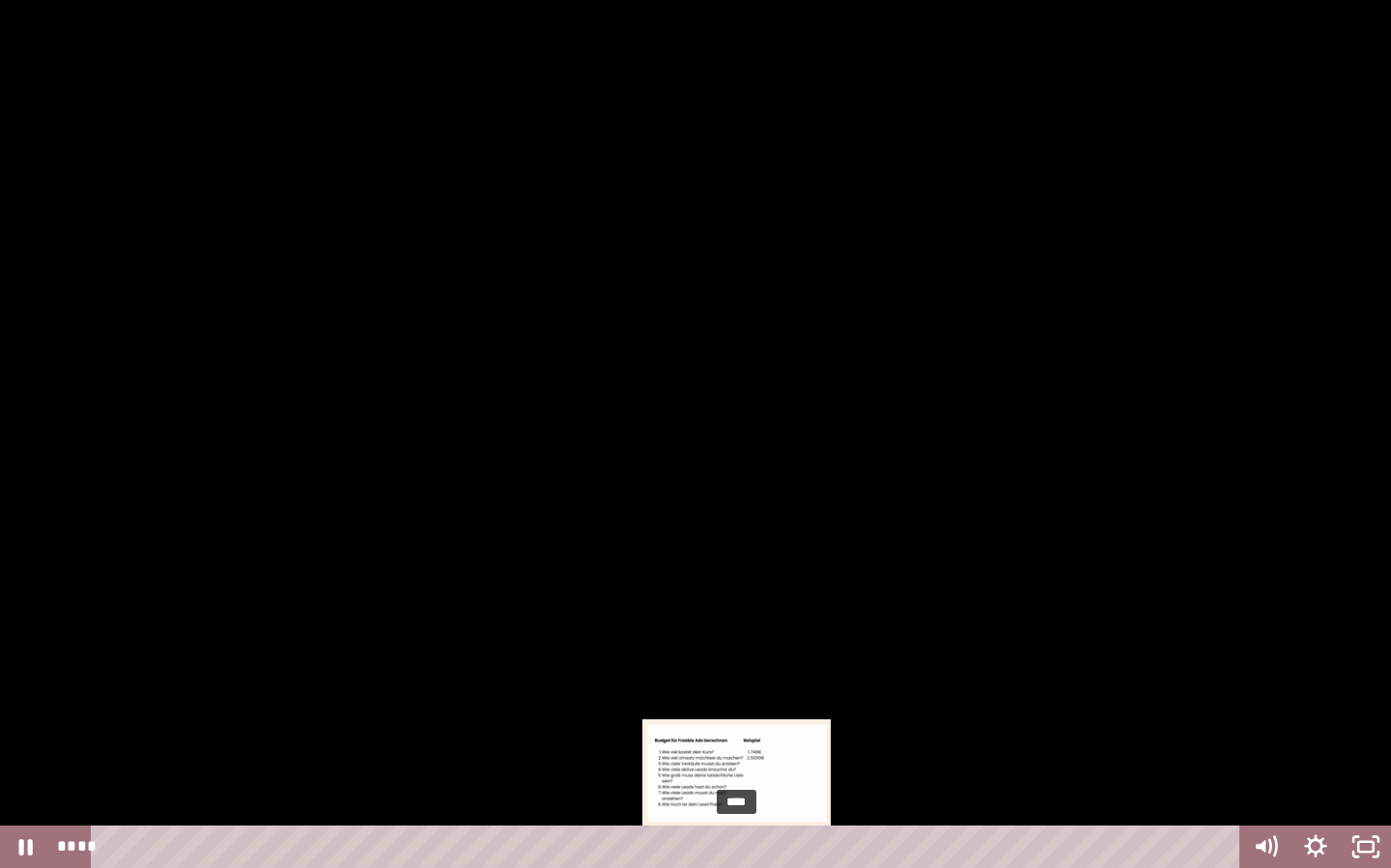 click on "****" at bounding box center (668, 847) 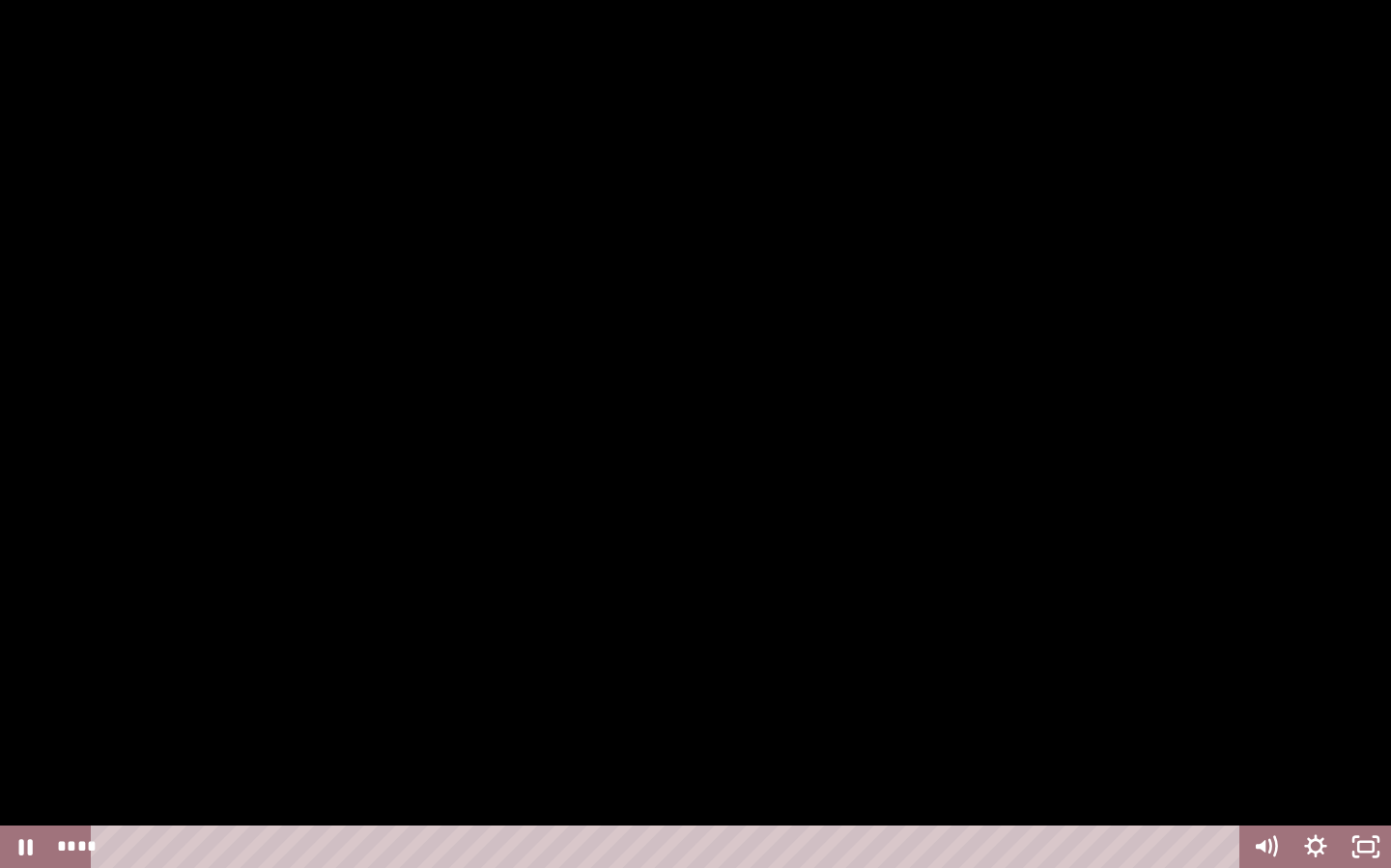 click at bounding box center (696, 434) 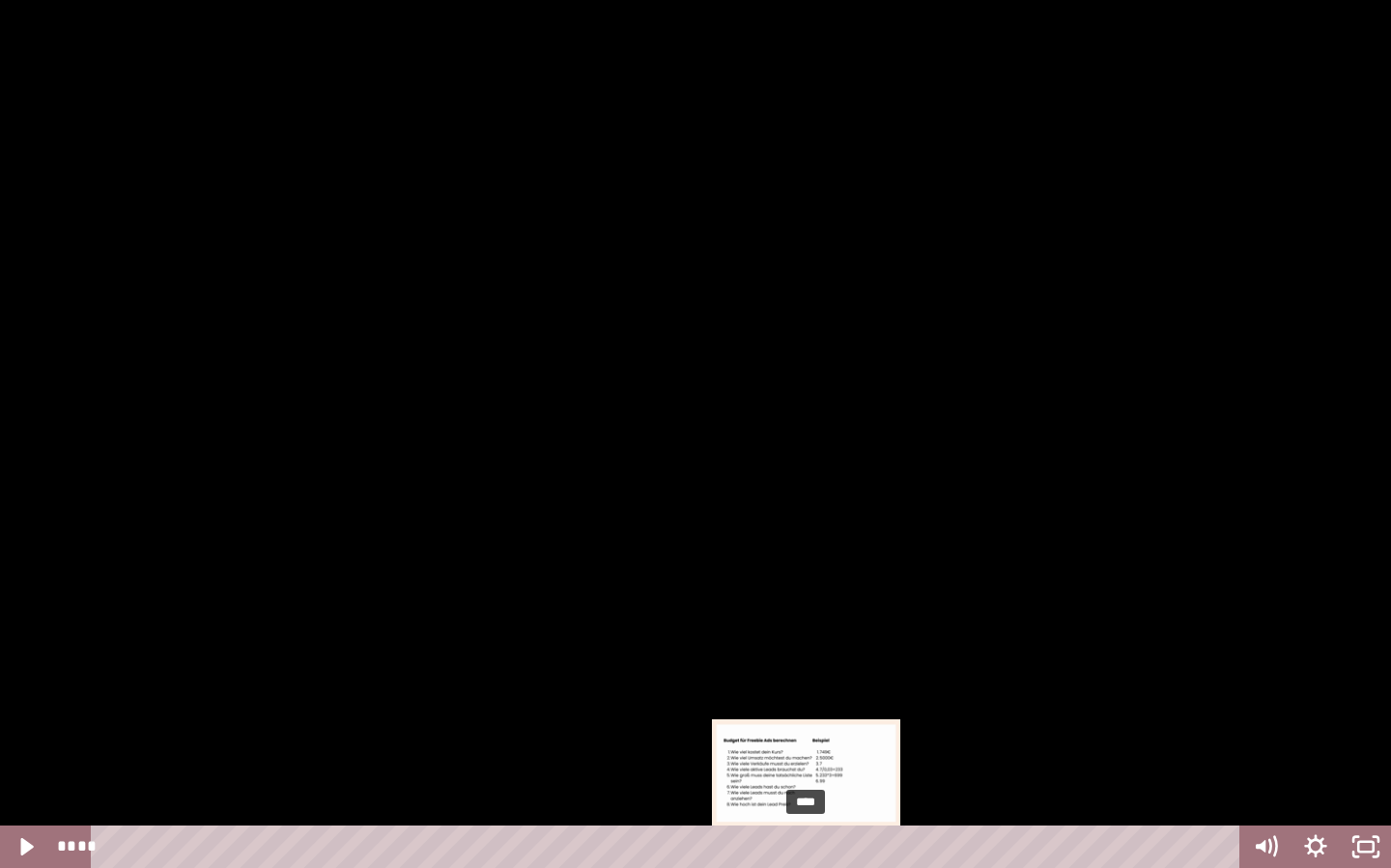 click on "****" at bounding box center (668, 847) 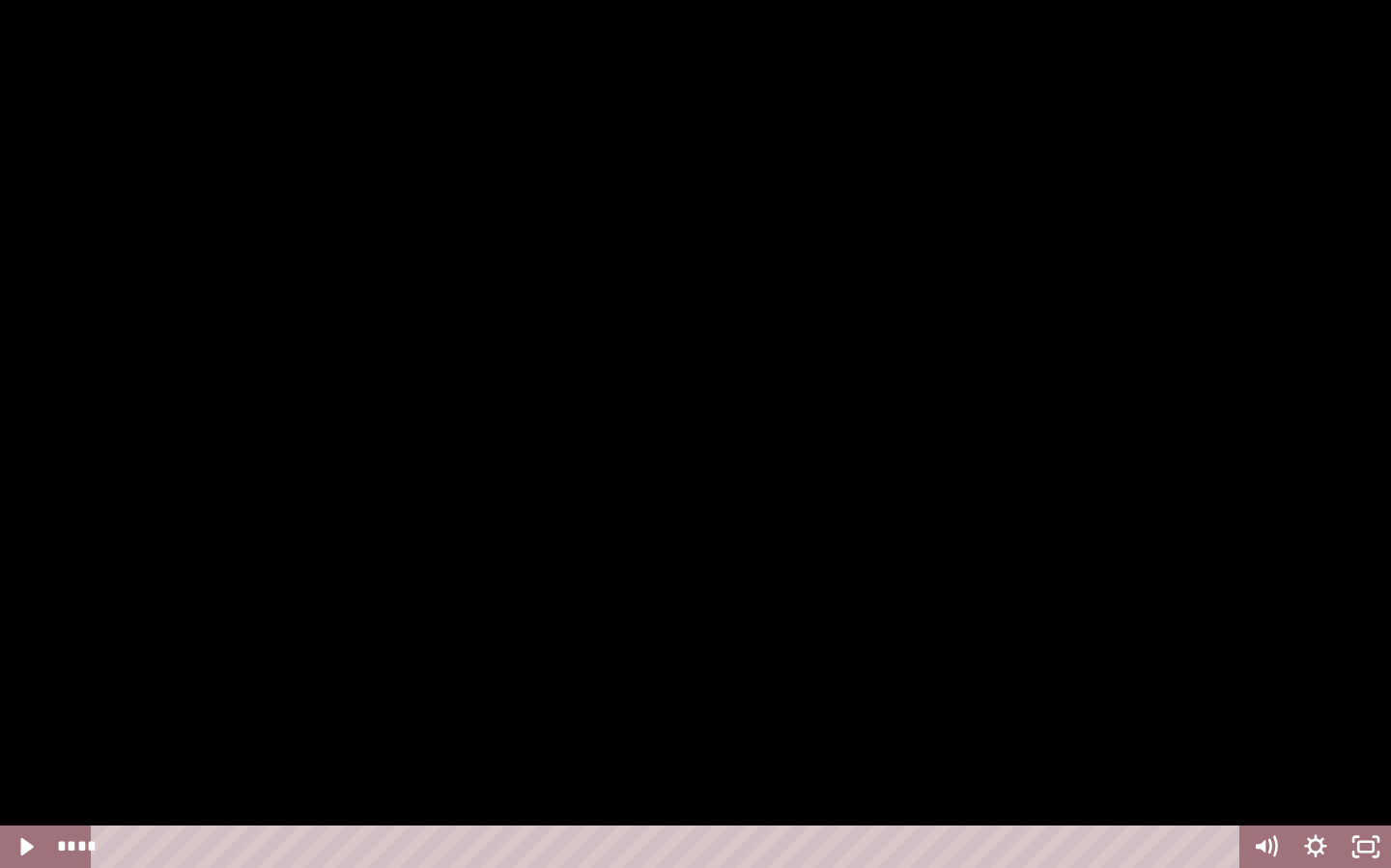 click at bounding box center (696, 434) 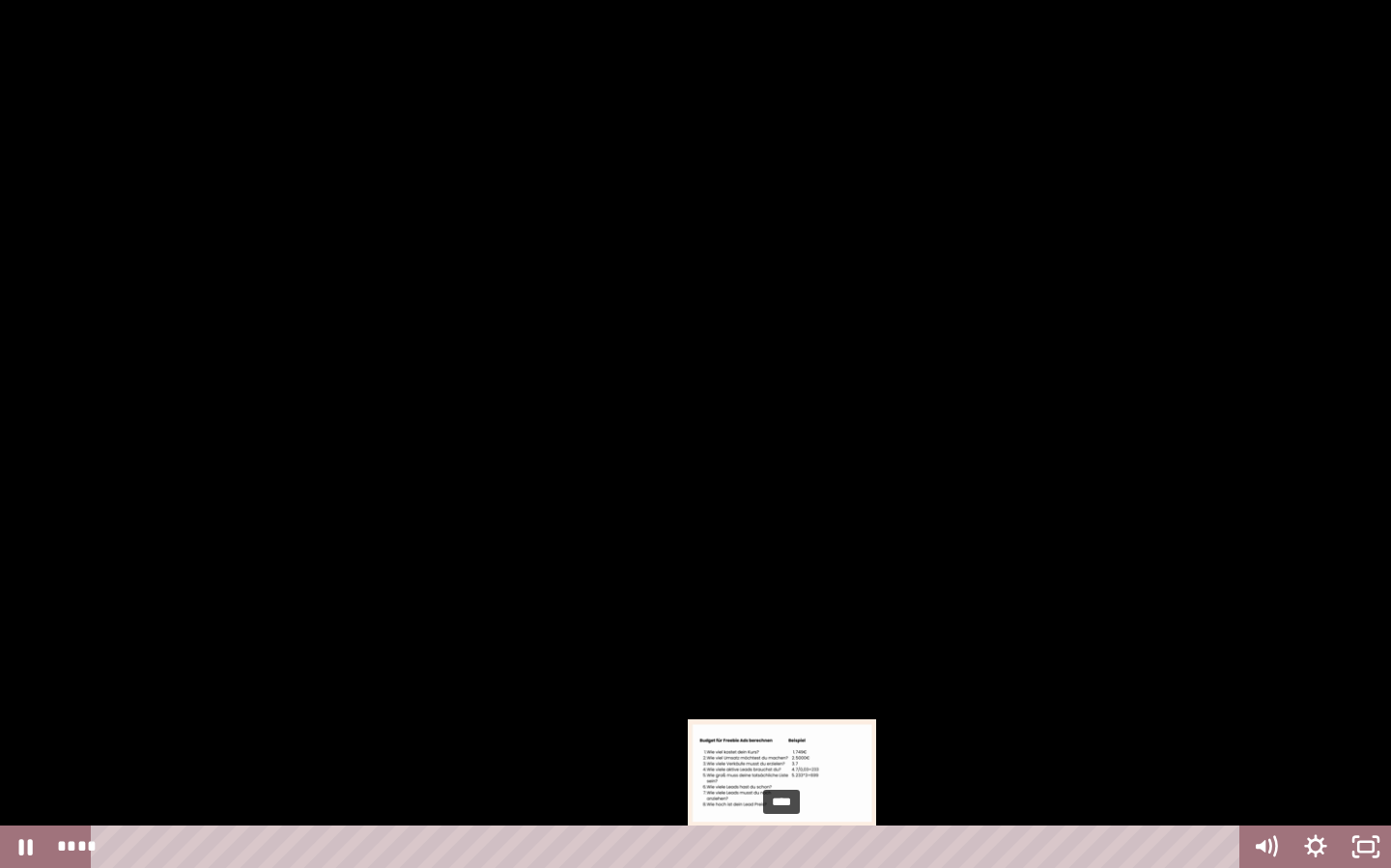 click on "****" at bounding box center [668, 847] 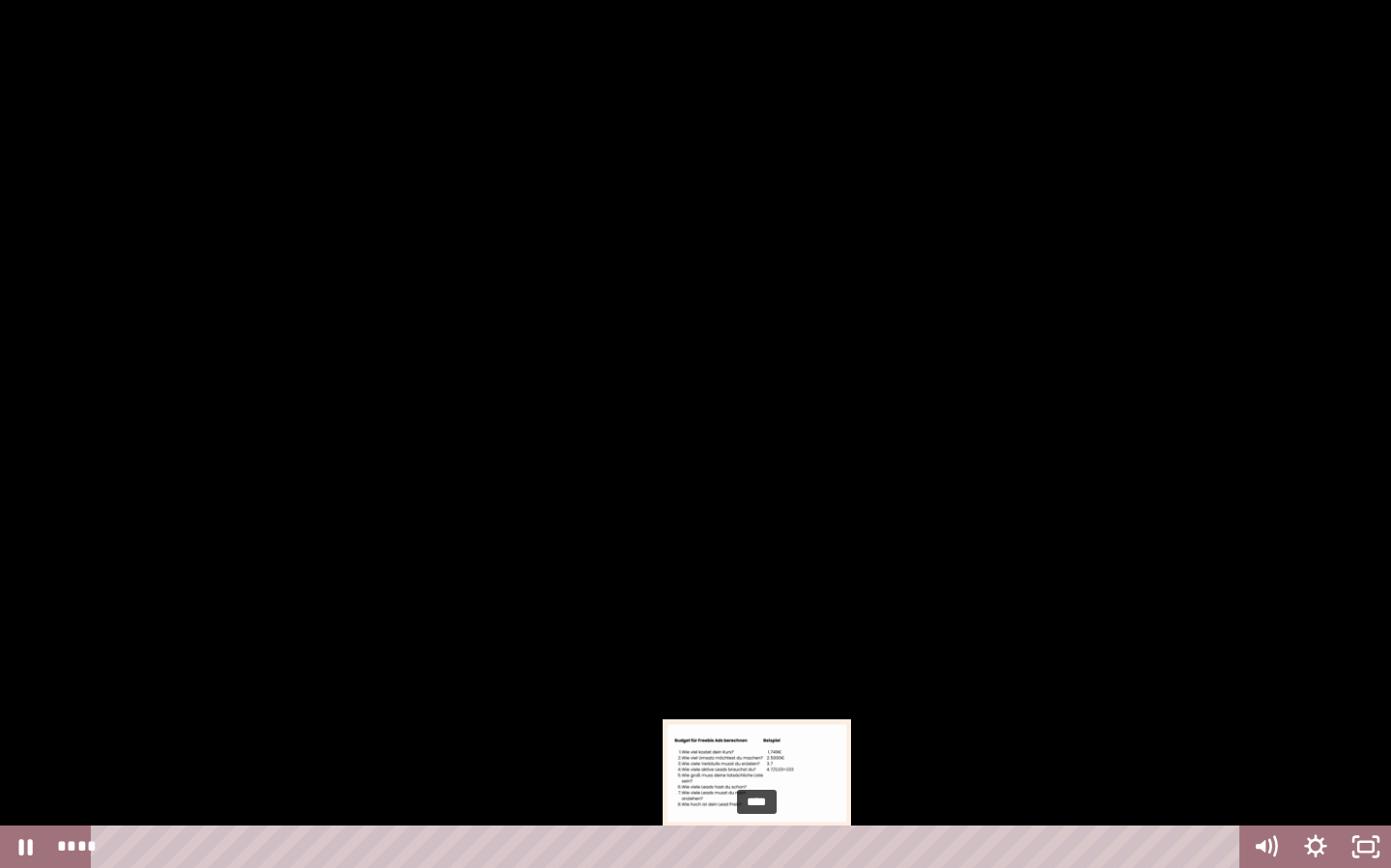 click on "****" at bounding box center (668, 847) 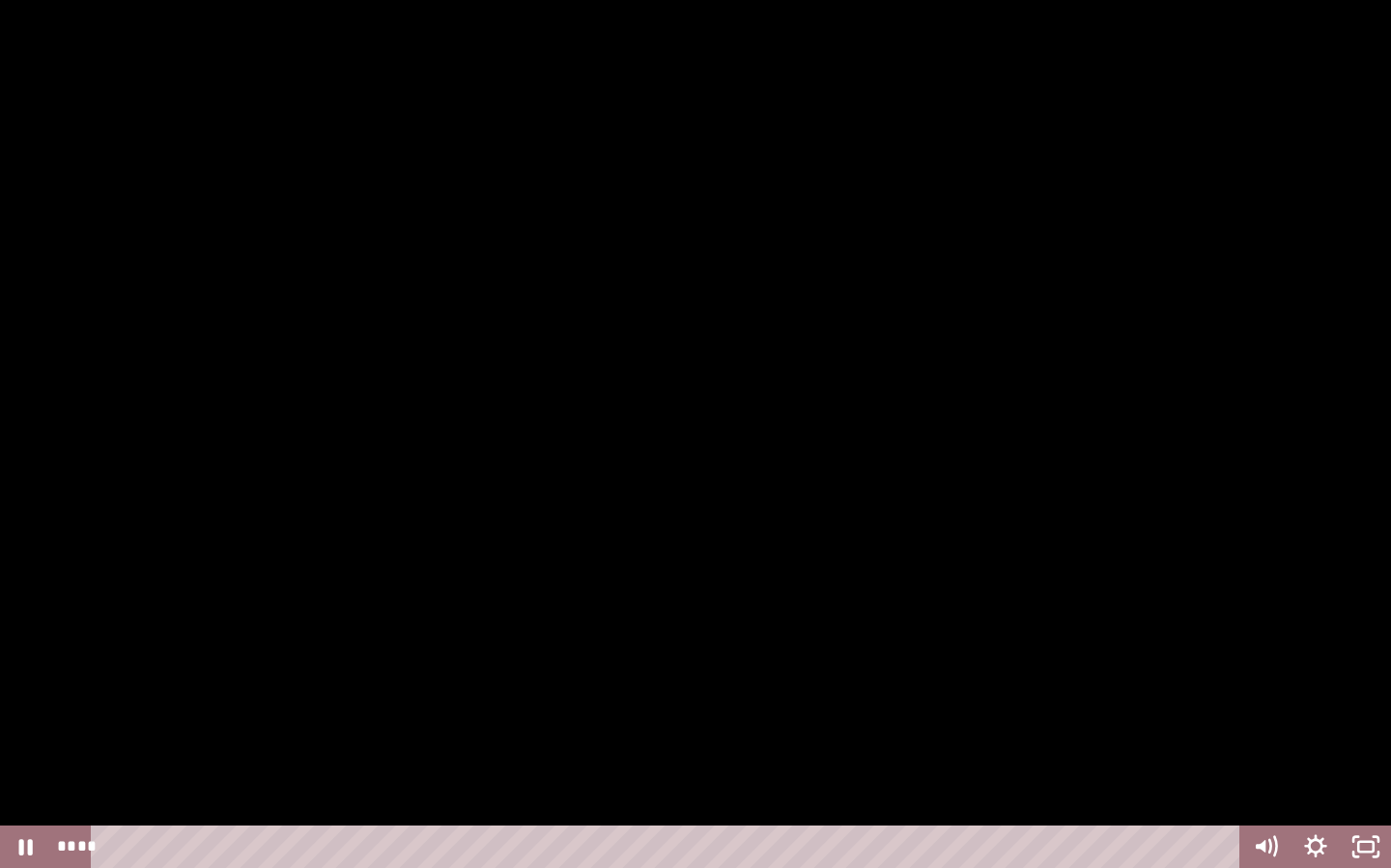 click at bounding box center (696, 434) 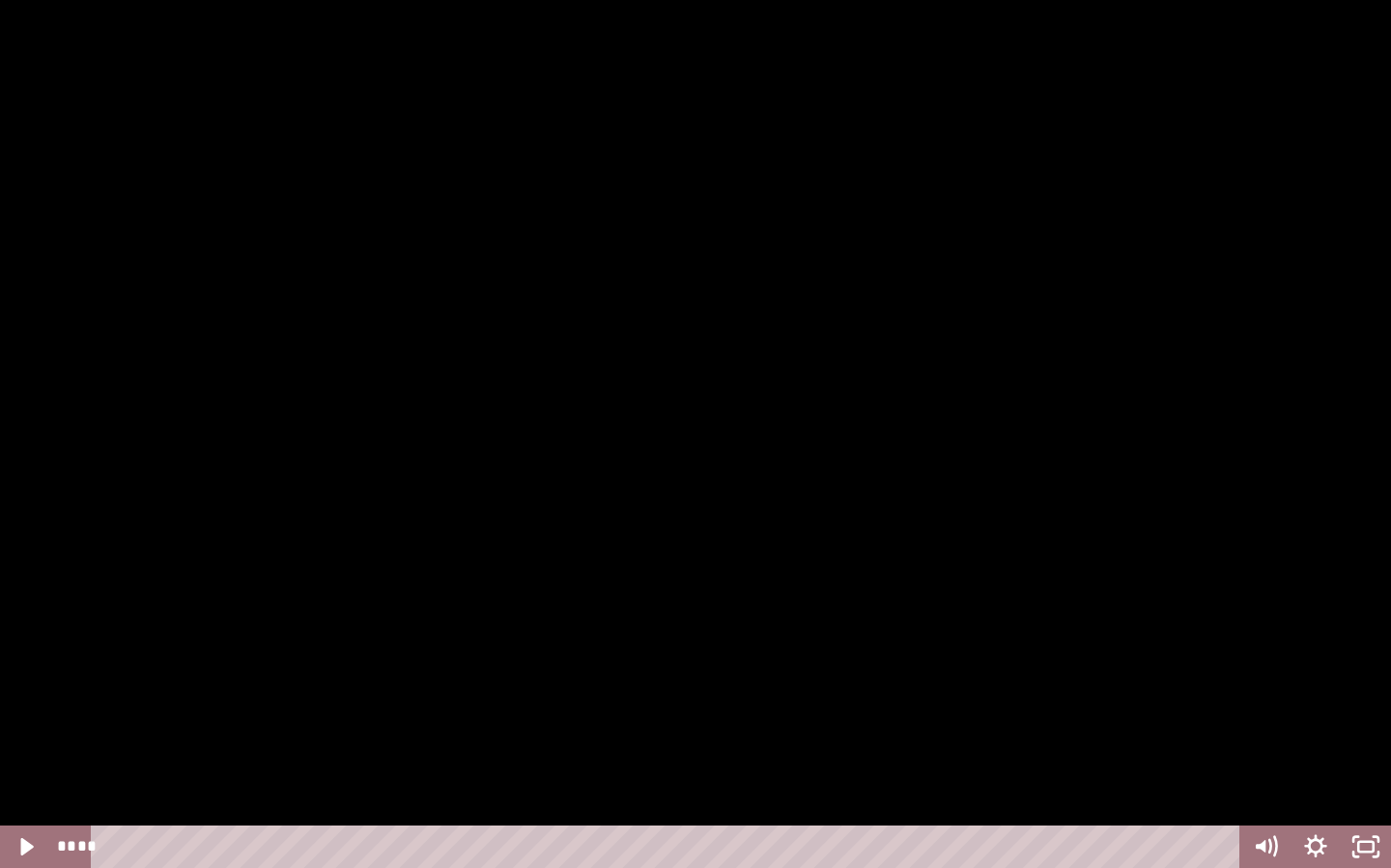 click at bounding box center [696, 434] 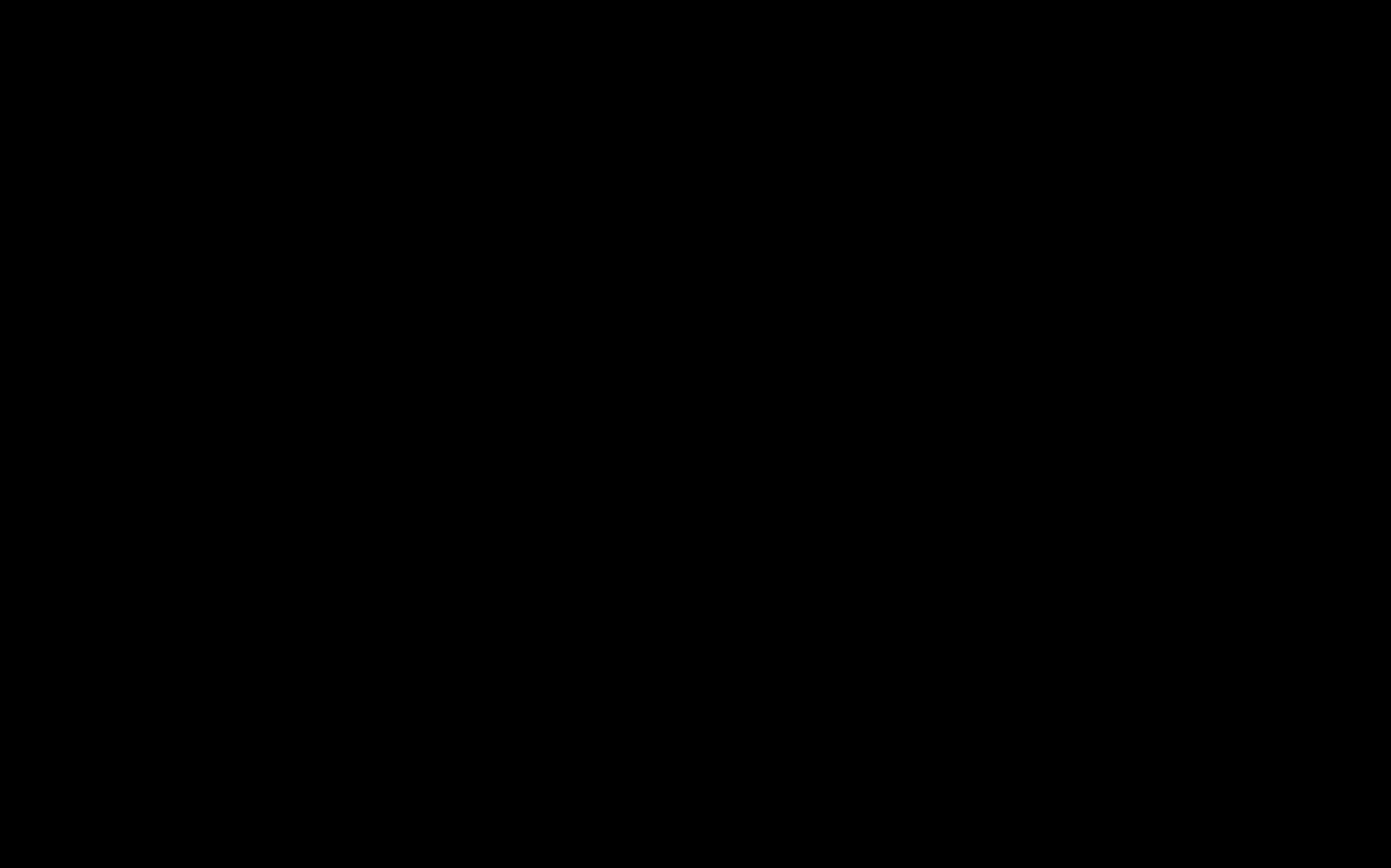 click at bounding box center [696, 434] 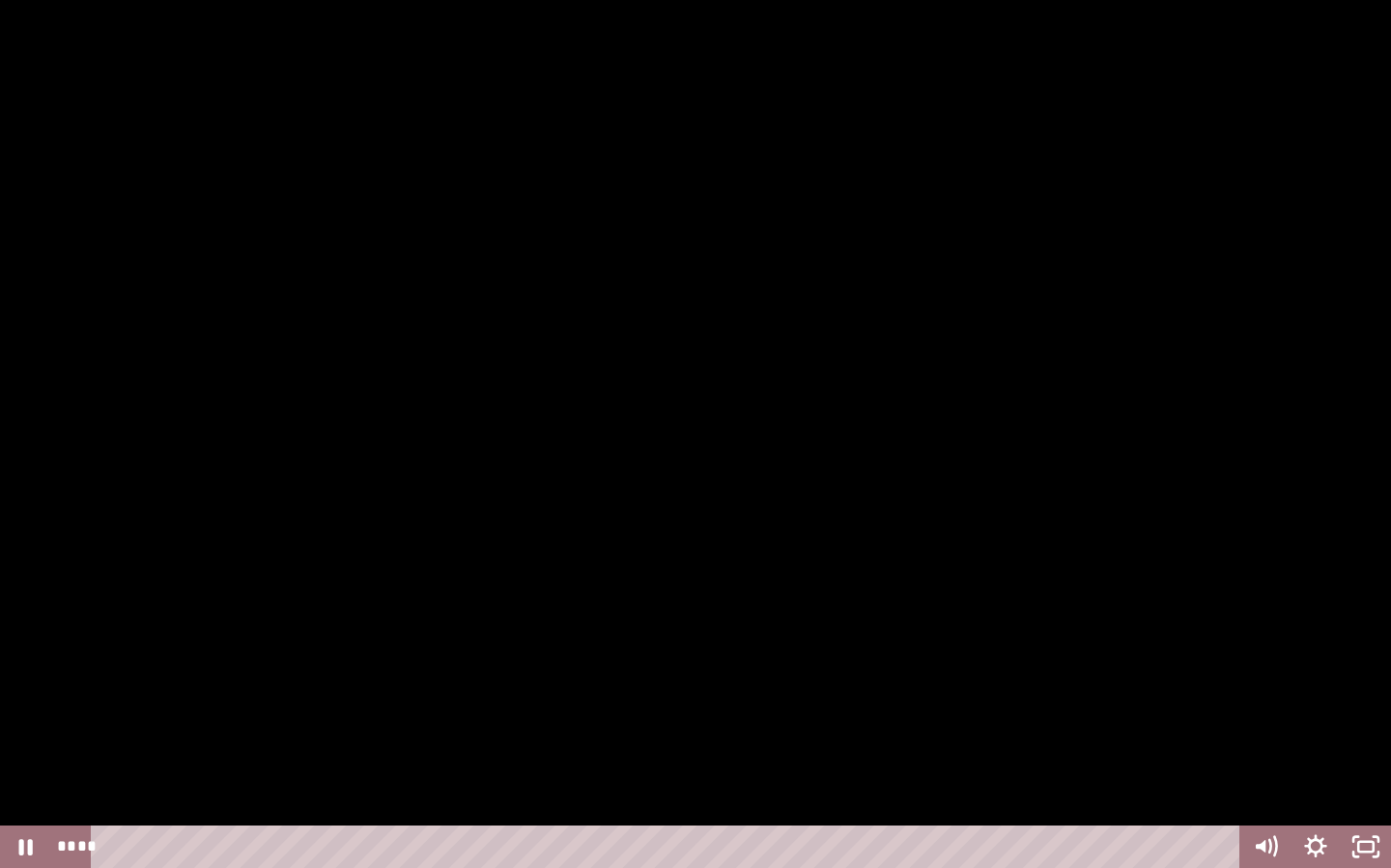 click at bounding box center [696, 434] 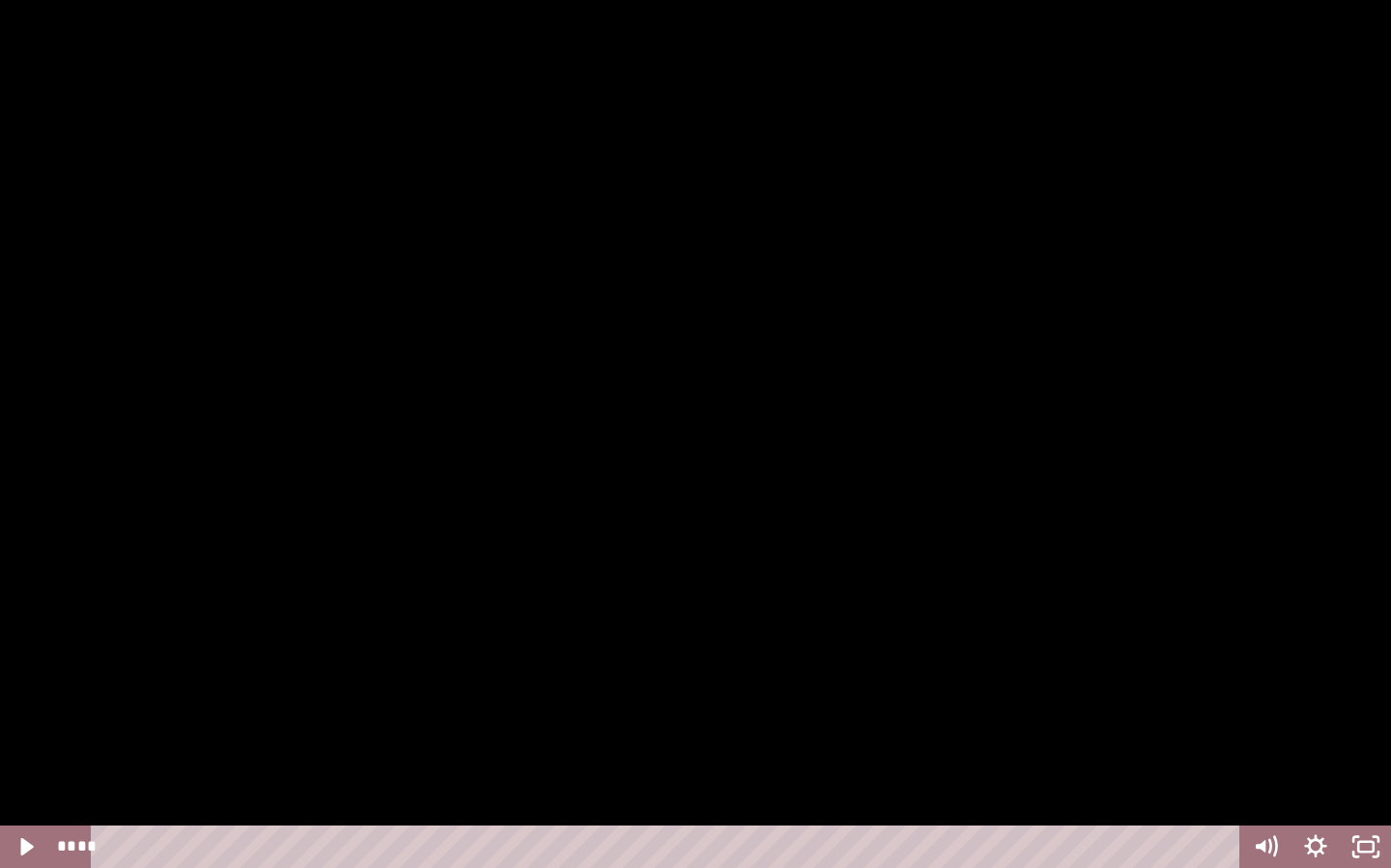 click at bounding box center (696, 434) 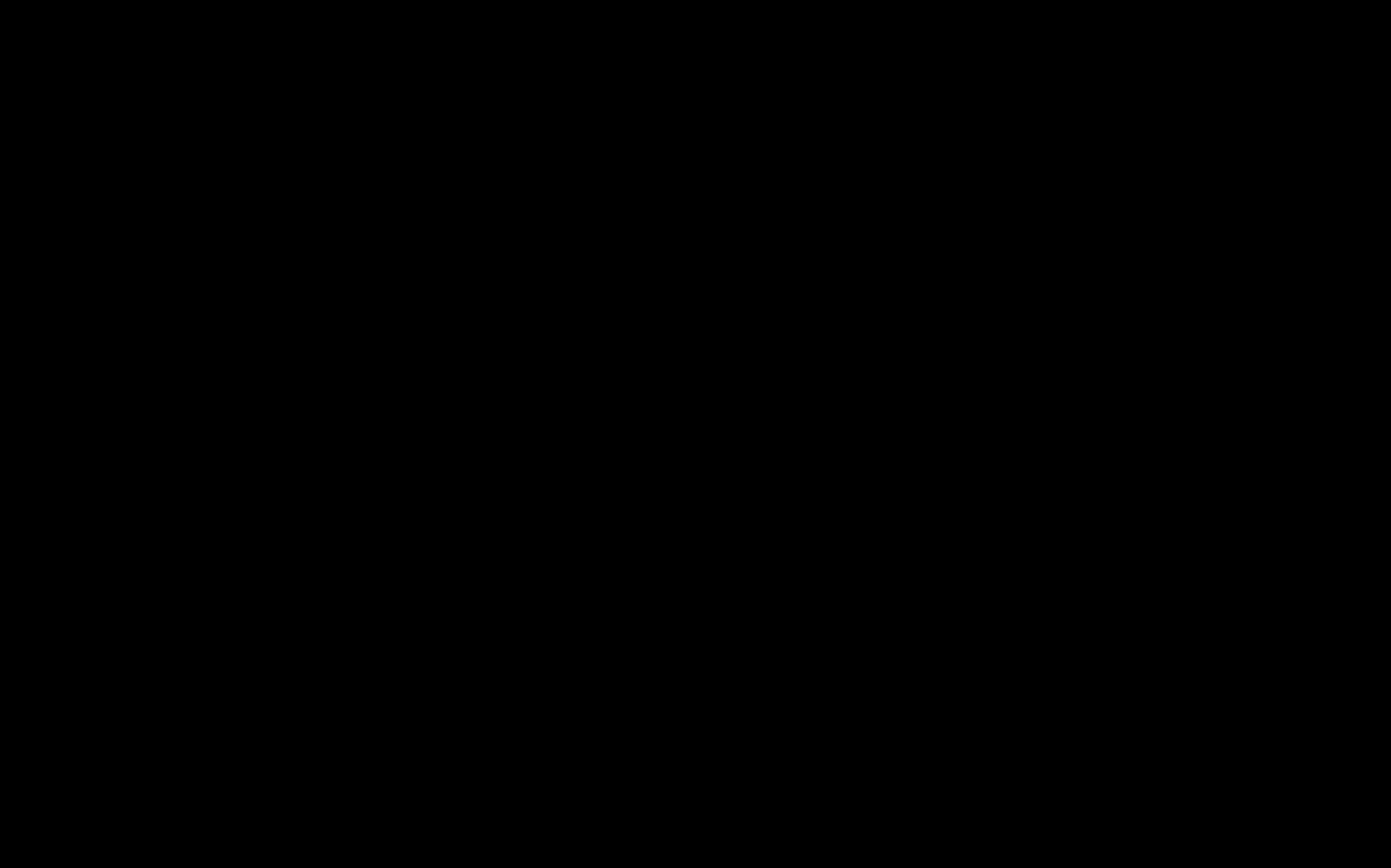 click at bounding box center (696, 434) 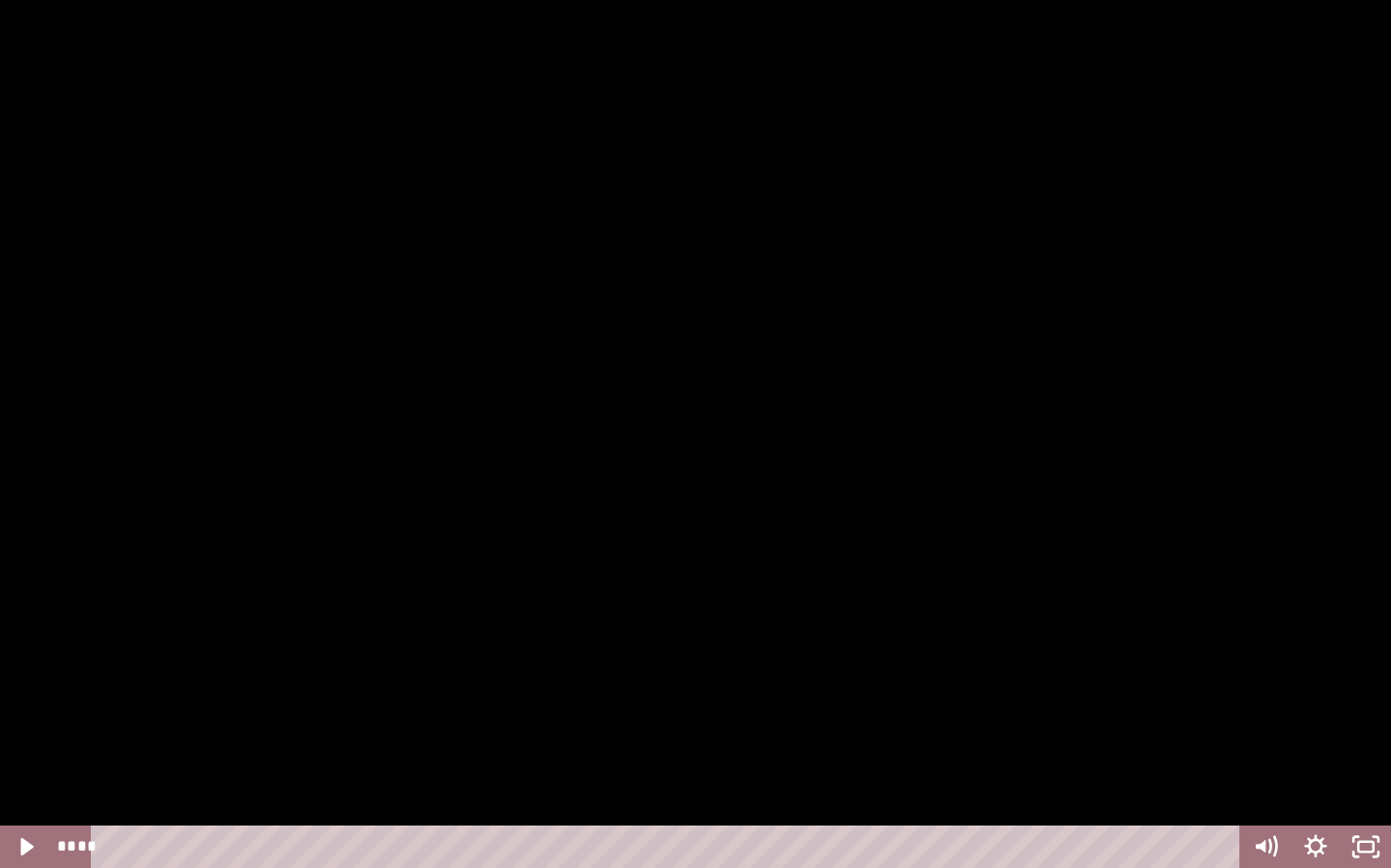 click at bounding box center [696, 434] 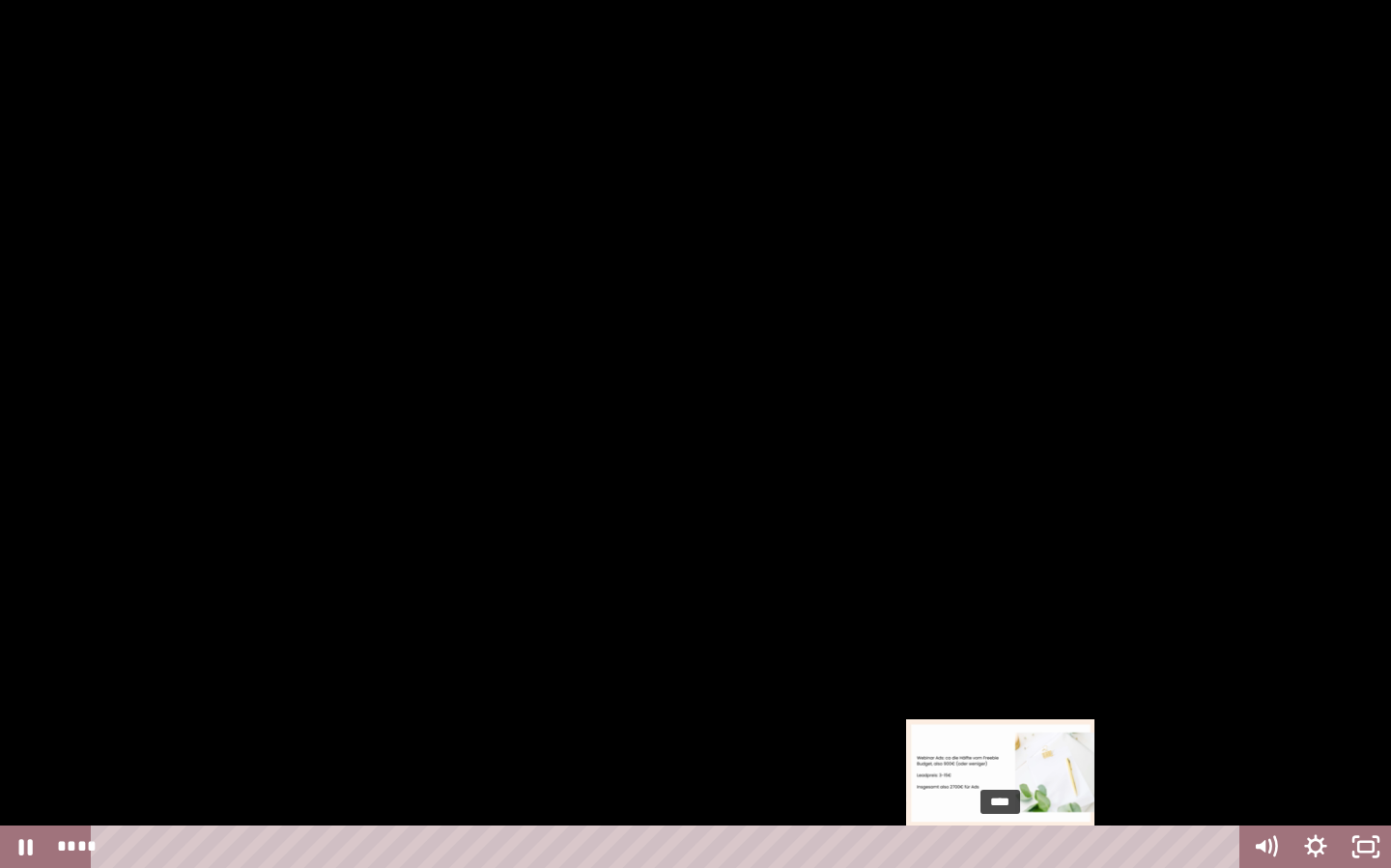 click on "****" at bounding box center [668, 847] 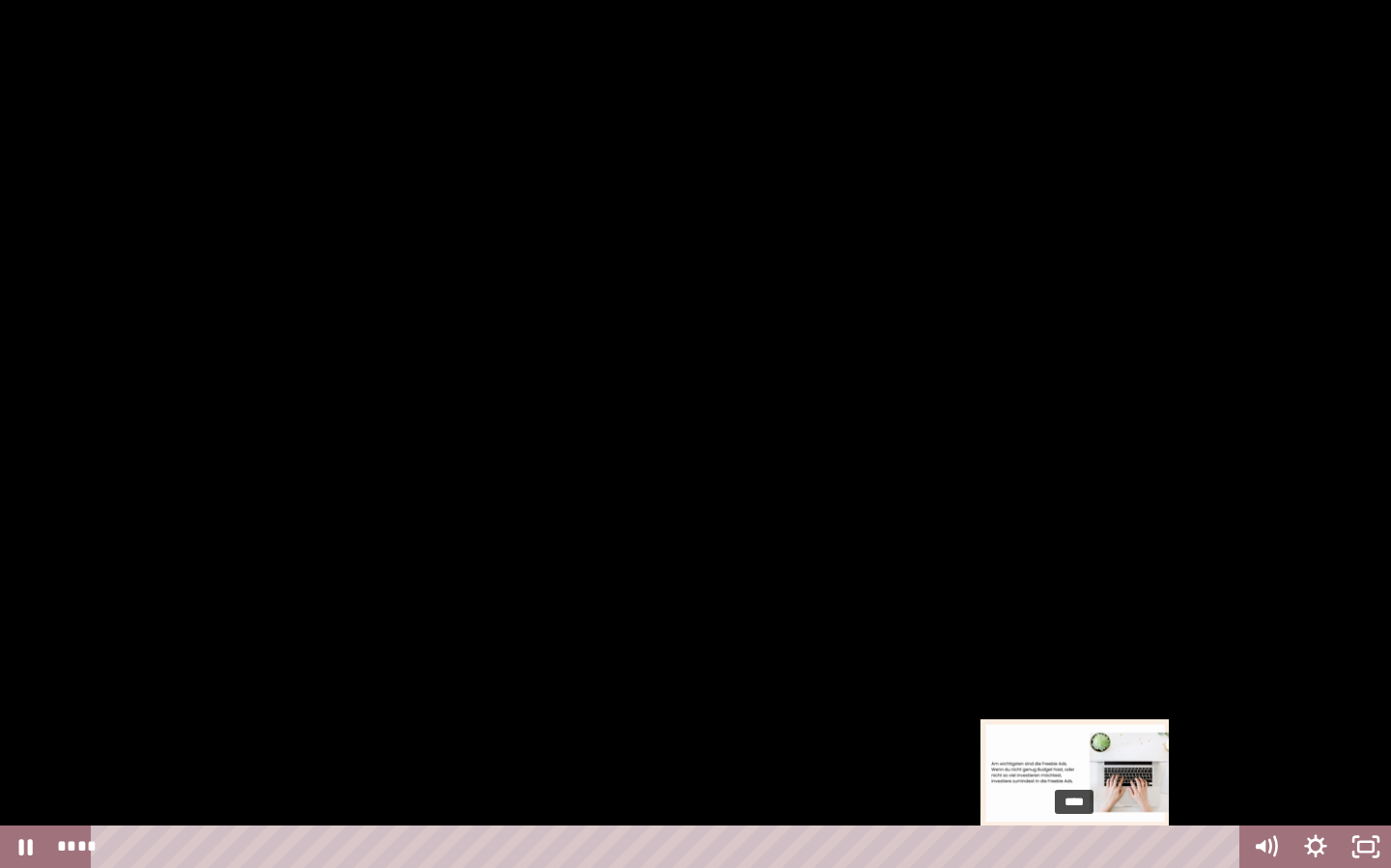 click on "****" at bounding box center [668, 847] 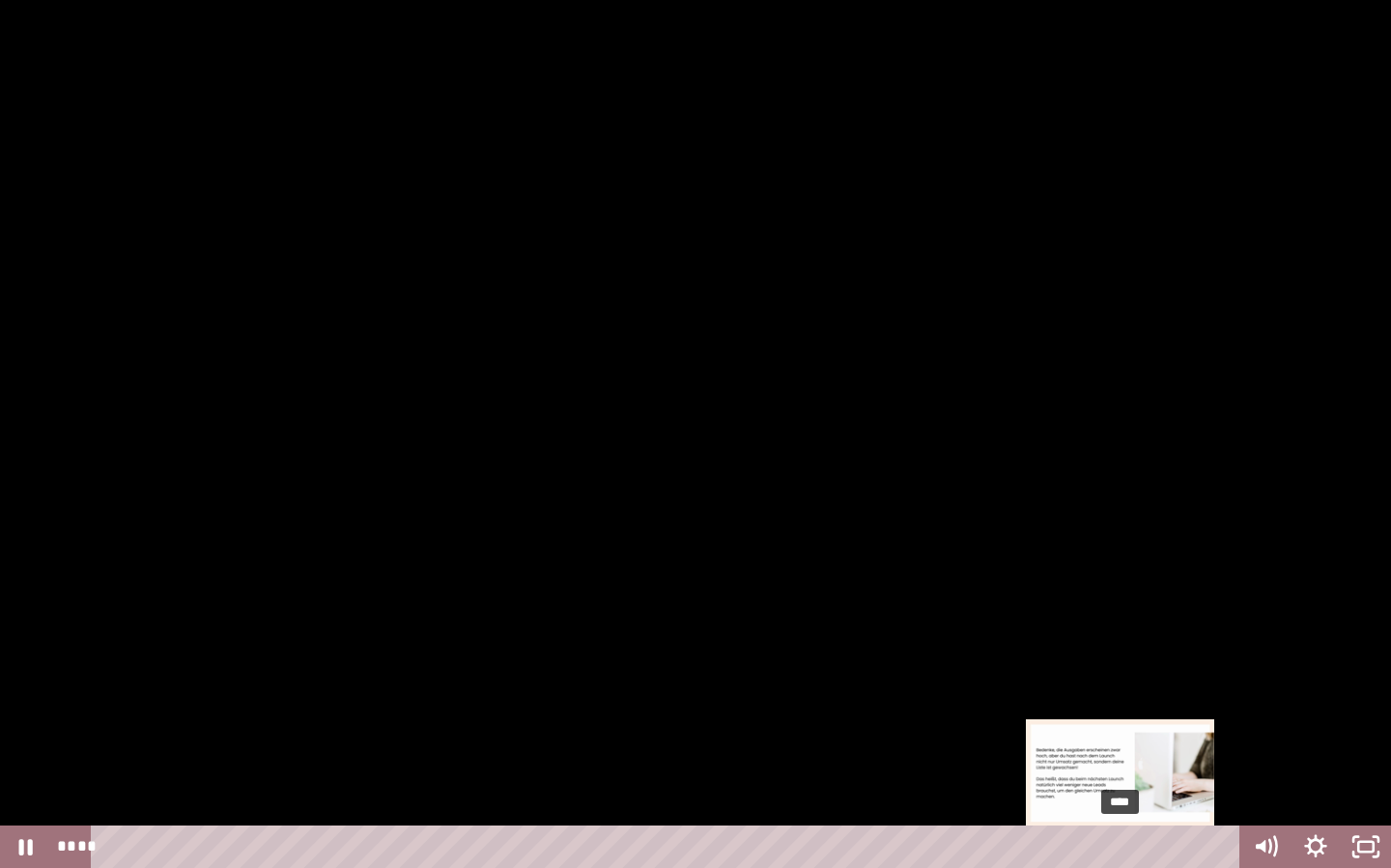 click on "****" at bounding box center (668, 847) 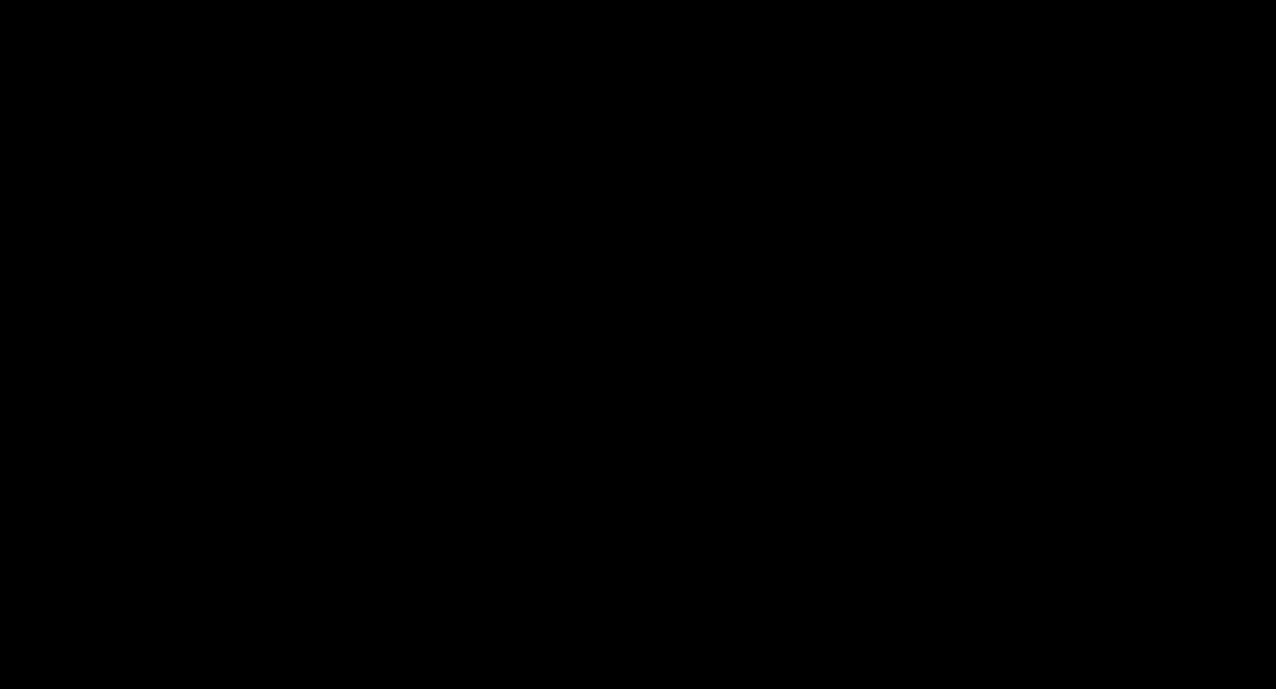 scroll, scrollTop: 1601, scrollLeft: 0, axis: vertical 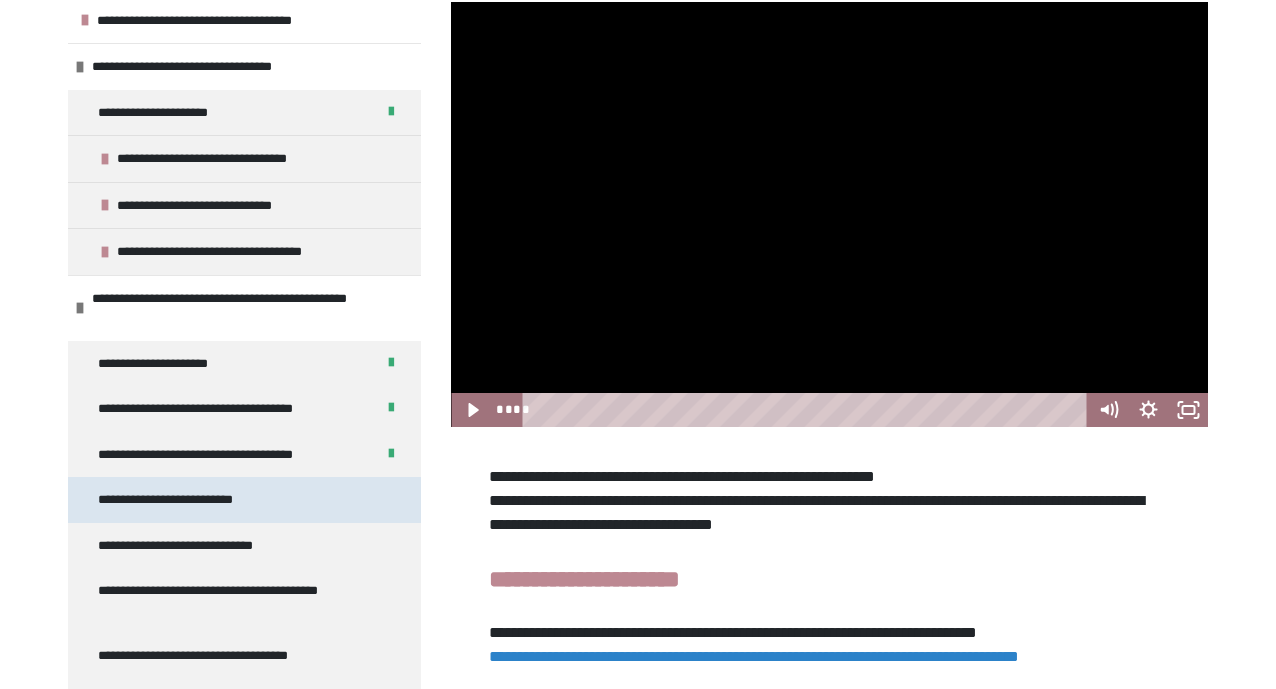 click on "**********" at bounding box center [244, 500] 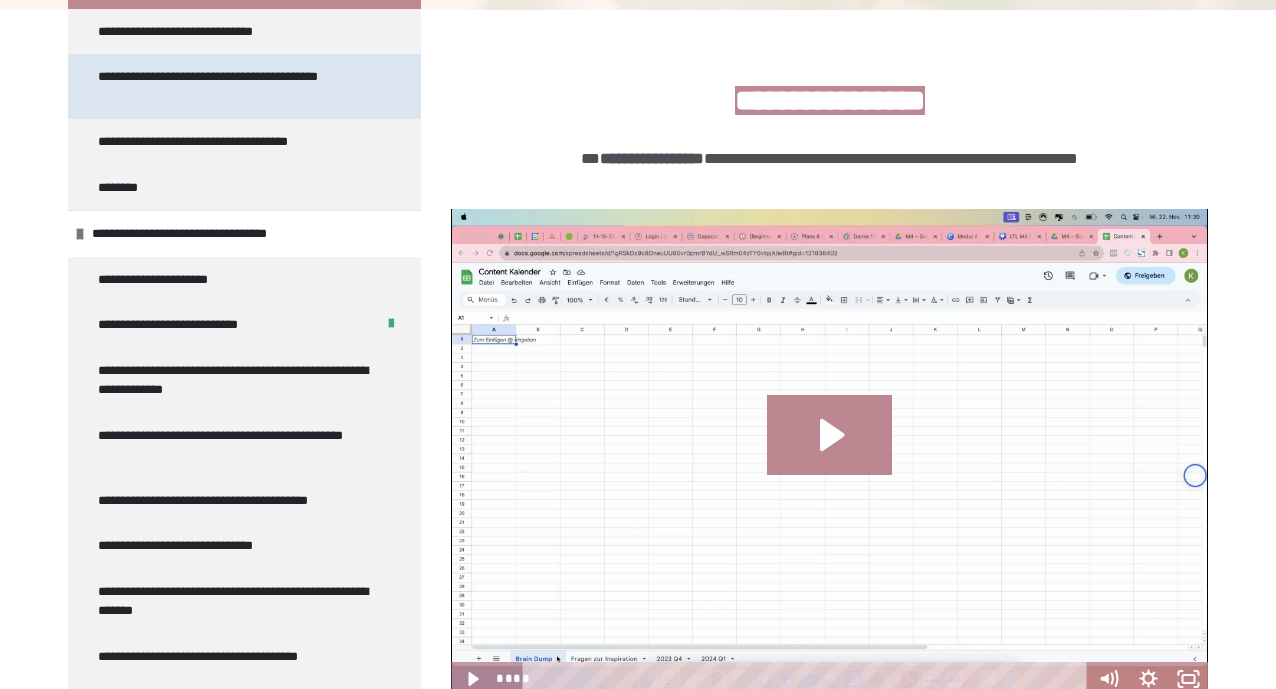 scroll, scrollTop: 635, scrollLeft: 0, axis: vertical 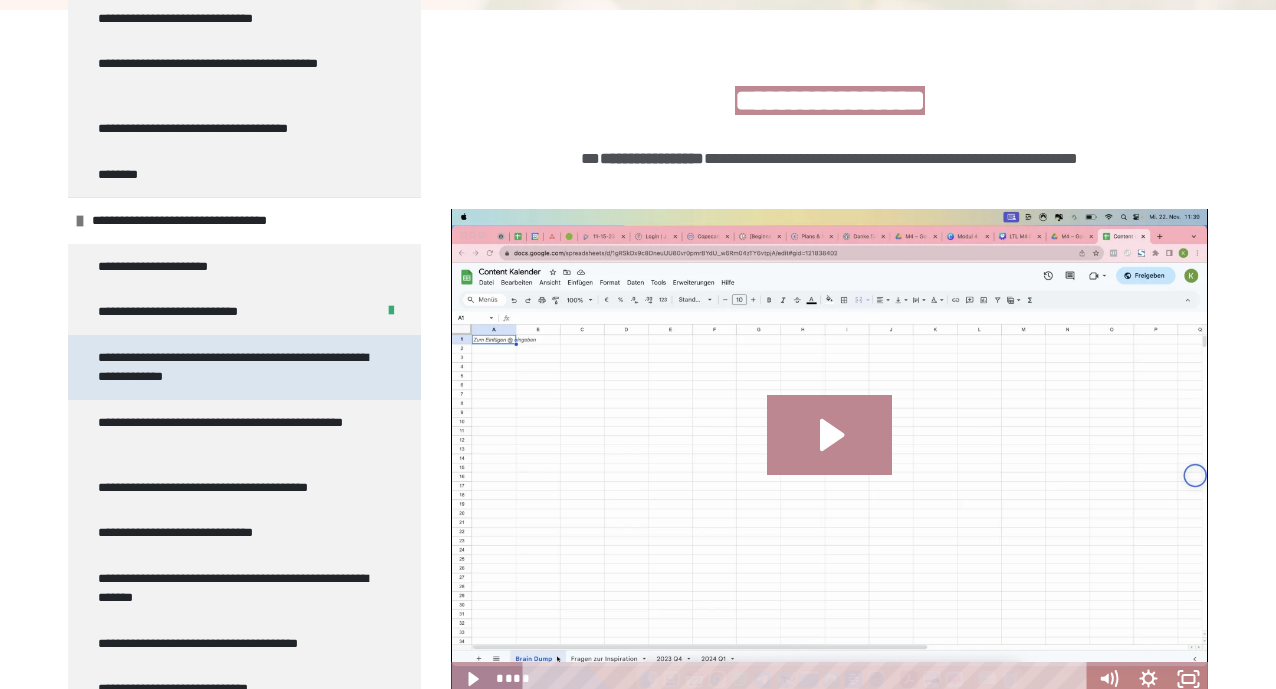 click on "**********" at bounding box center (236, 367) 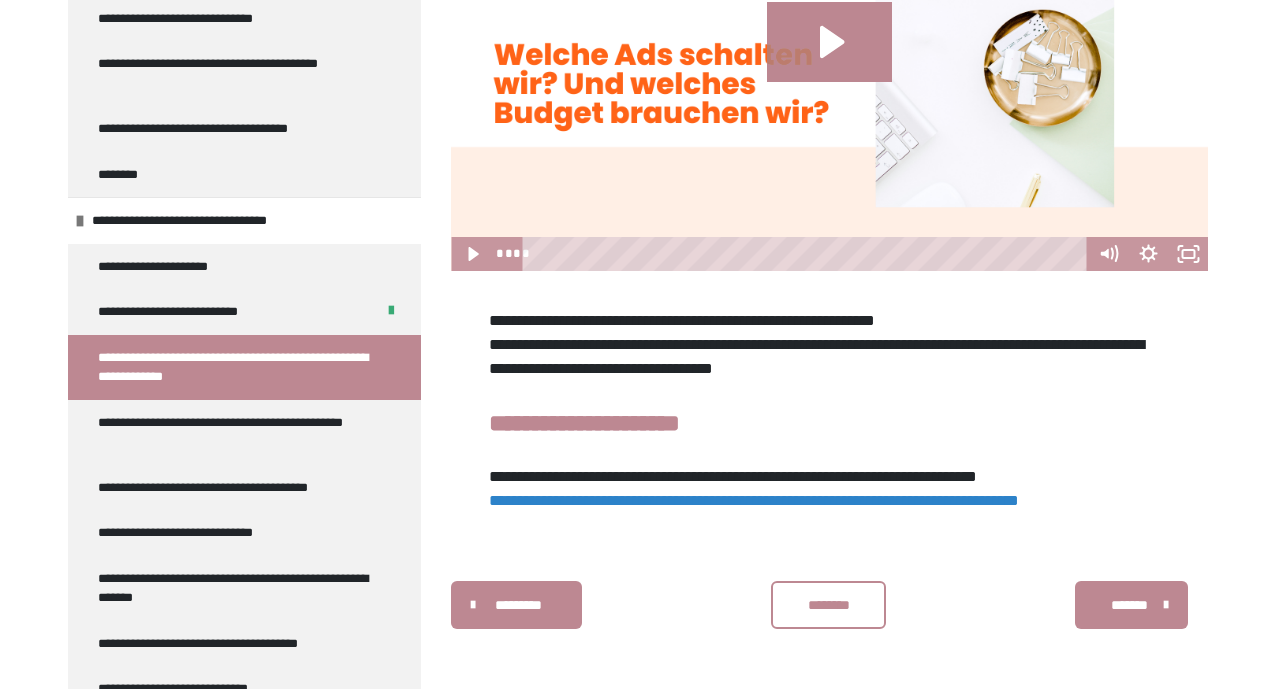 scroll, scrollTop: 841, scrollLeft: 0, axis: vertical 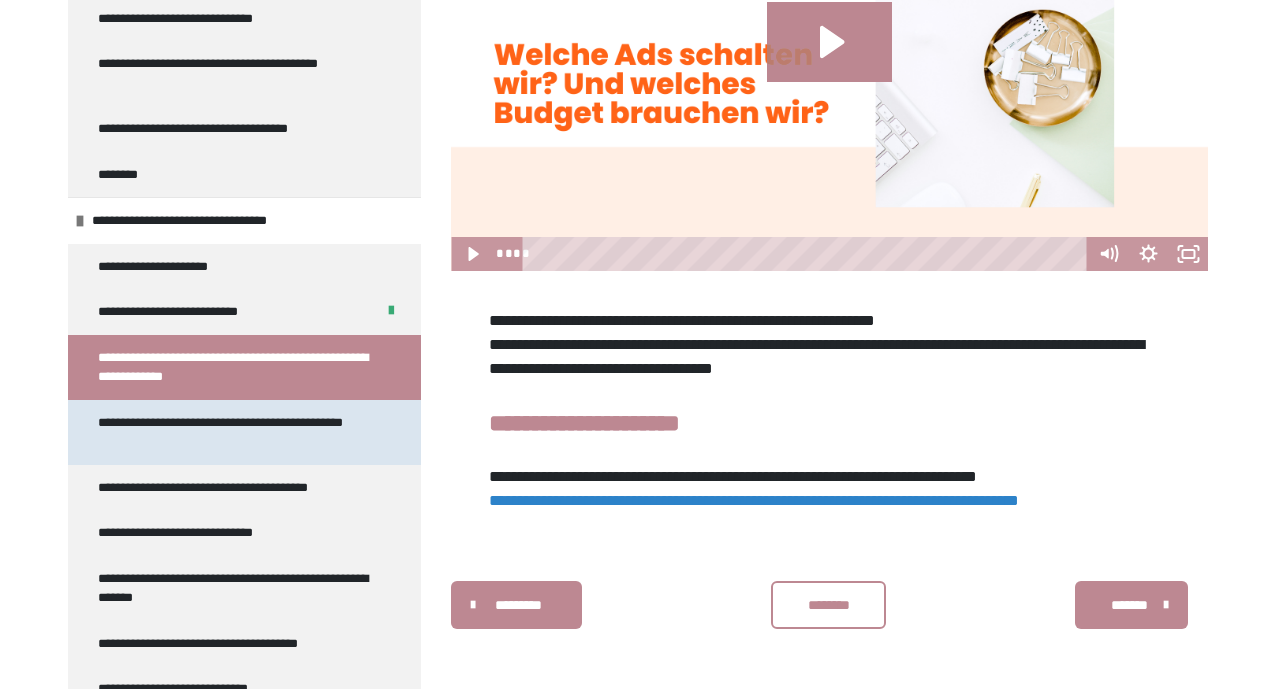 click on "**********" at bounding box center [236, 432] 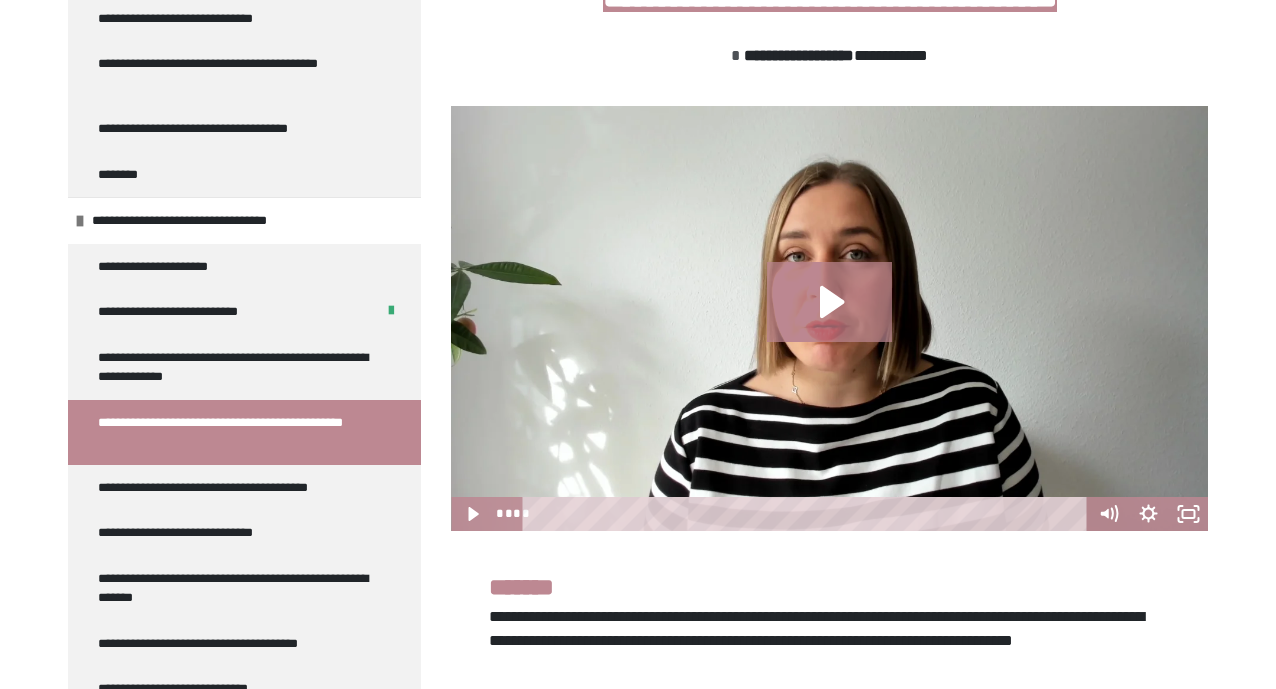 scroll, scrollTop: 468, scrollLeft: 0, axis: vertical 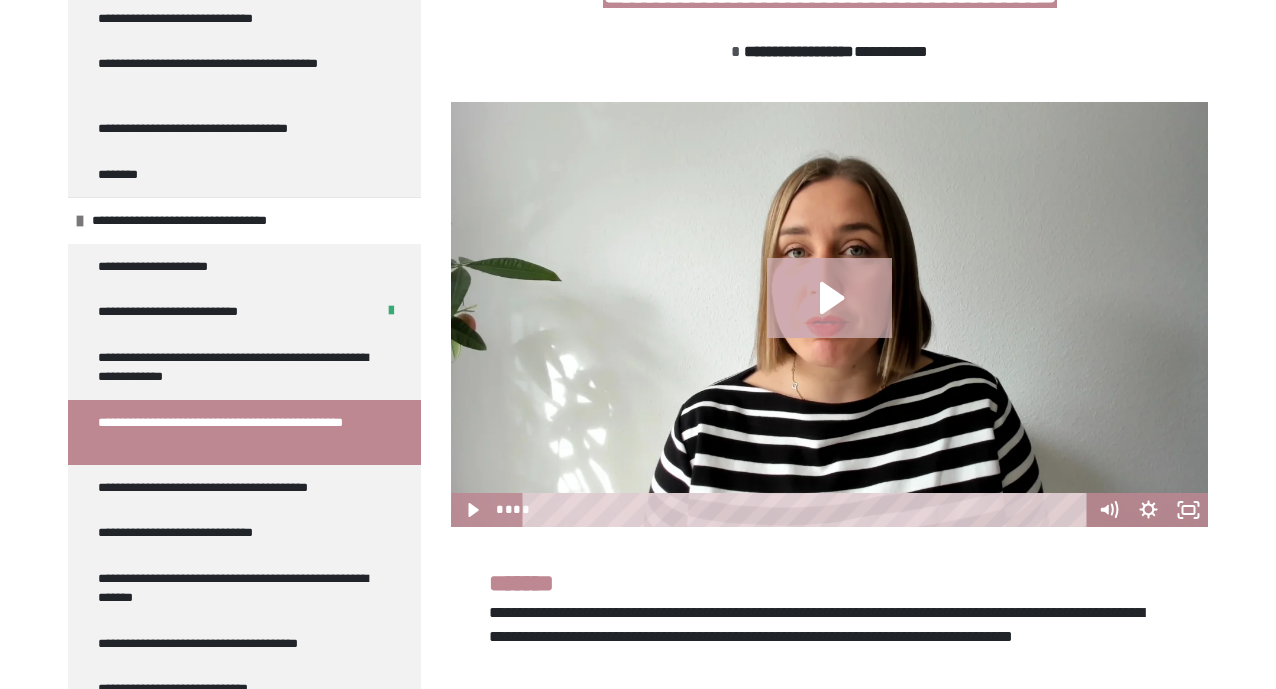 click 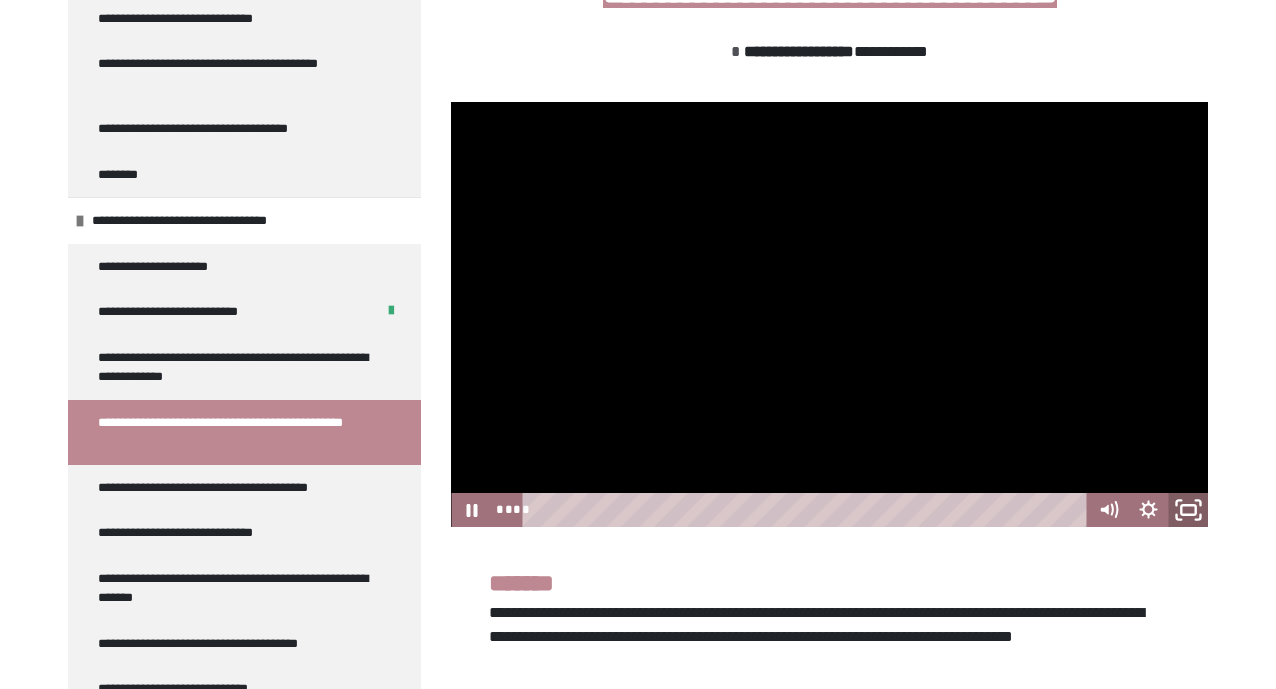 click 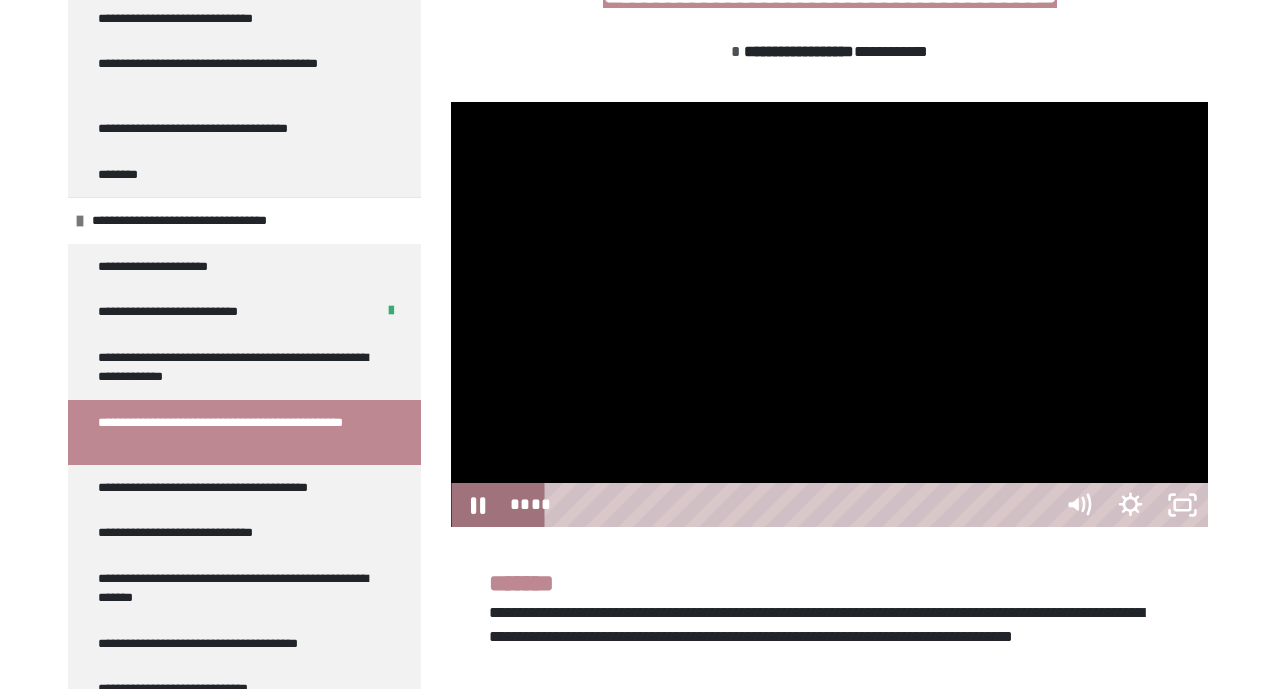 scroll, scrollTop: 431, scrollLeft: 0, axis: vertical 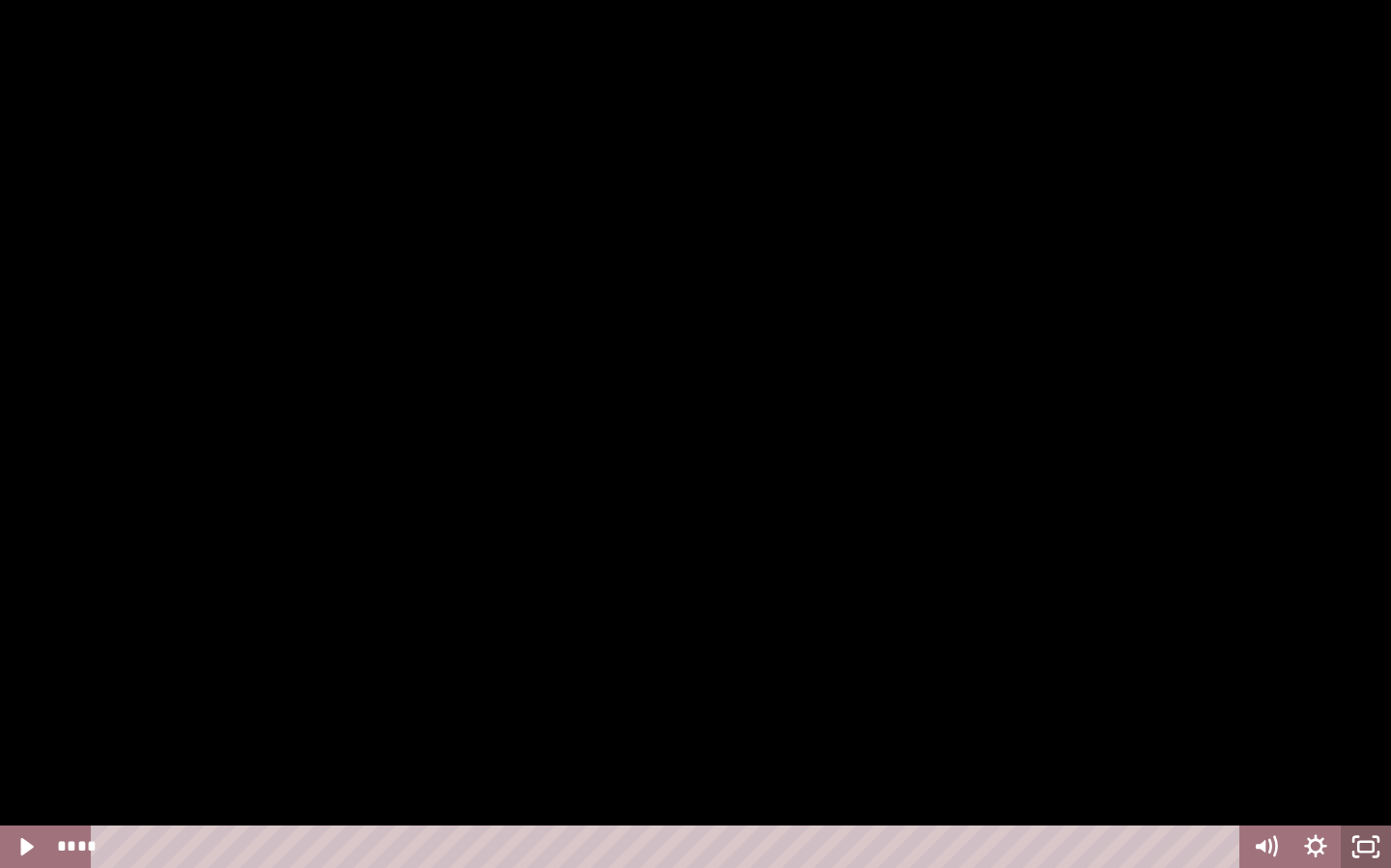 click 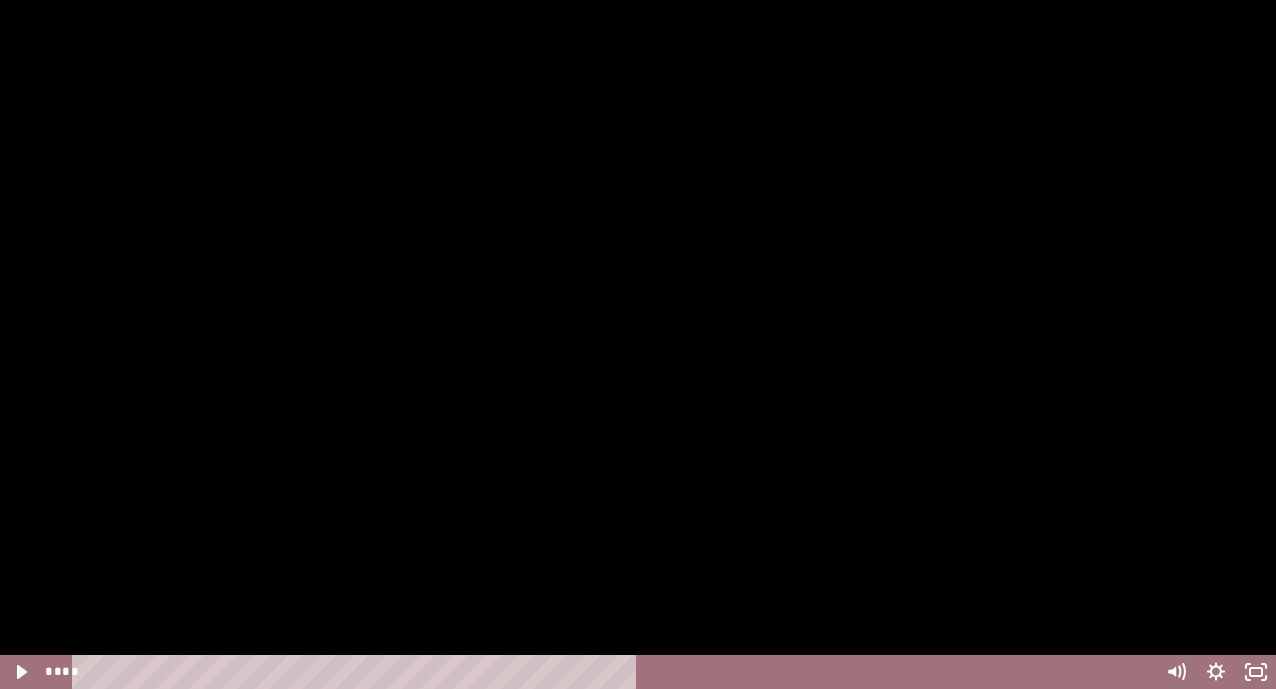 scroll, scrollTop: 629, scrollLeft: 0, axis: vertical 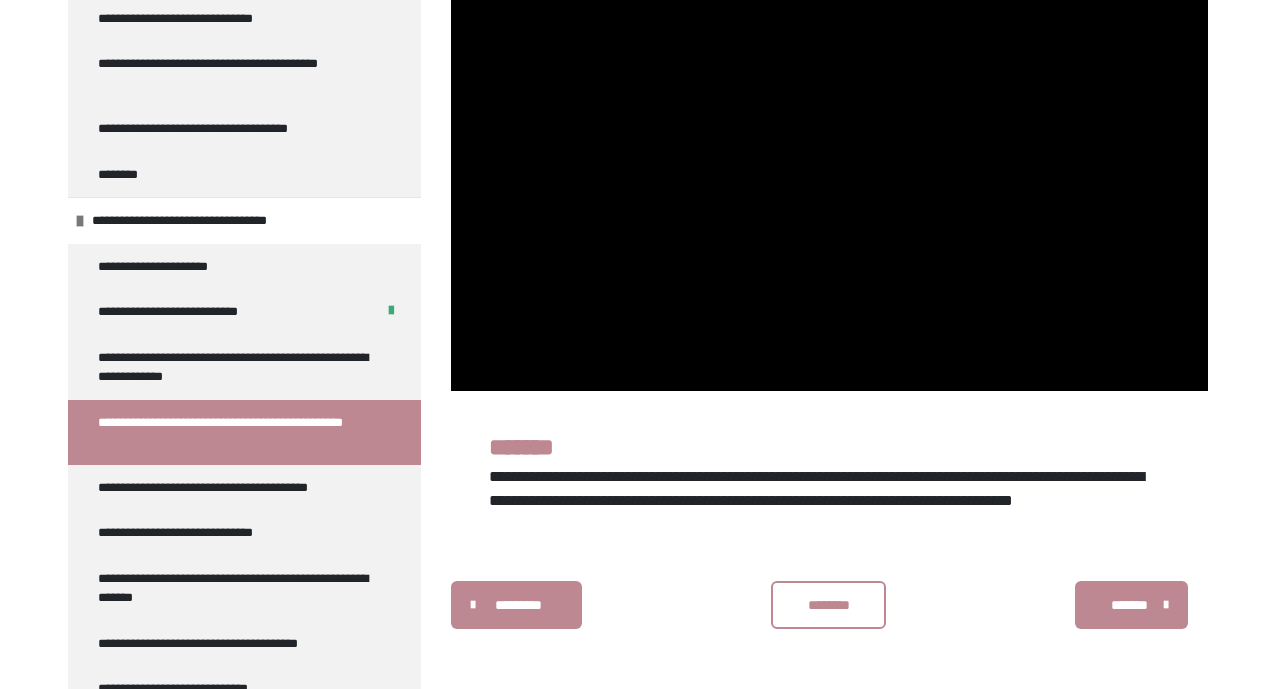 click on "********" at bounding box center (829, 605) 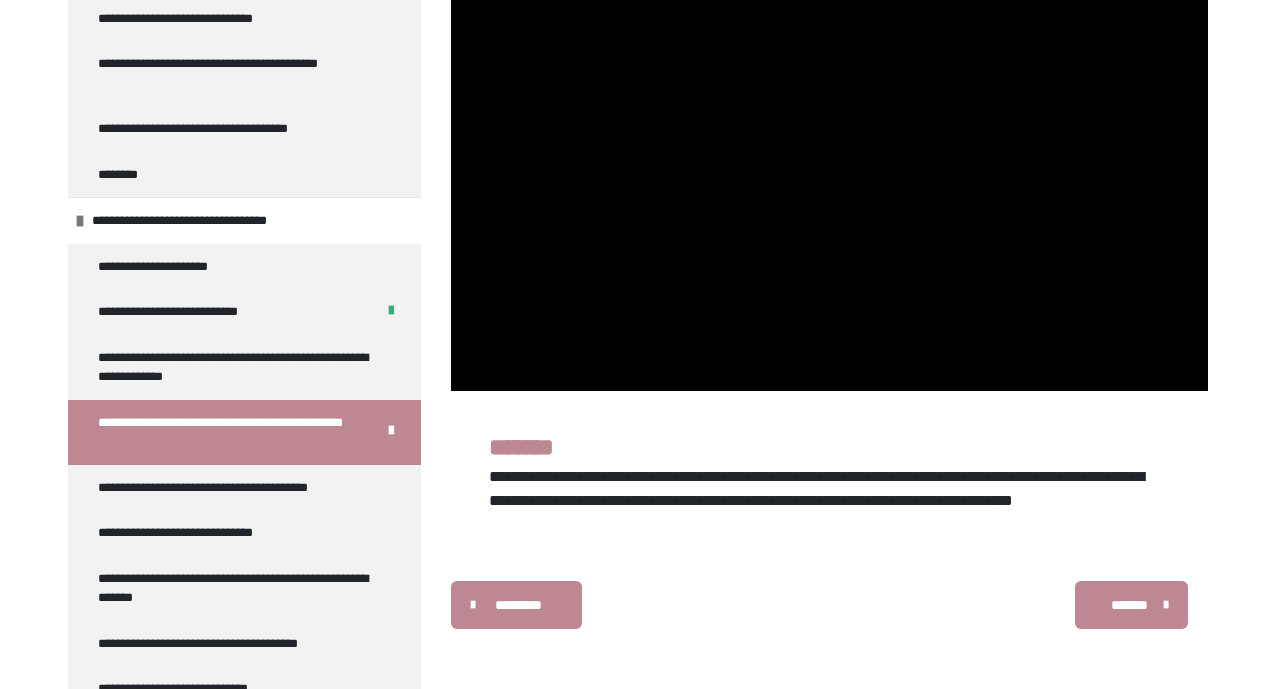 click on "*******" at bounding box center (1129, 605) 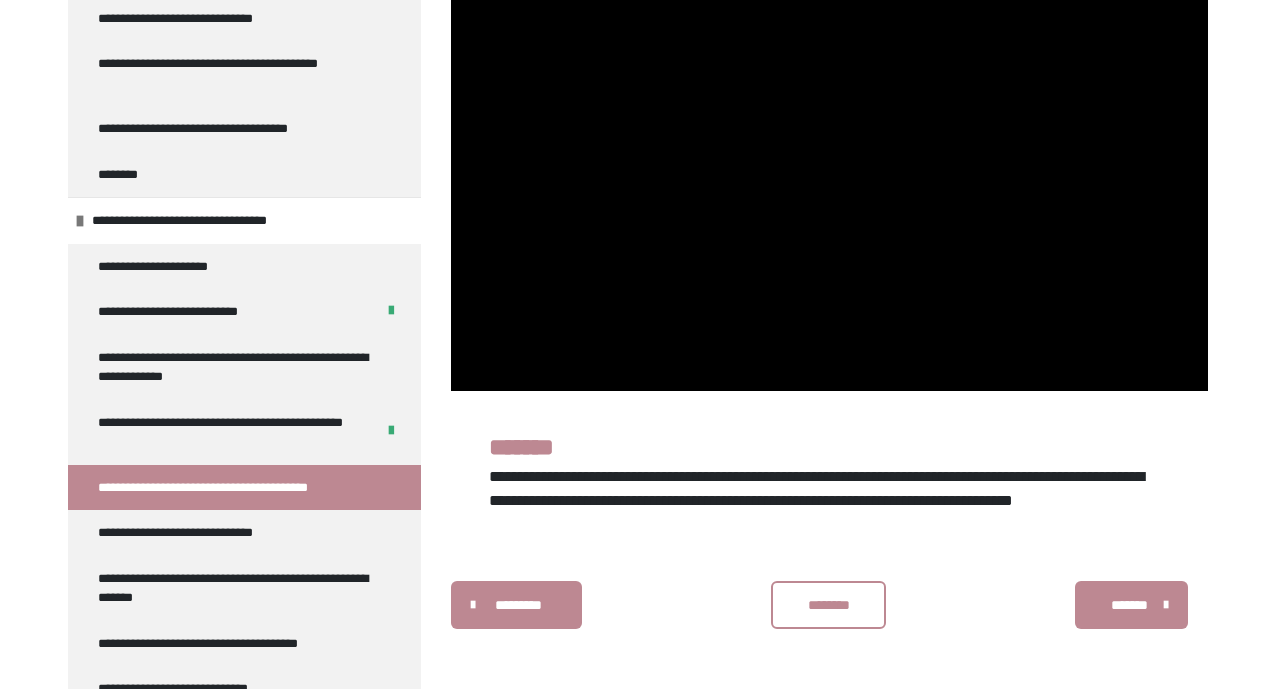 scroll, scrollTop: 431, scrollLeft: 0, axis: vertical 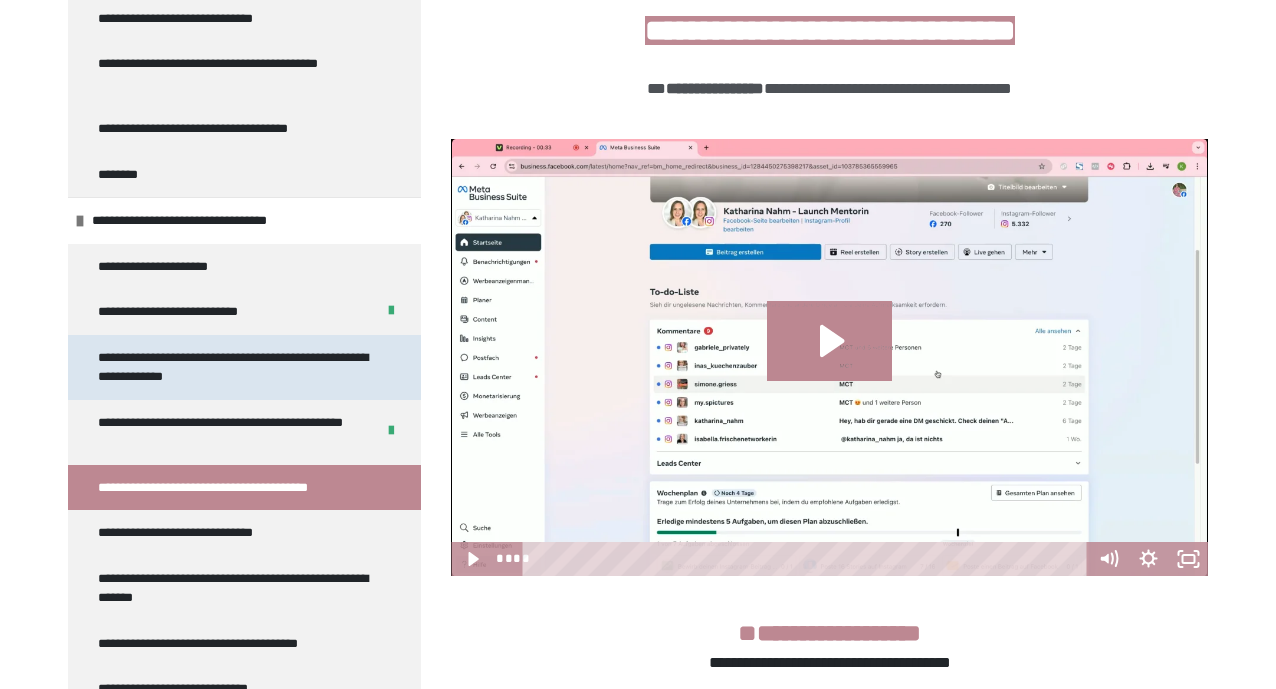 click on "**********" at bounding box center [236, 367] 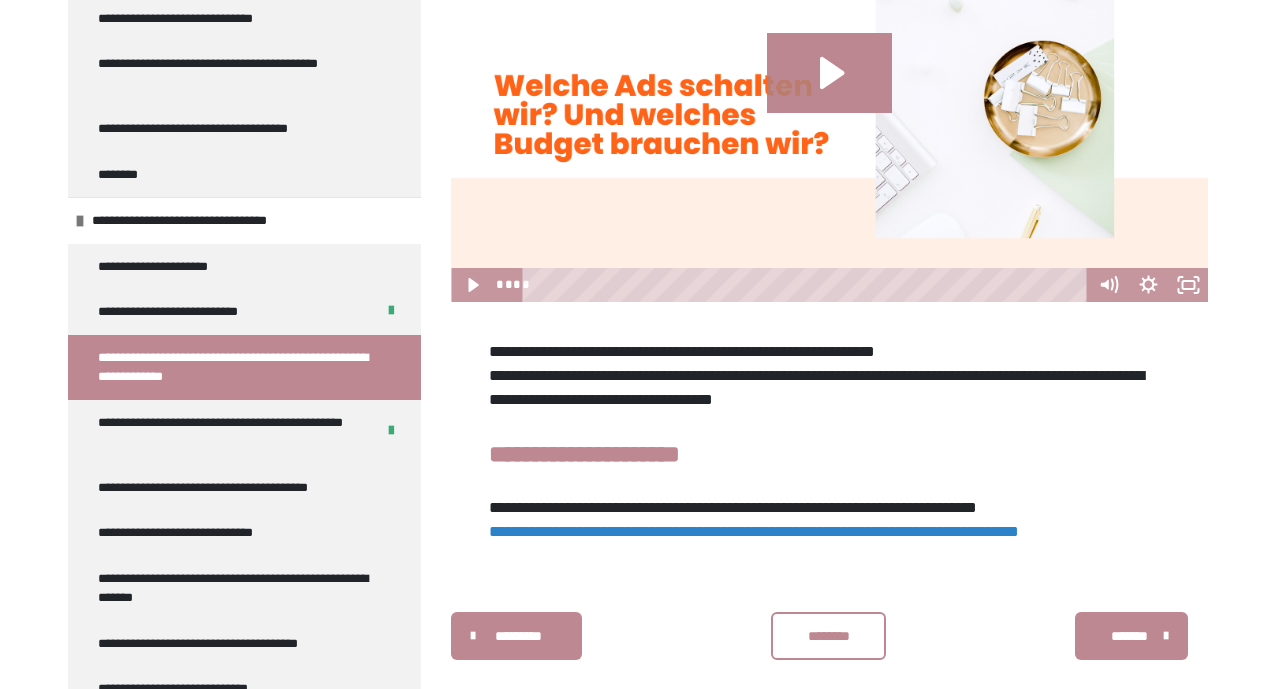 scroll, scrollTop: 841, scrollLeft: 0, axis: vertical 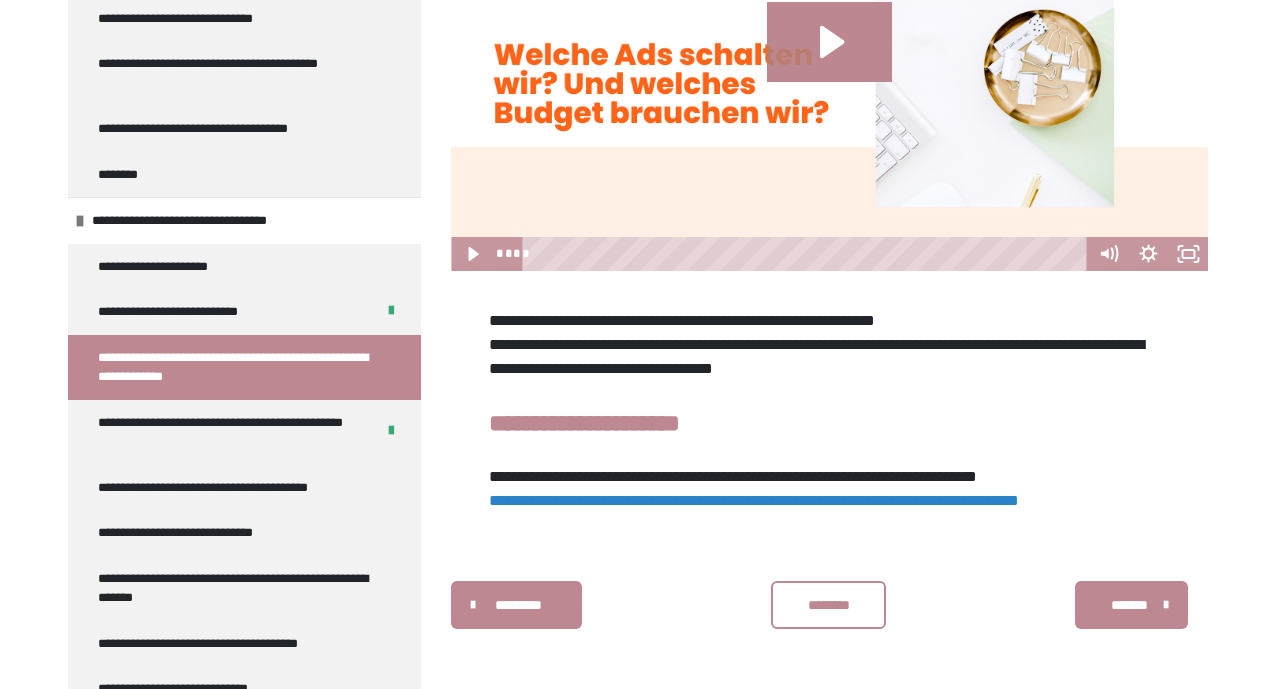click on "********" at bounding box center [829, 605] 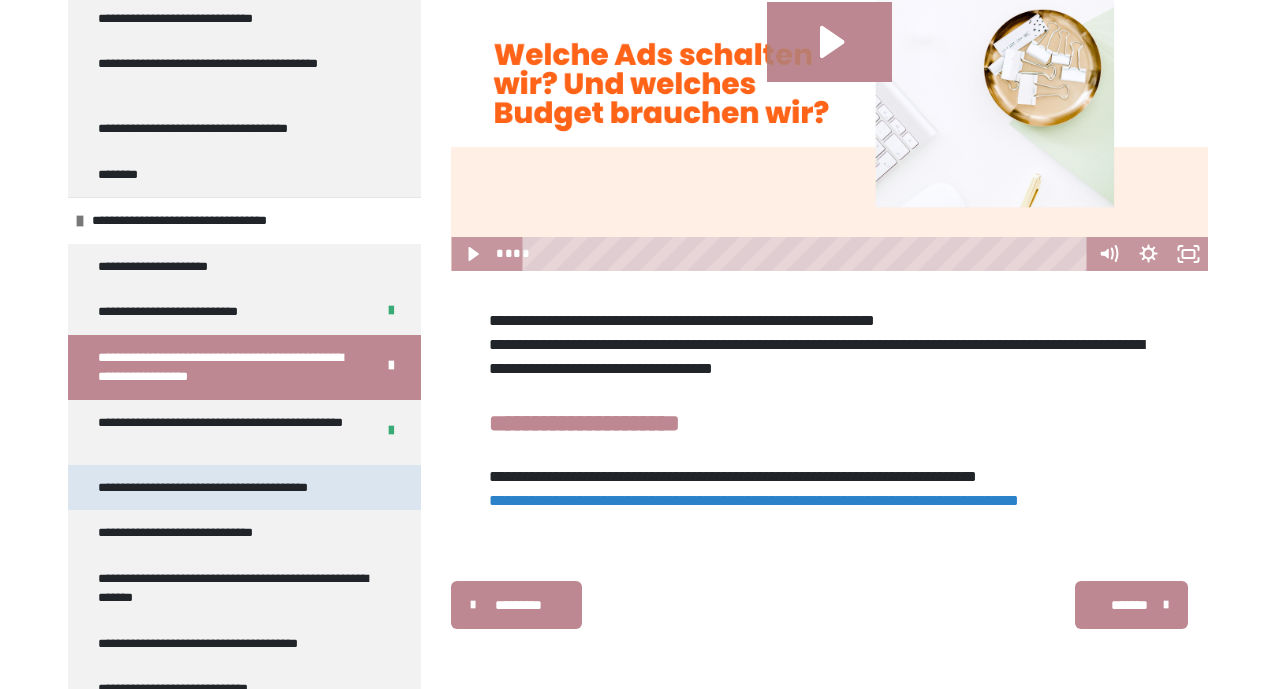 click on "**********" at bounding box center (223, 488) 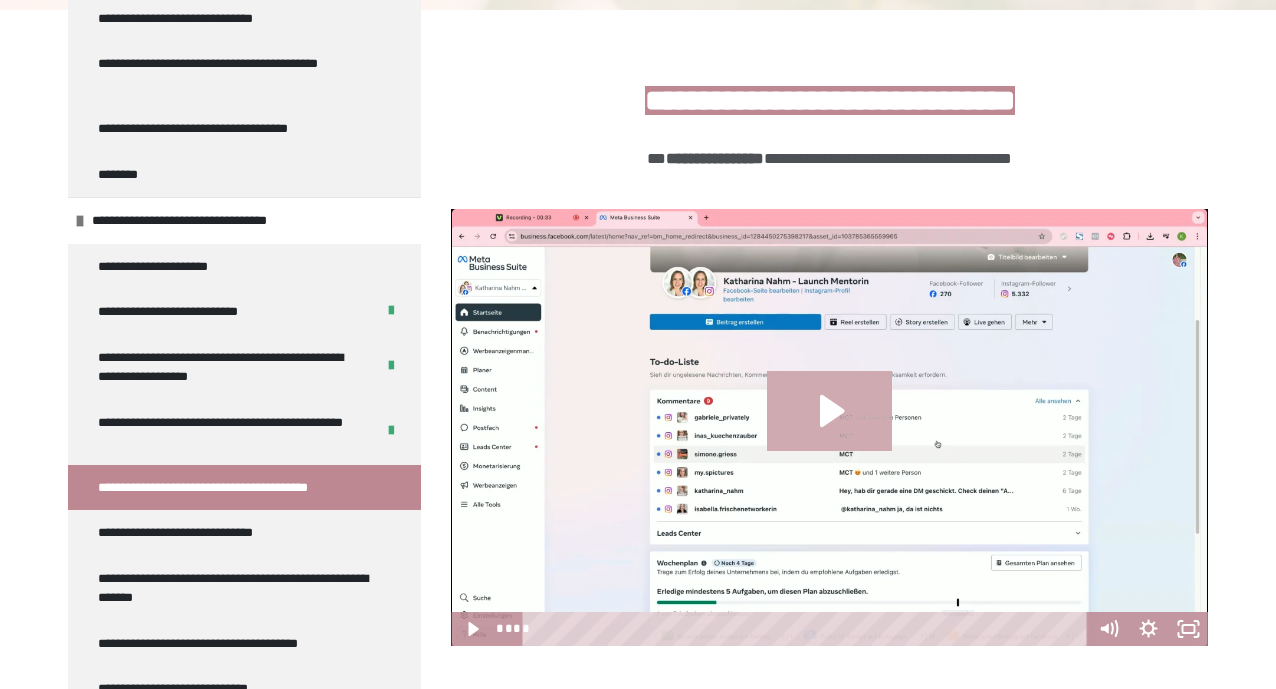 click 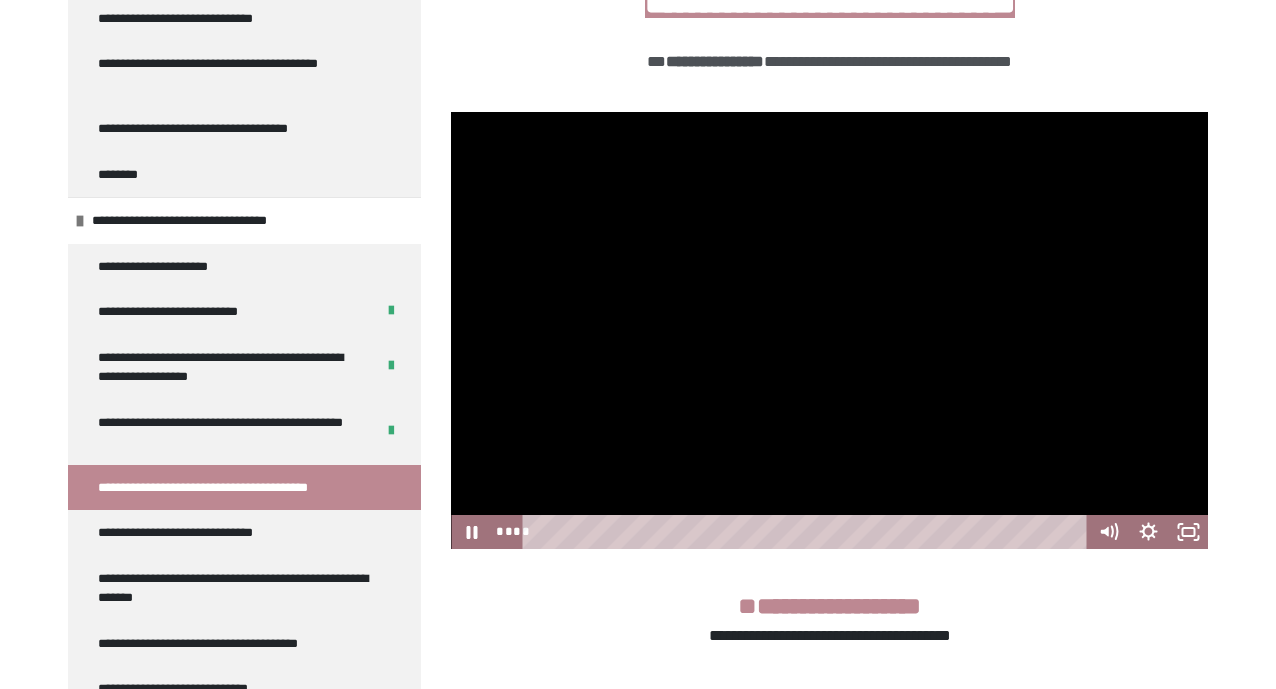 scroll, scrollTop: 461, scrollLeft: 0, axis: vertical 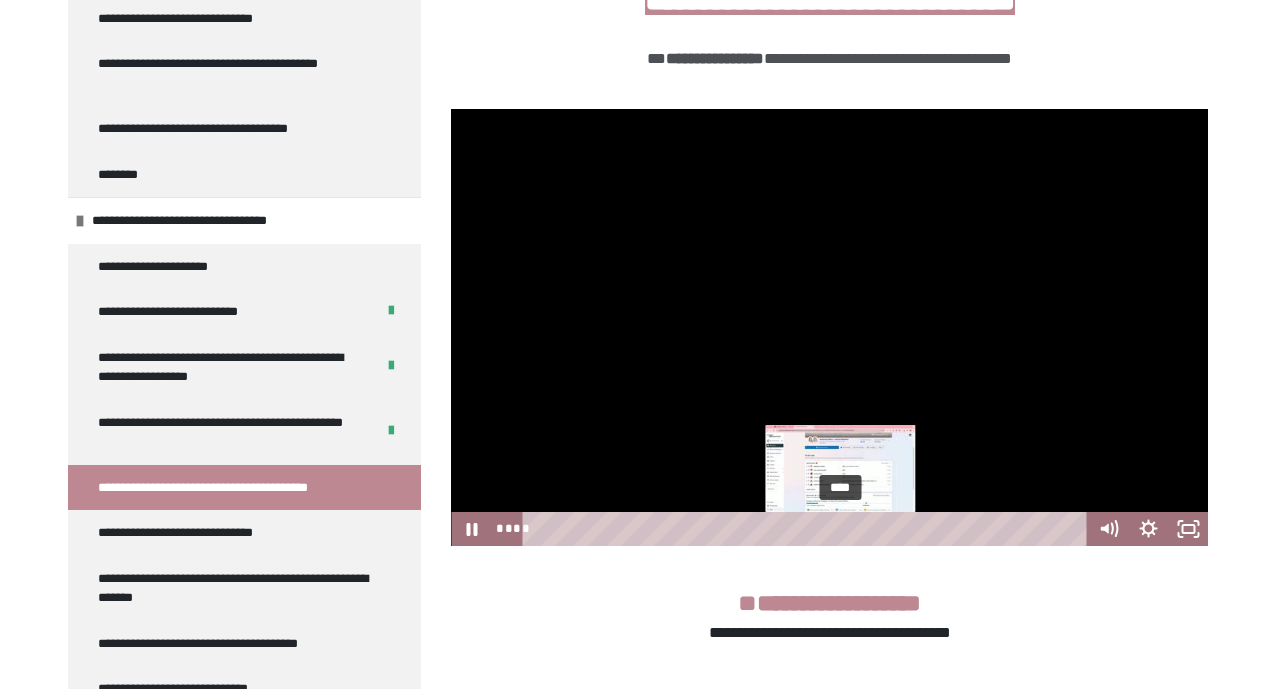 click on "****" at bounding box center [808, 529] 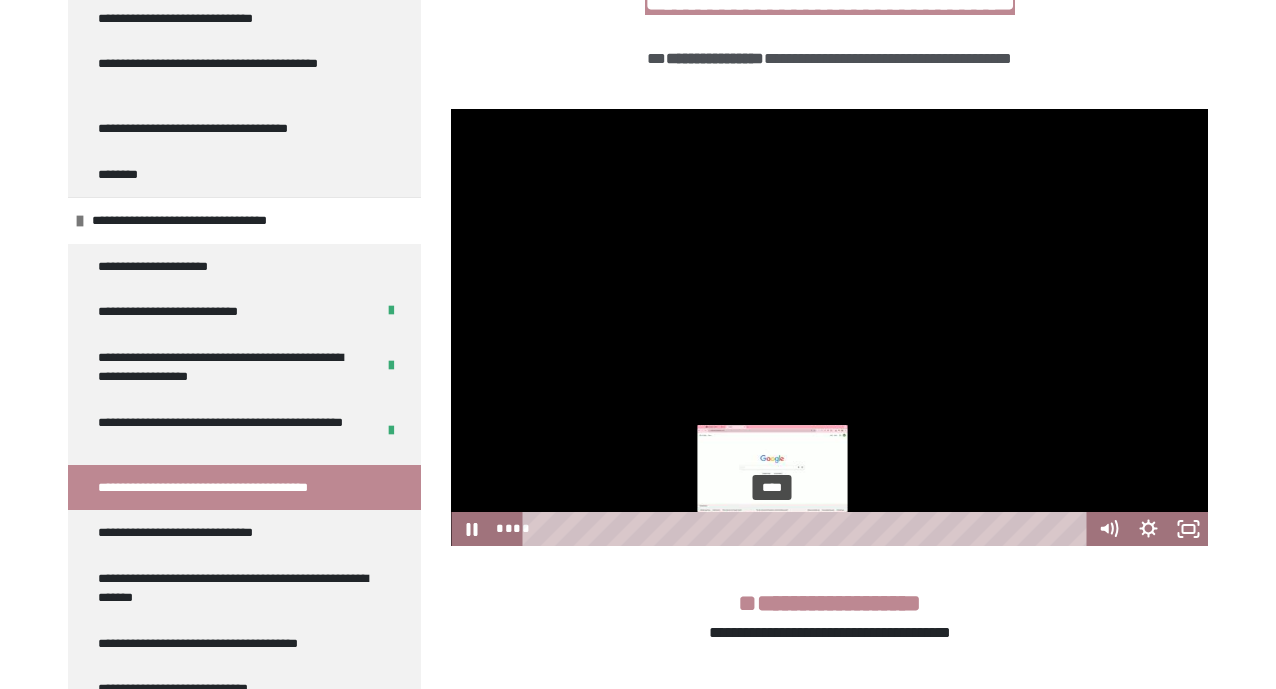 click on "****" at bounding box center (808, 529) 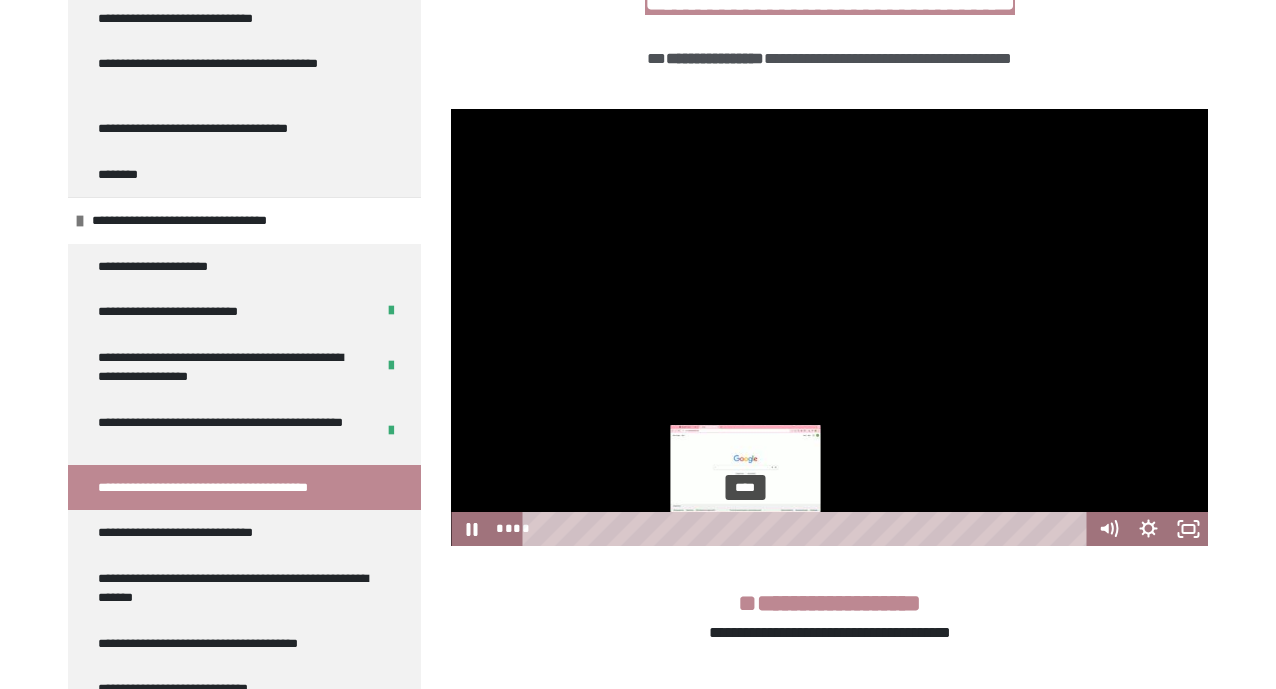 click on "****" at bounding box center [808, 529] 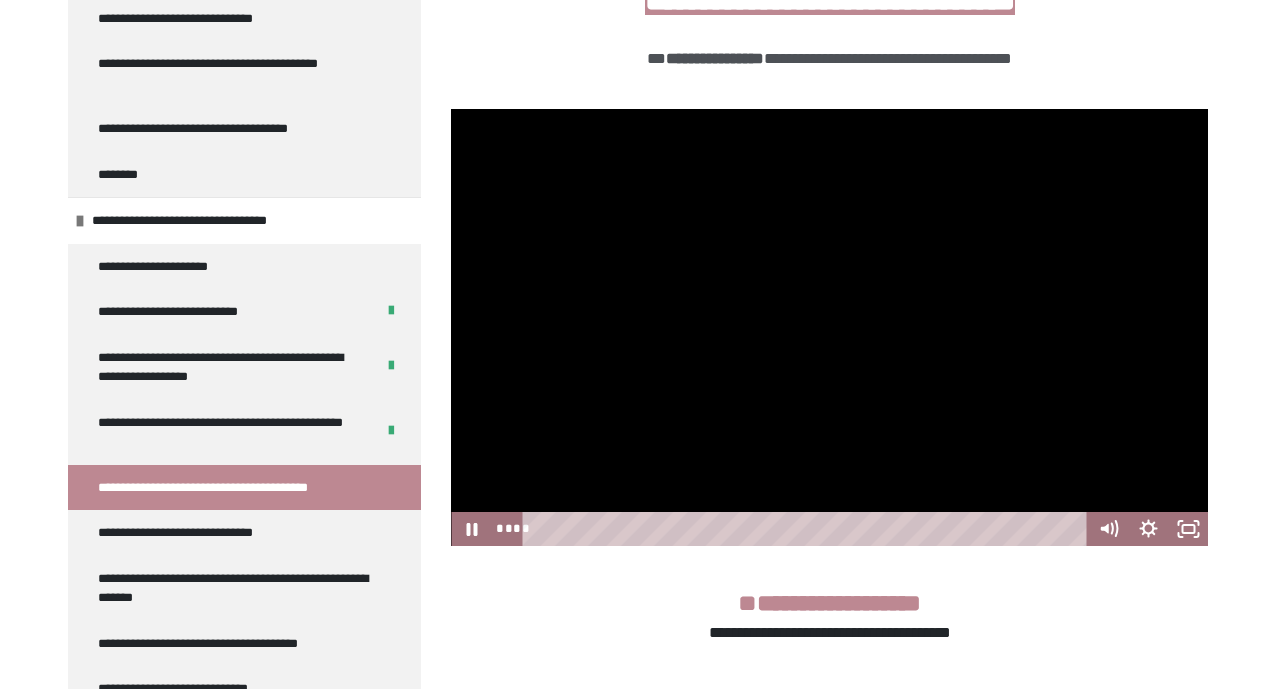 click at bounding box center [829, 328] 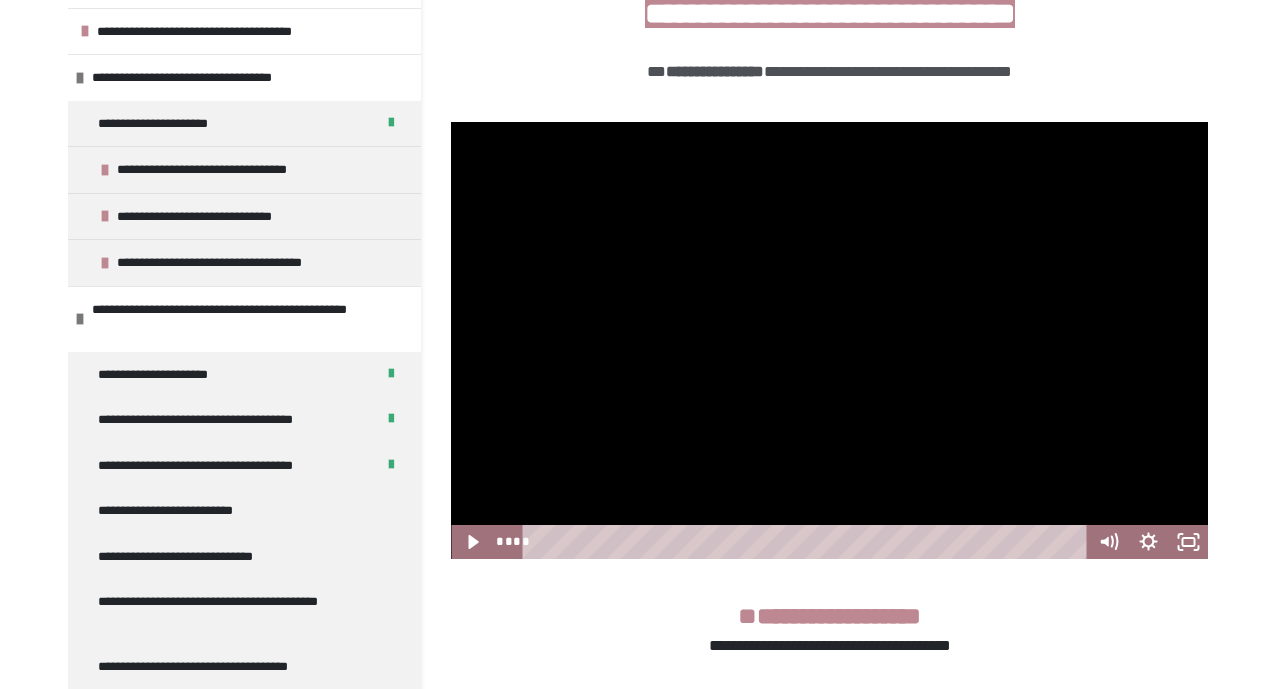 scroll, scrollTop: 172, scrollLeft: 0, axis: vertical 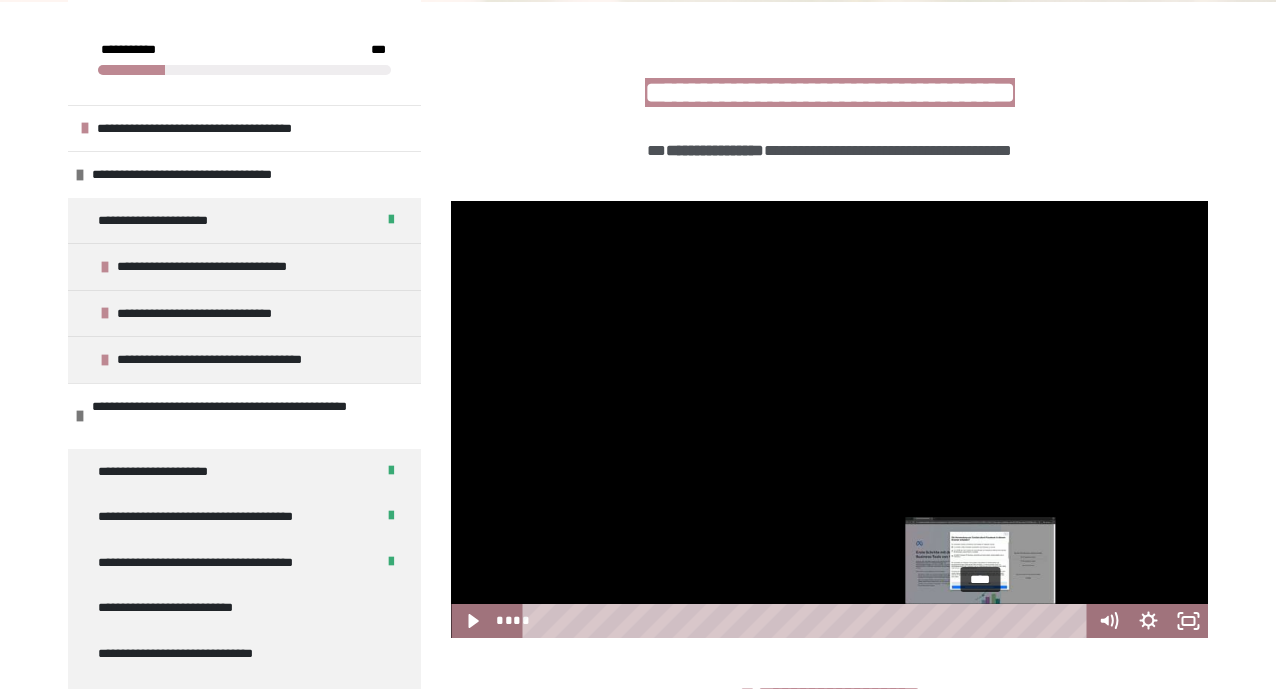 click on "****" at bounding box center [808, 621] 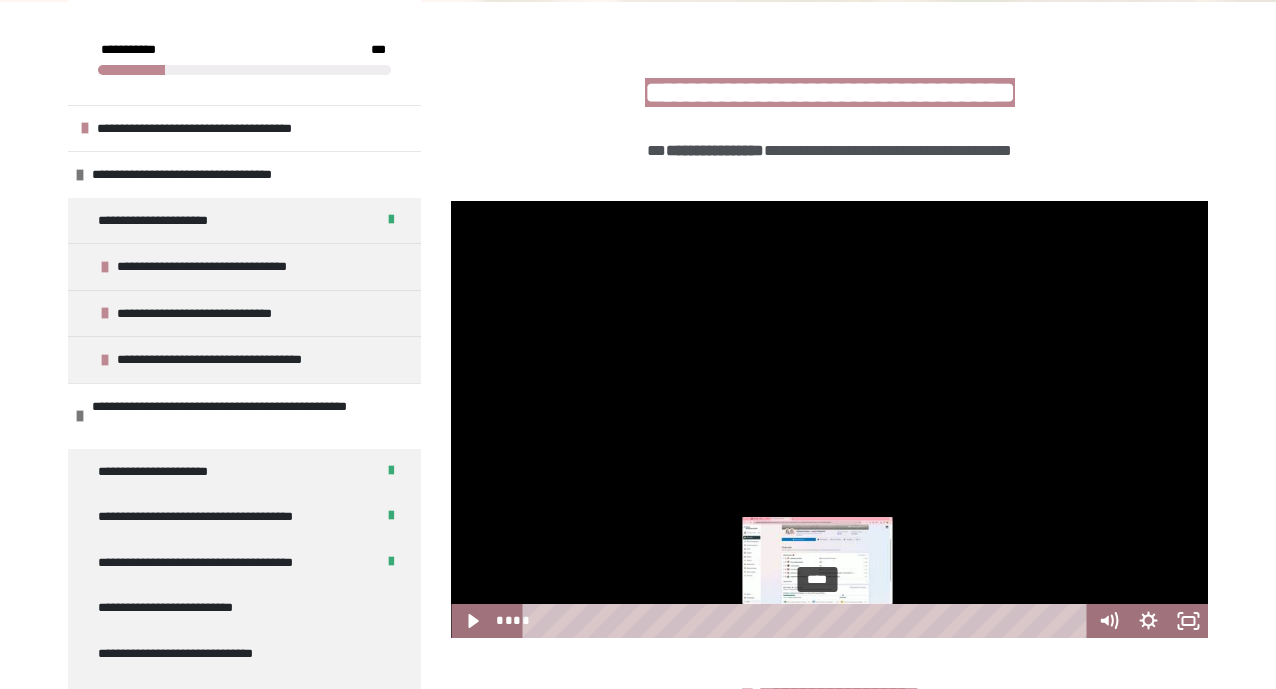 click on "****" at bounding box center (808, 621) 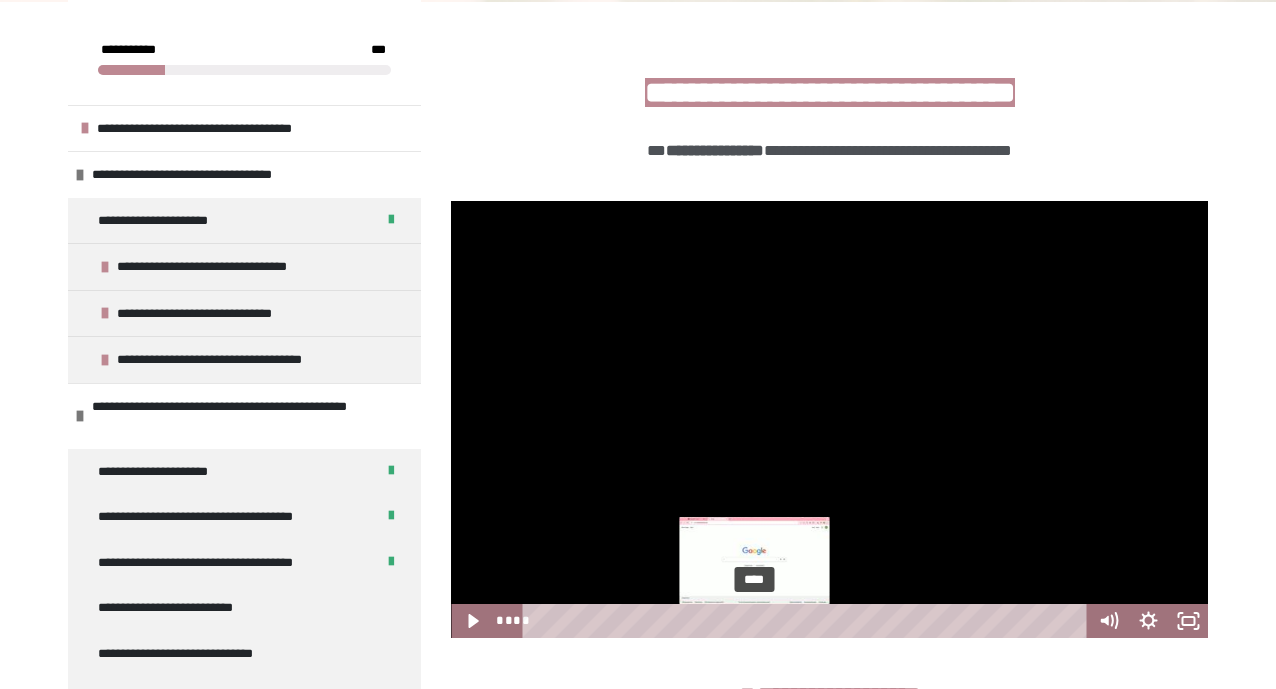 click on "****" at bounding box center [808, 621] 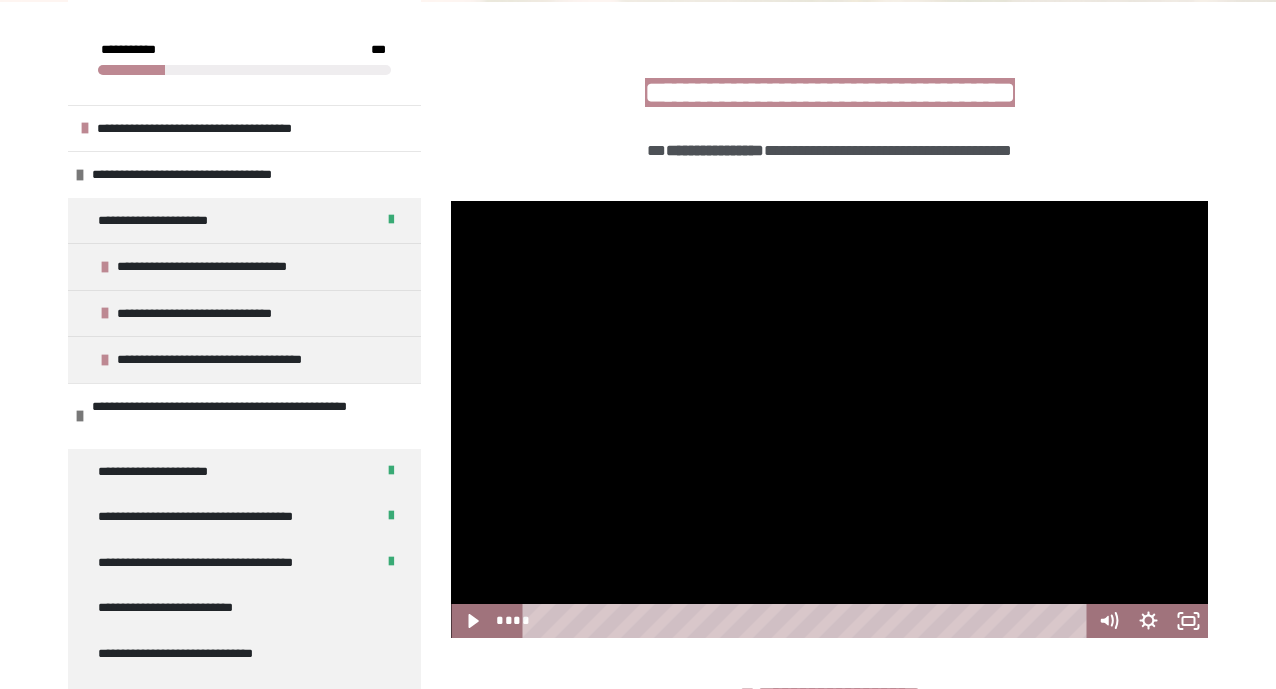 click at bounding box center [829, 420] 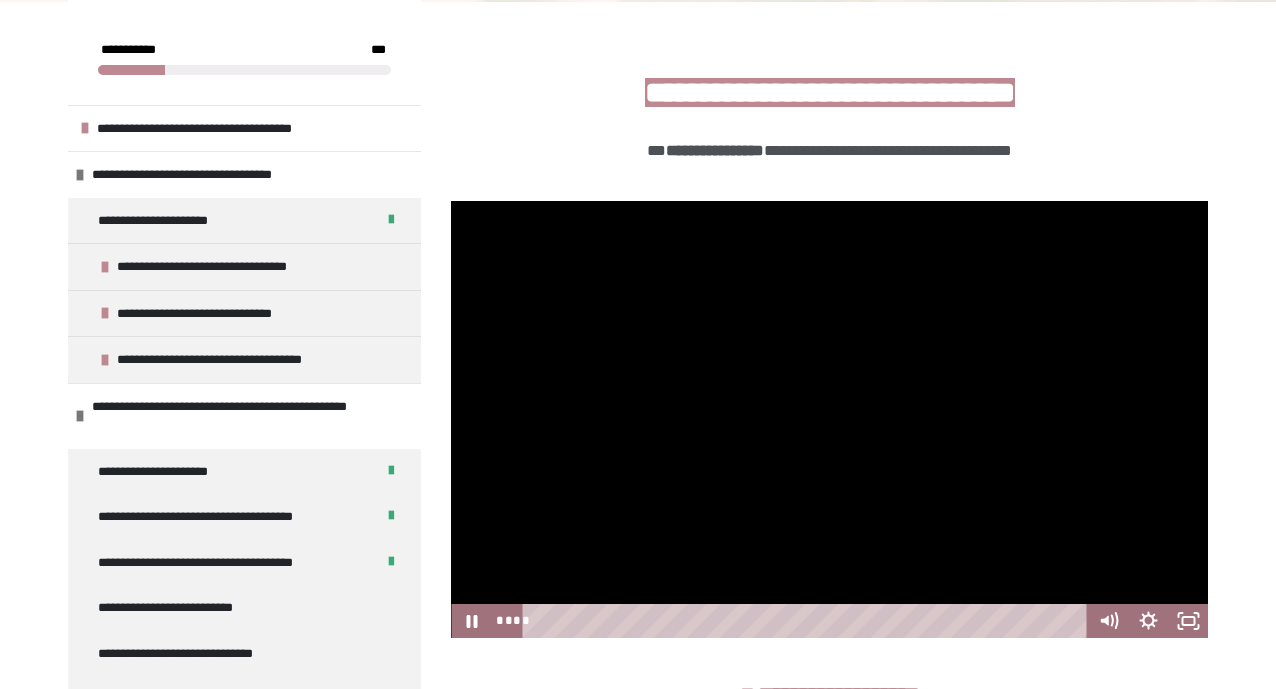 click at bounding box center [829, 420] 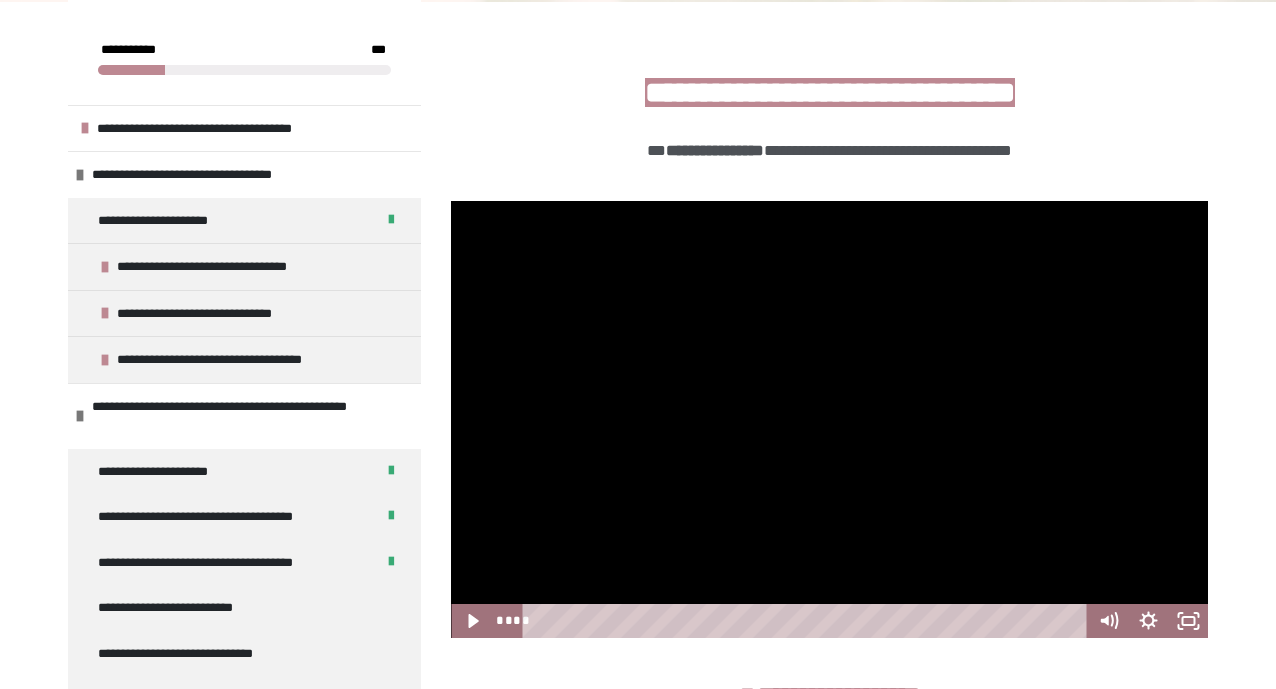 click at bounding box center (829, 420) 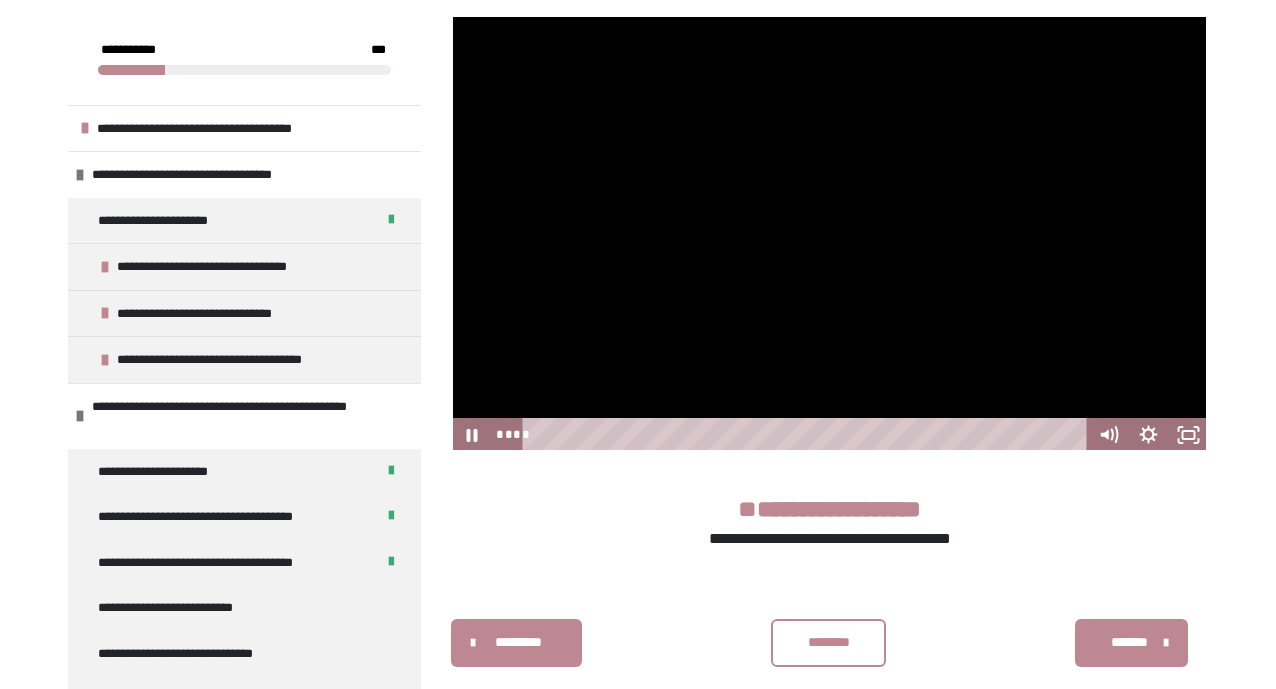 scroll, scrollTop: 593, scrollLeft: 0, axis: vertical 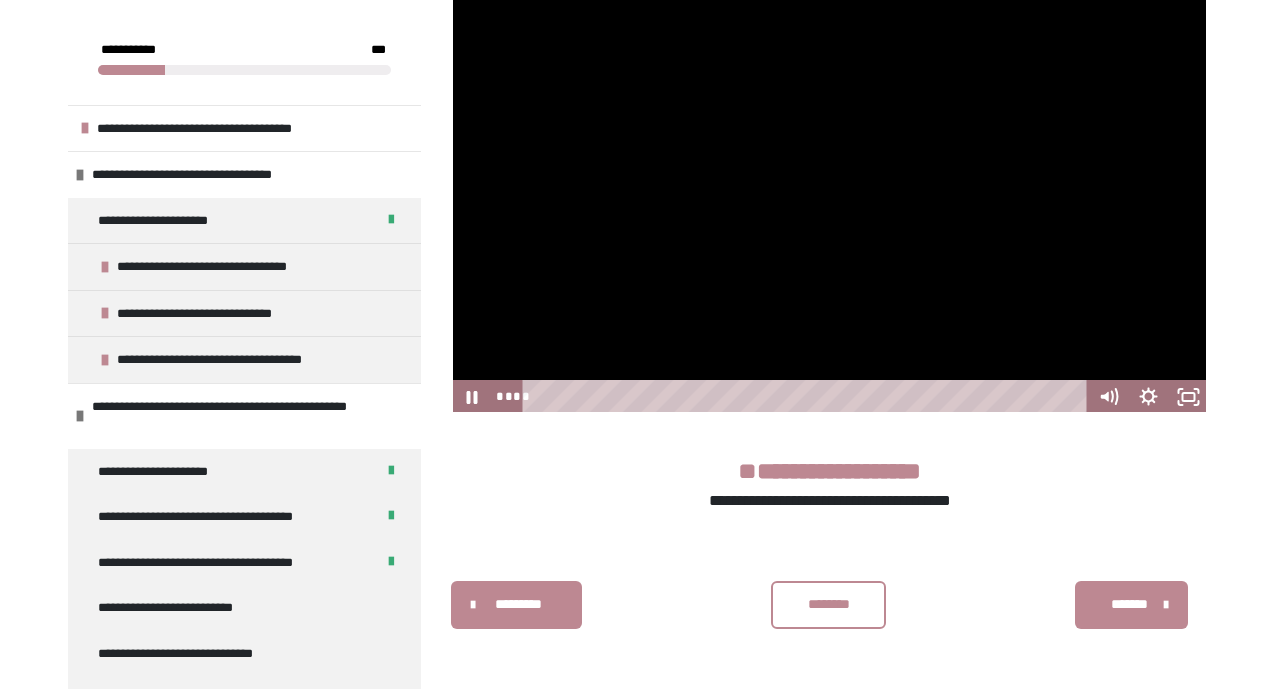 click on "*******" at bounding box center [1129, 604] 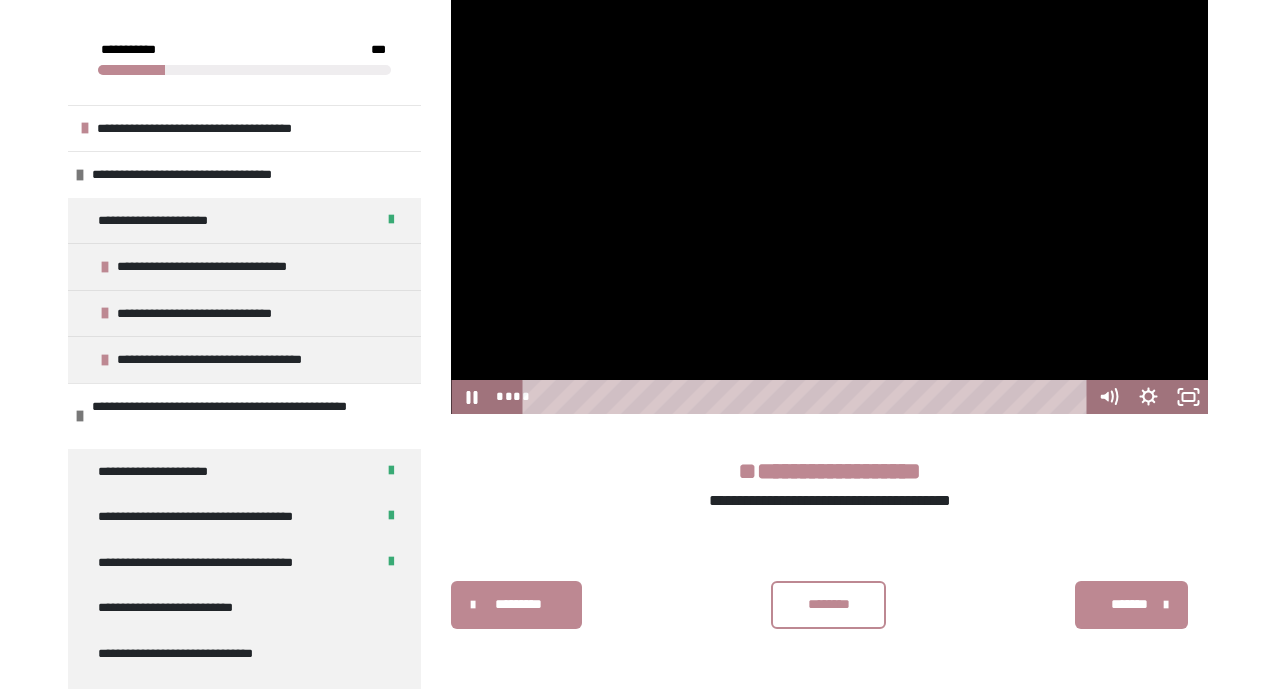 scroll, scrollTop: 431, scrollLeft: 0, axis: vertical 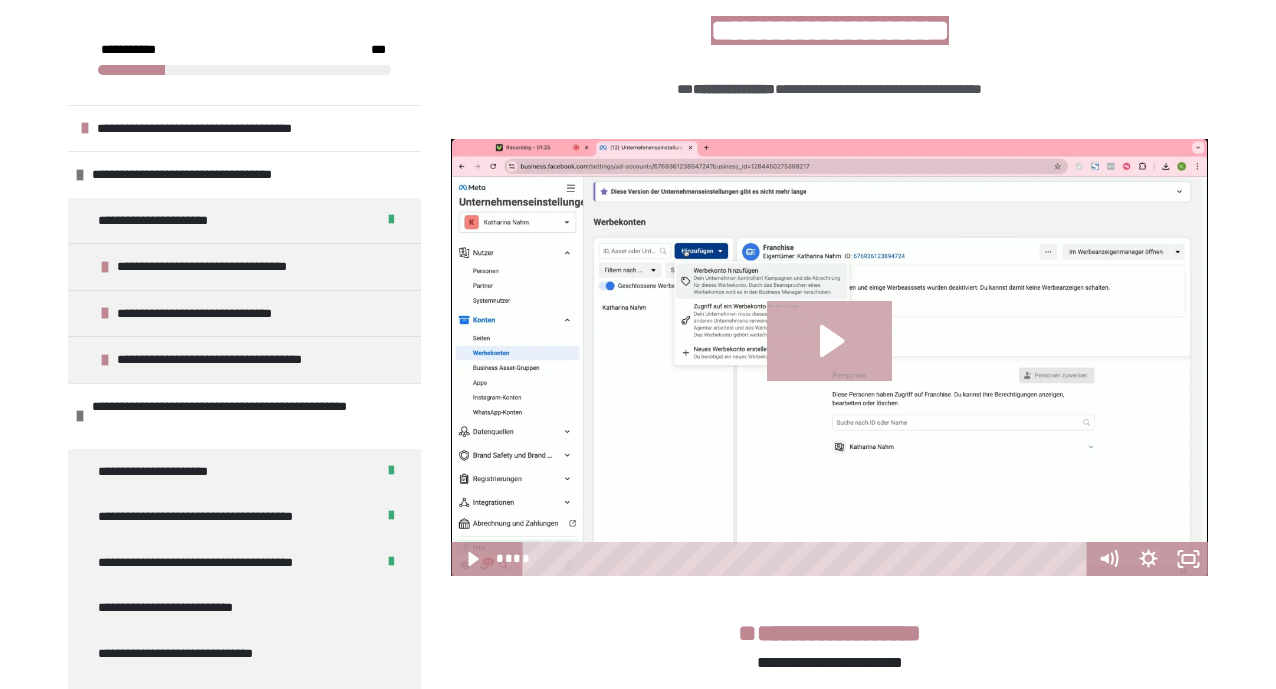 click 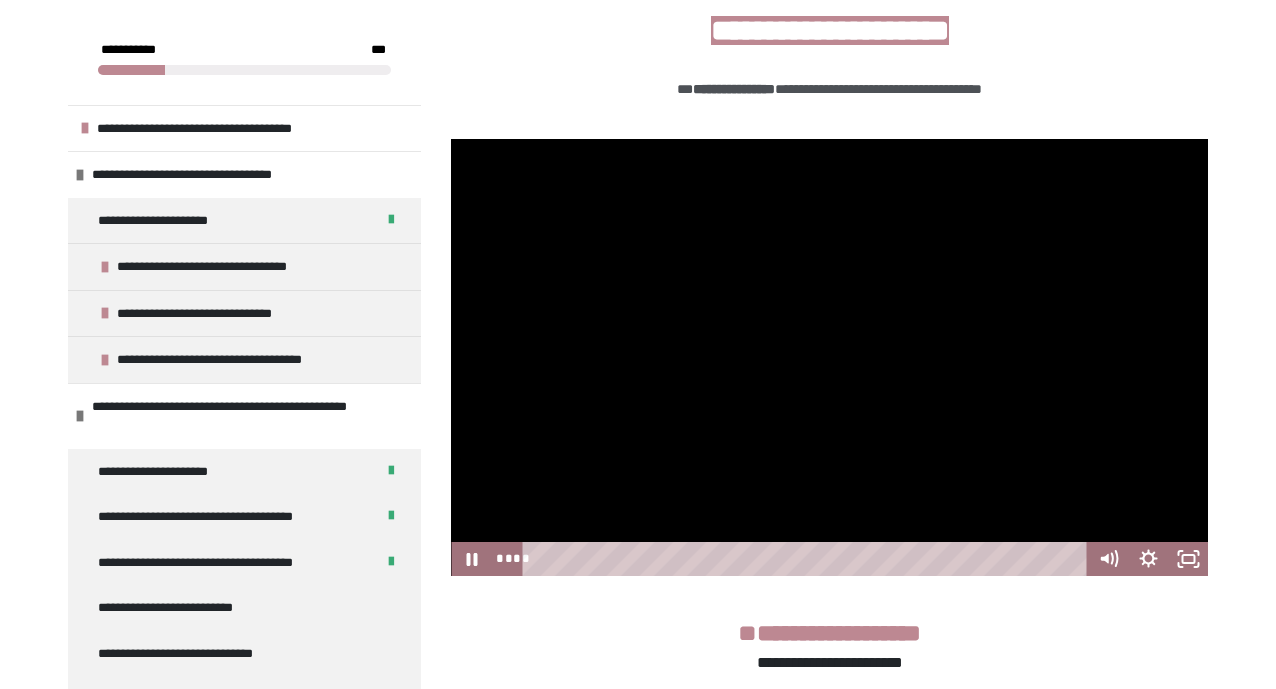 click at bounding box center [829, 358] 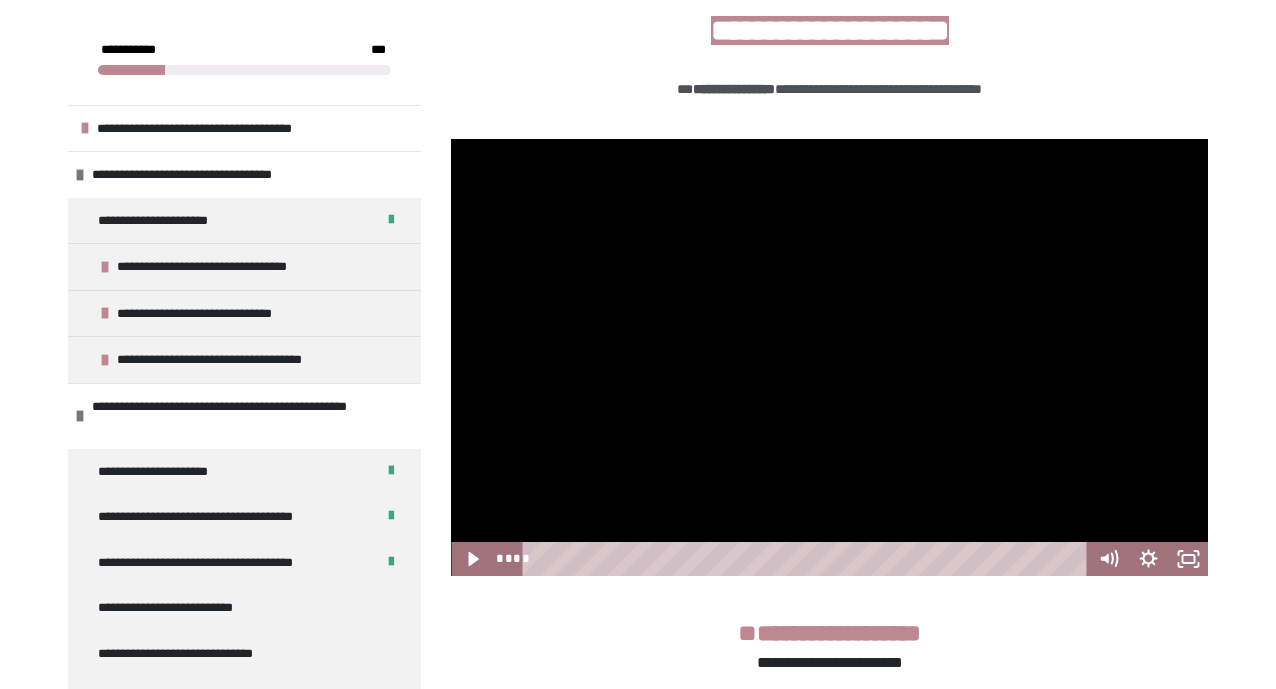 click at bounding box center (829, 358) 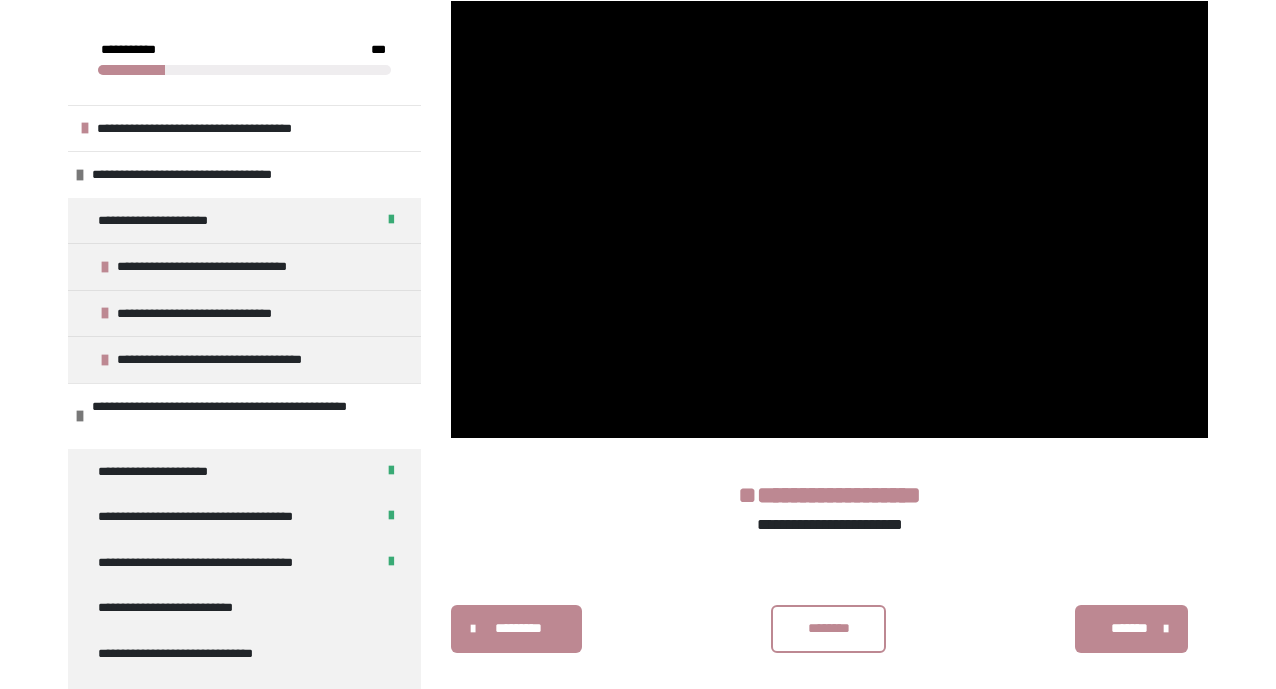 scroll, scrollTop: 593, scrollLeft: 0, axis: vertical 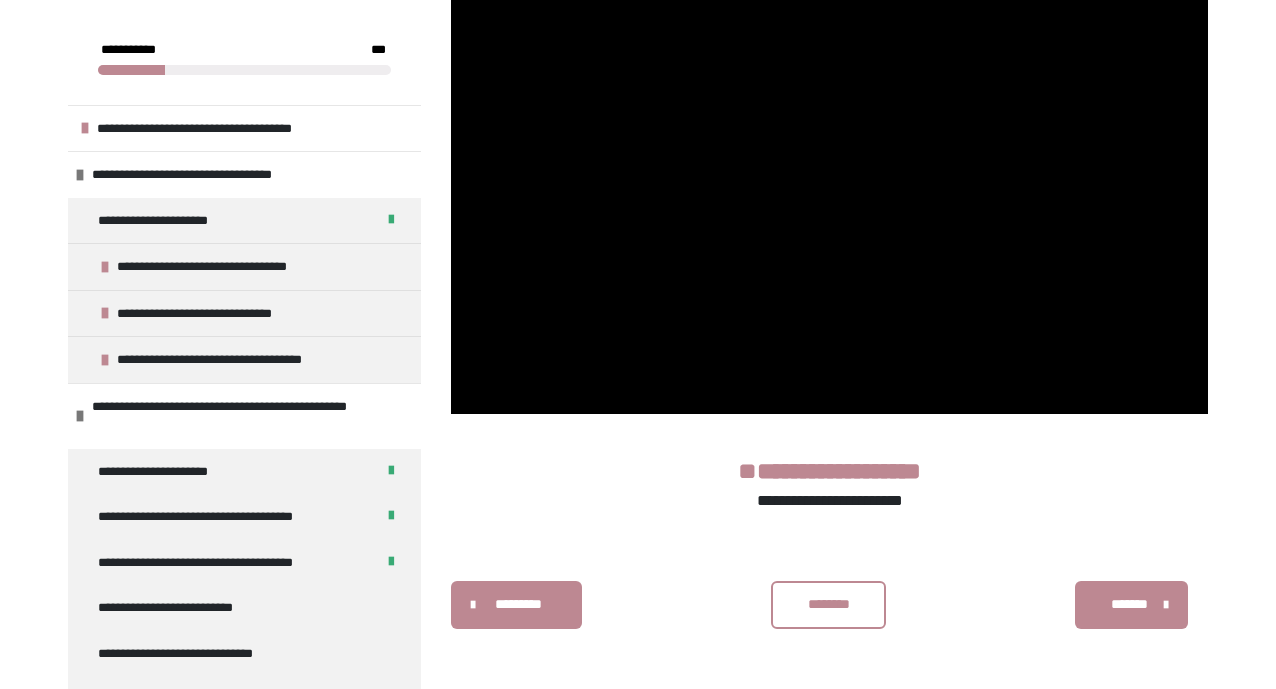 click on "********" at bounding box center (829, 605) 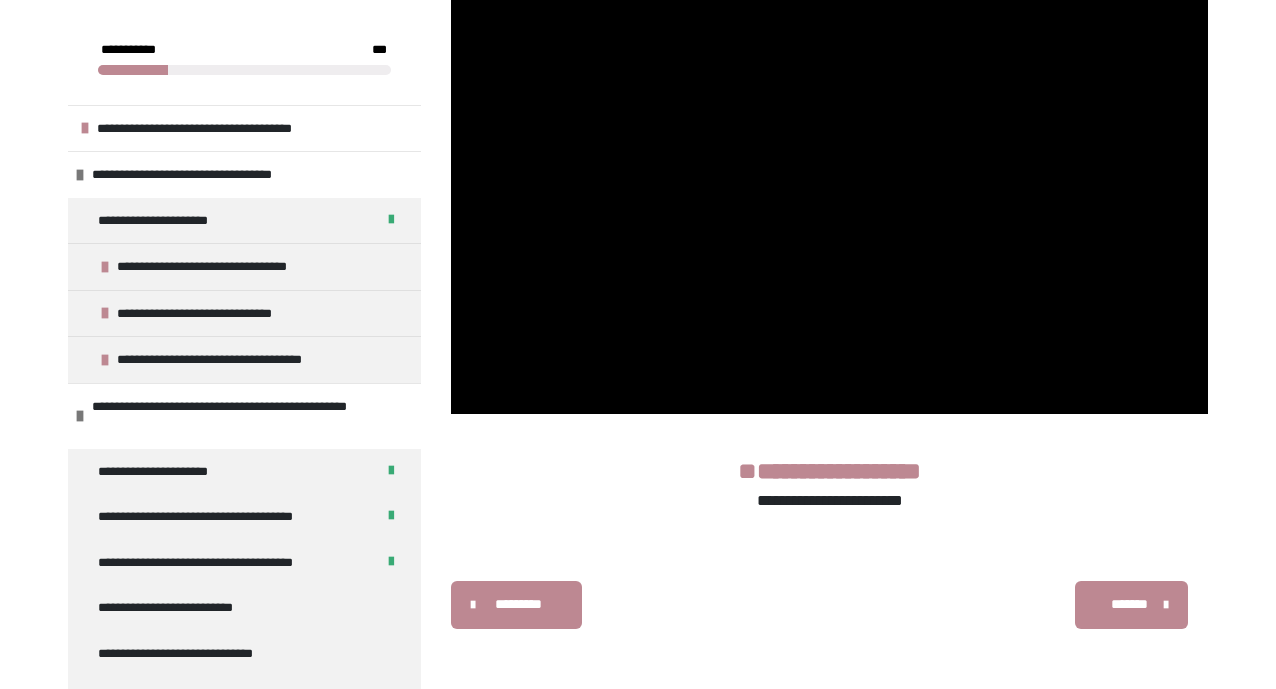 click on "*******" at bounding box center (1129, 604) 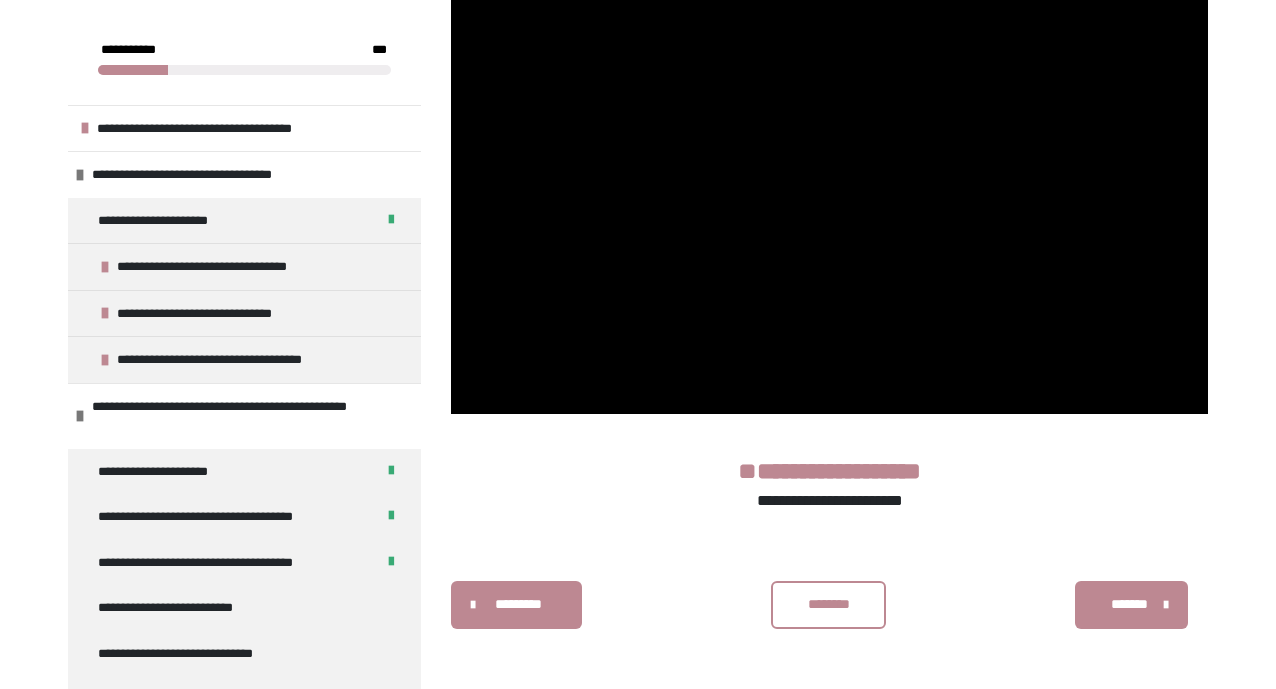 scroll, scrollTop: 431, scrollLeft: 0, axis: vertical 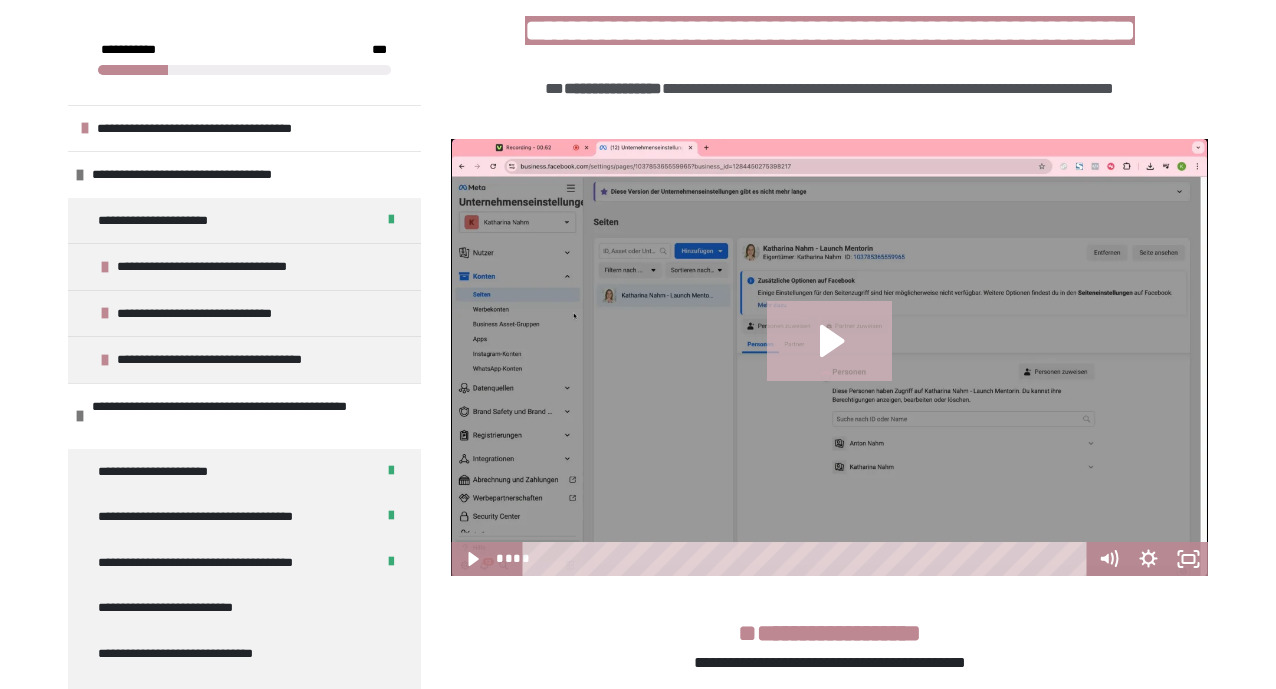 click 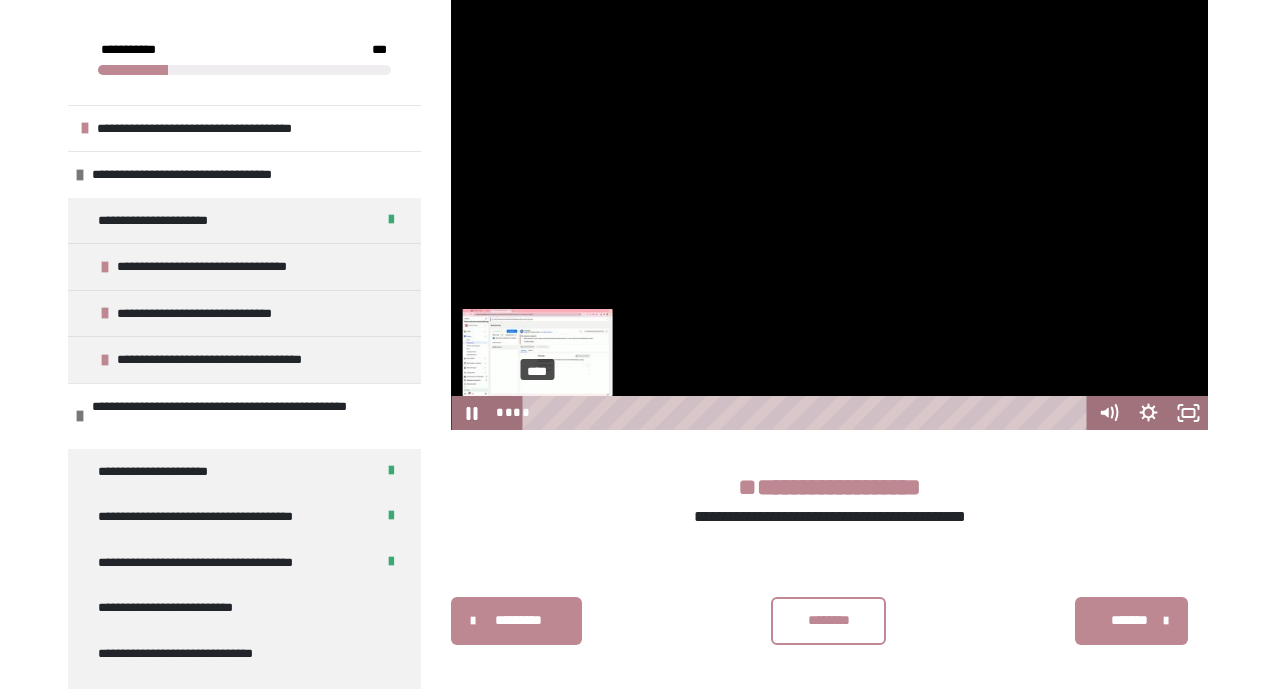 scroll, scrollTop: 587, scrollLeft: 0, axis: vertical 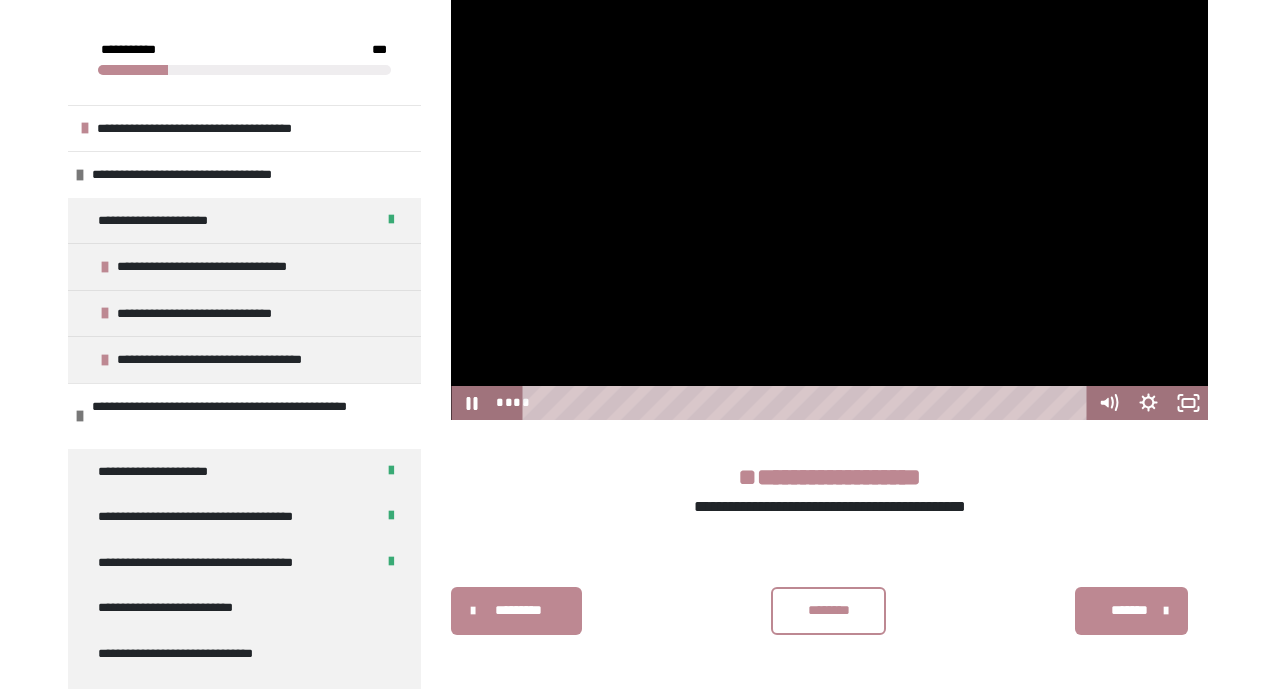 click at bounding box center (829, 202) 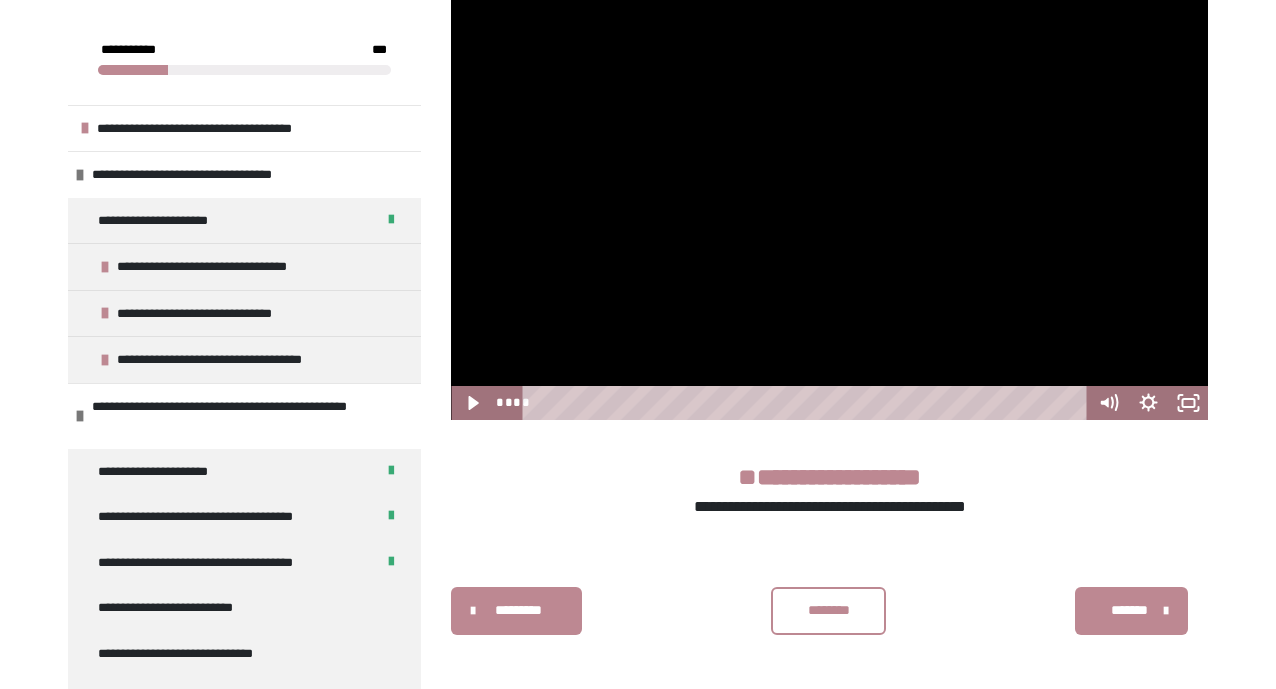 click at bounding box center (829, 202) 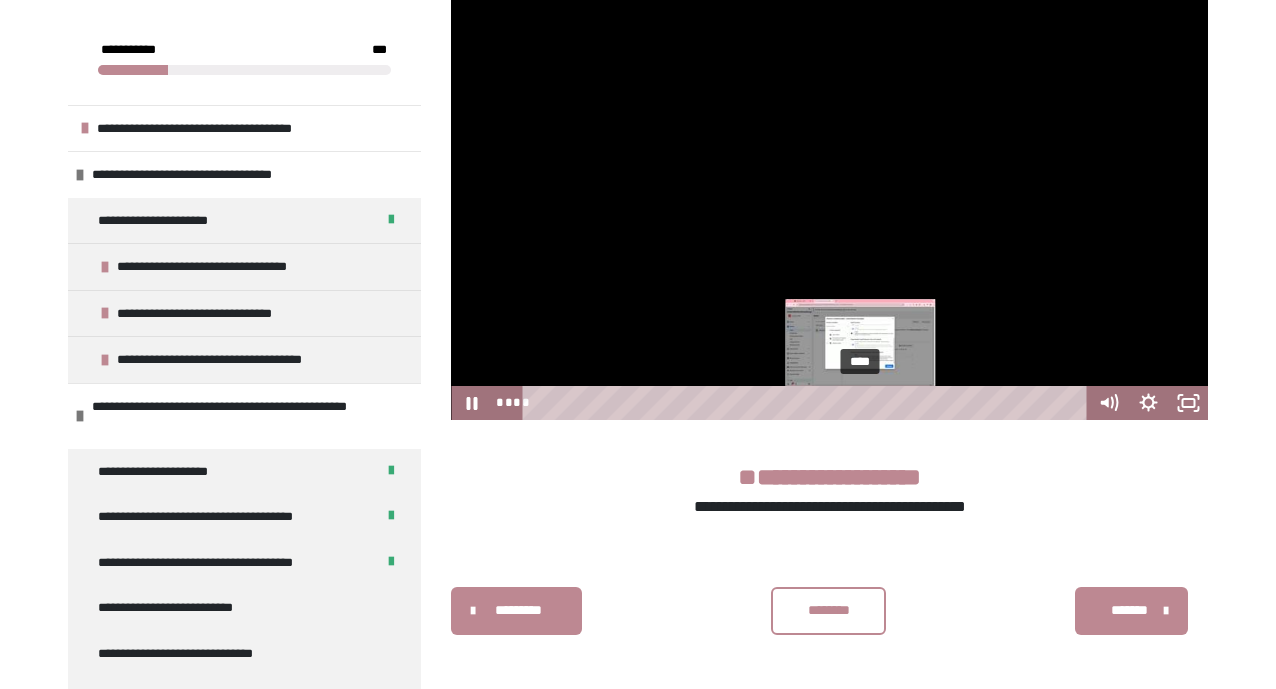 click on "****" at bounding box center (808, 403) 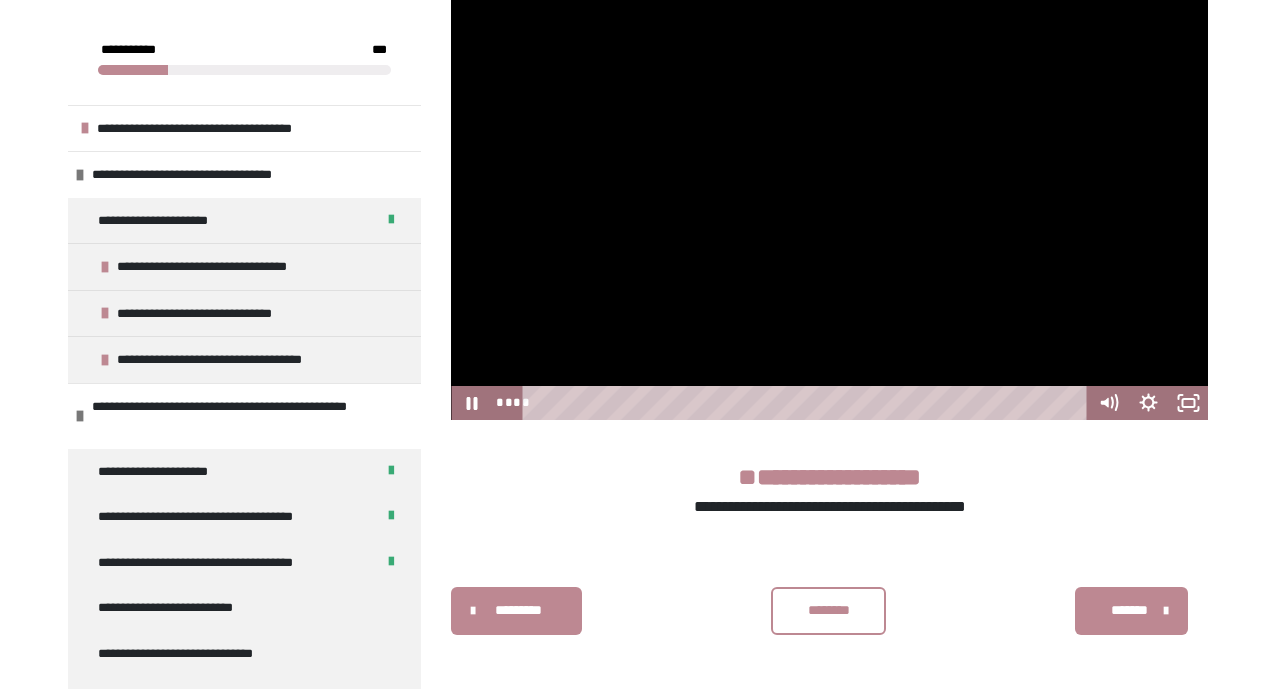 click at bounding box center [829, 202] 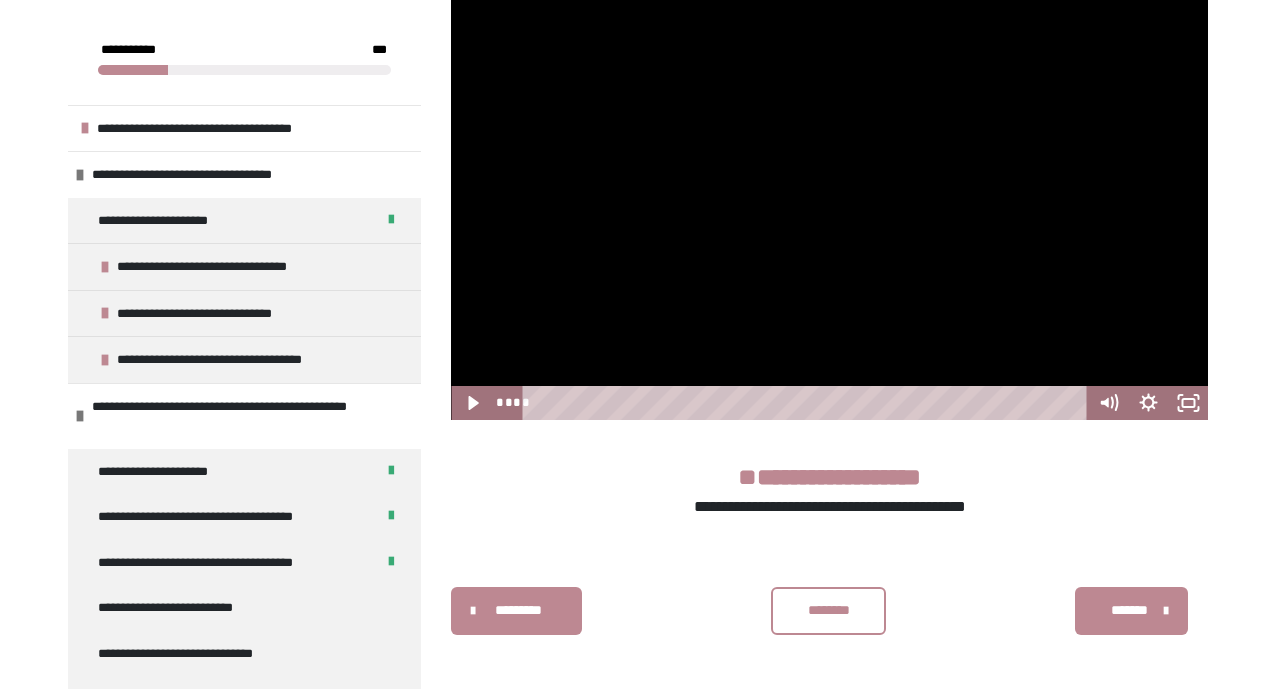 click at bounding box center [829, 202] 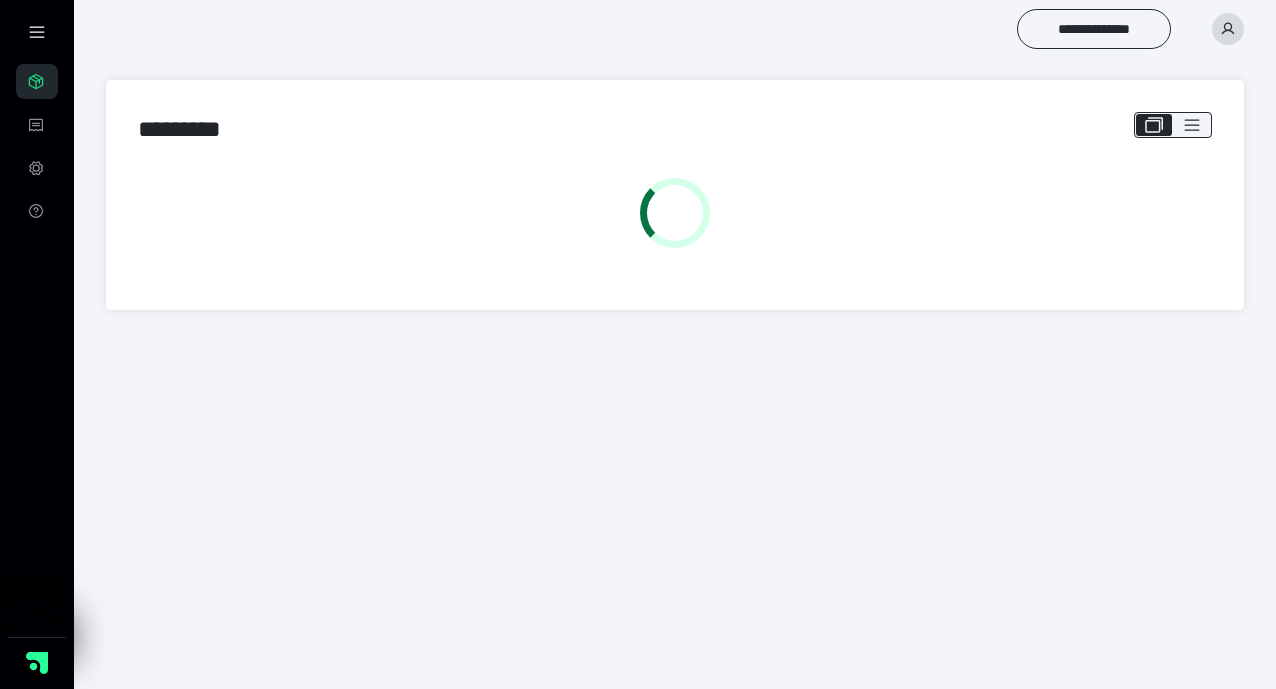 scroll, scrollTop: 0, scrollLeft: 0, axis: both 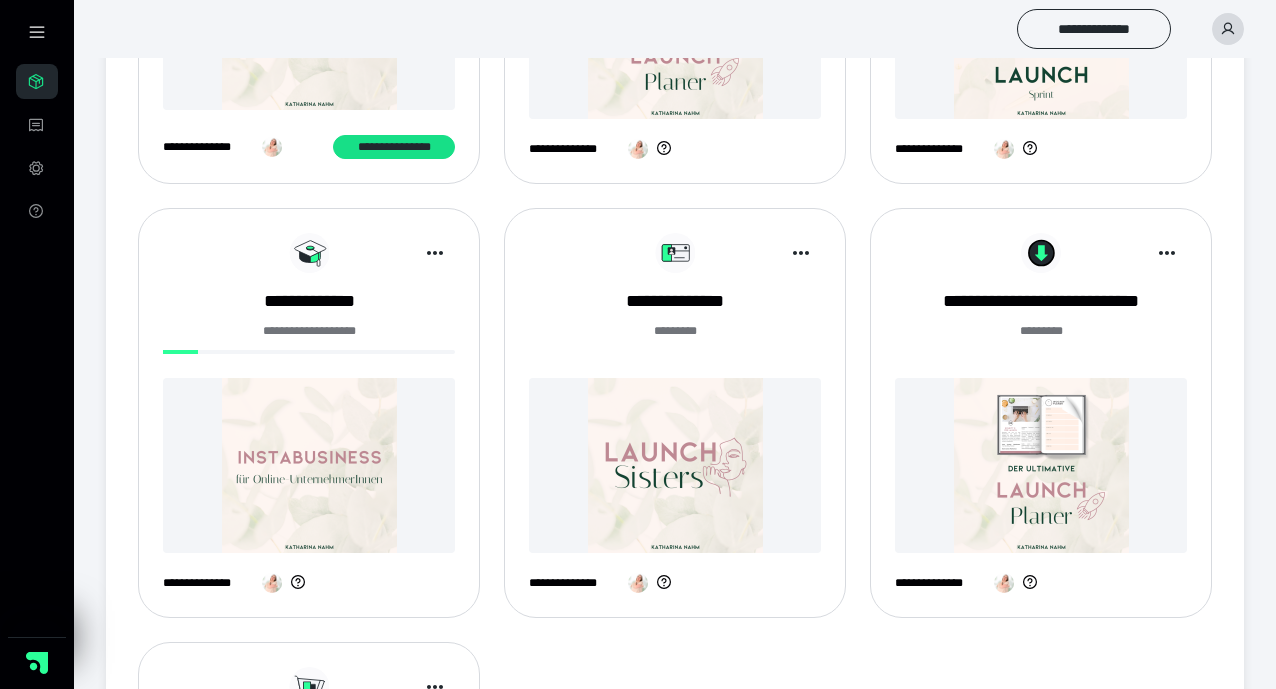 click at bounding box center (675, 465) 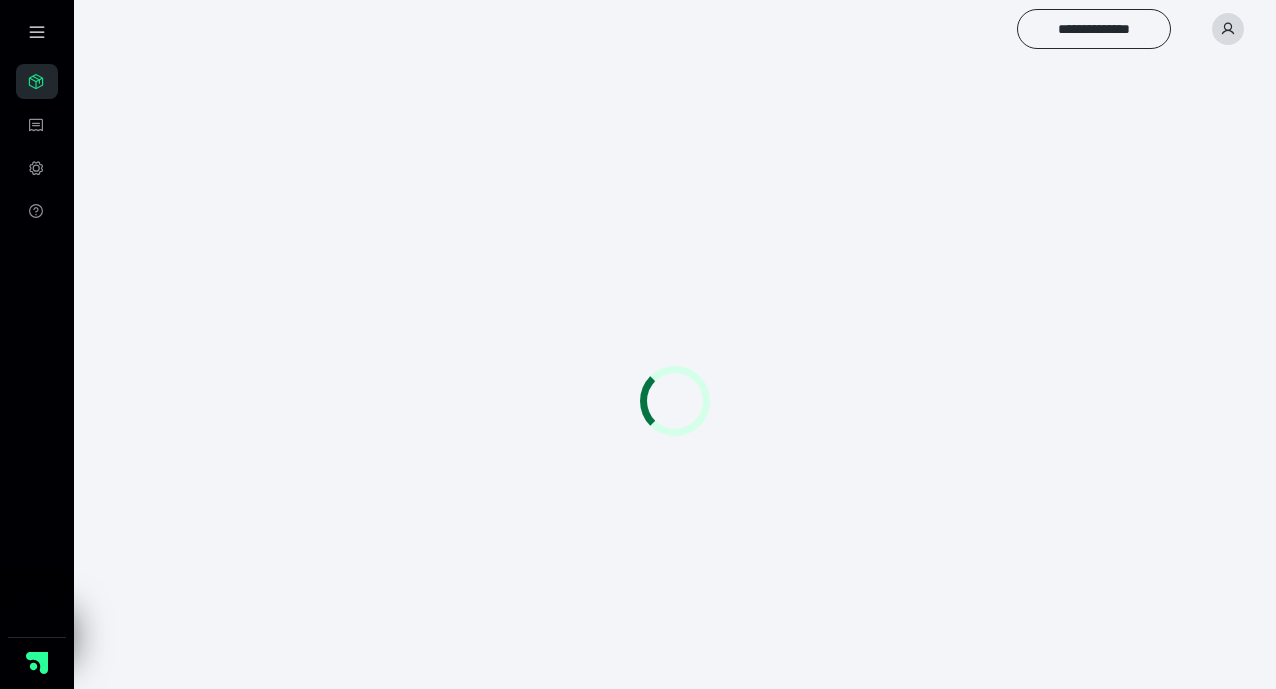 scroll, scrollTop: 0, scrollLeft: 0, axis: both 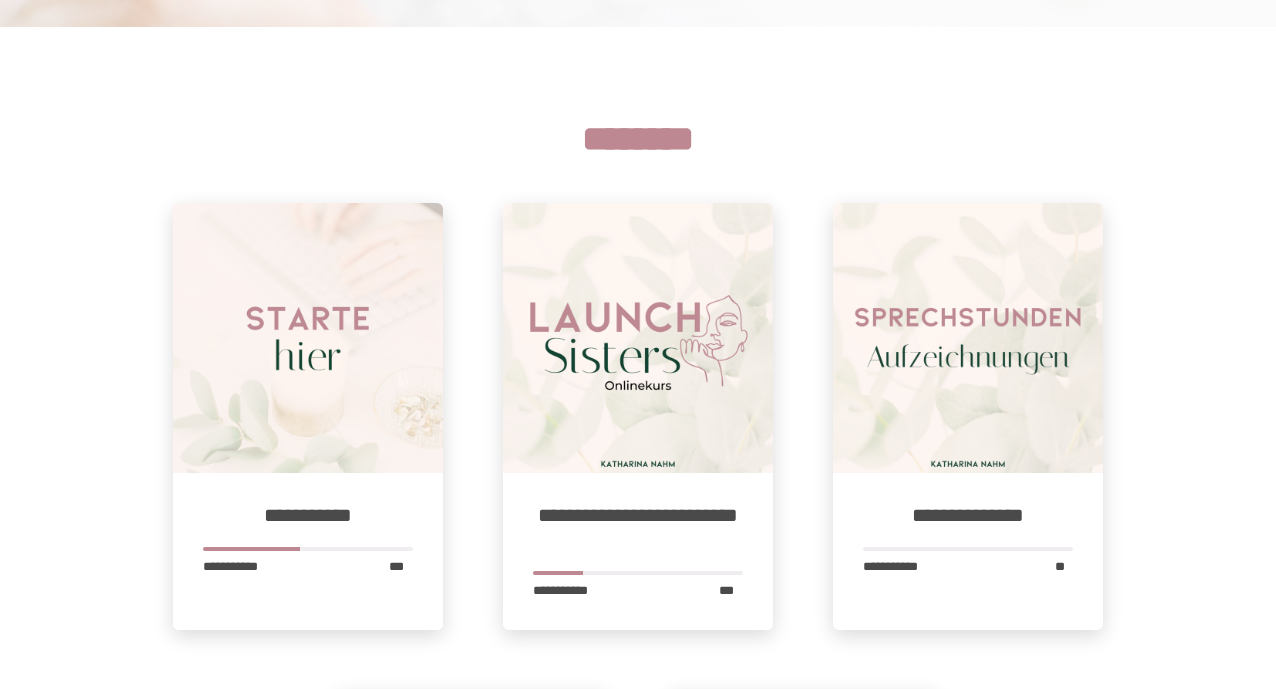 click at bounding box center [638, 338] 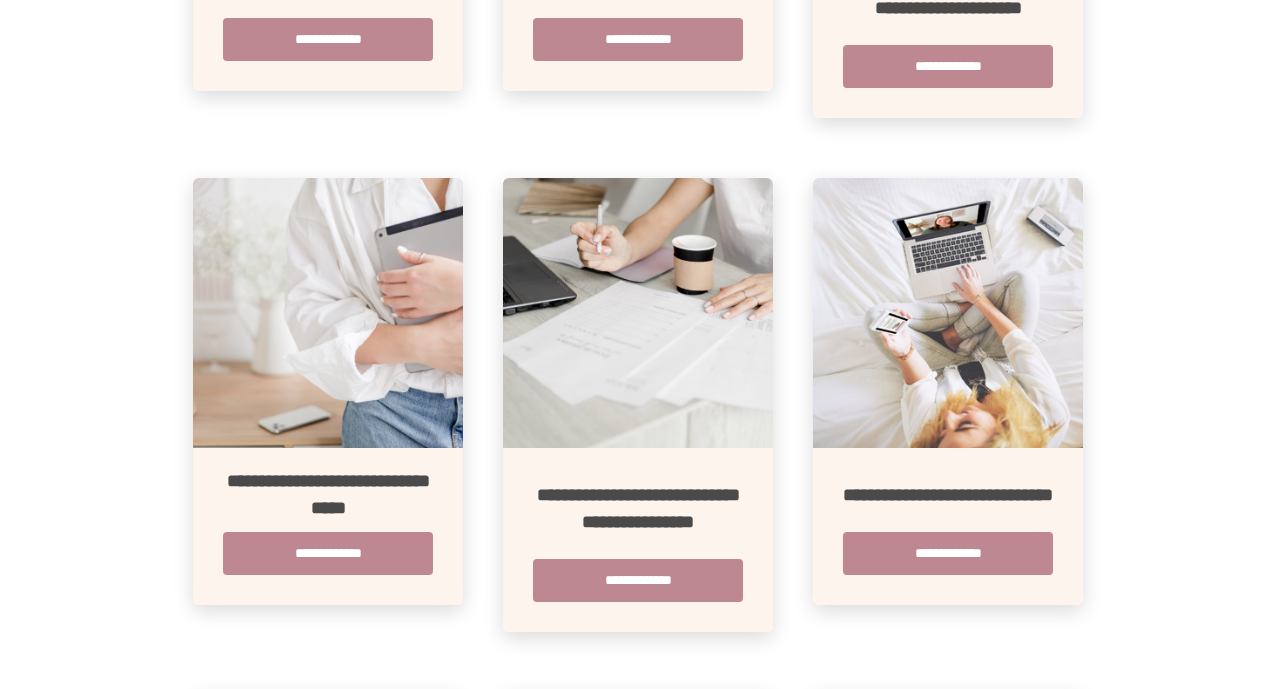 scroll, scrollTop: 875, scrollLeft: 0, axis: vertical 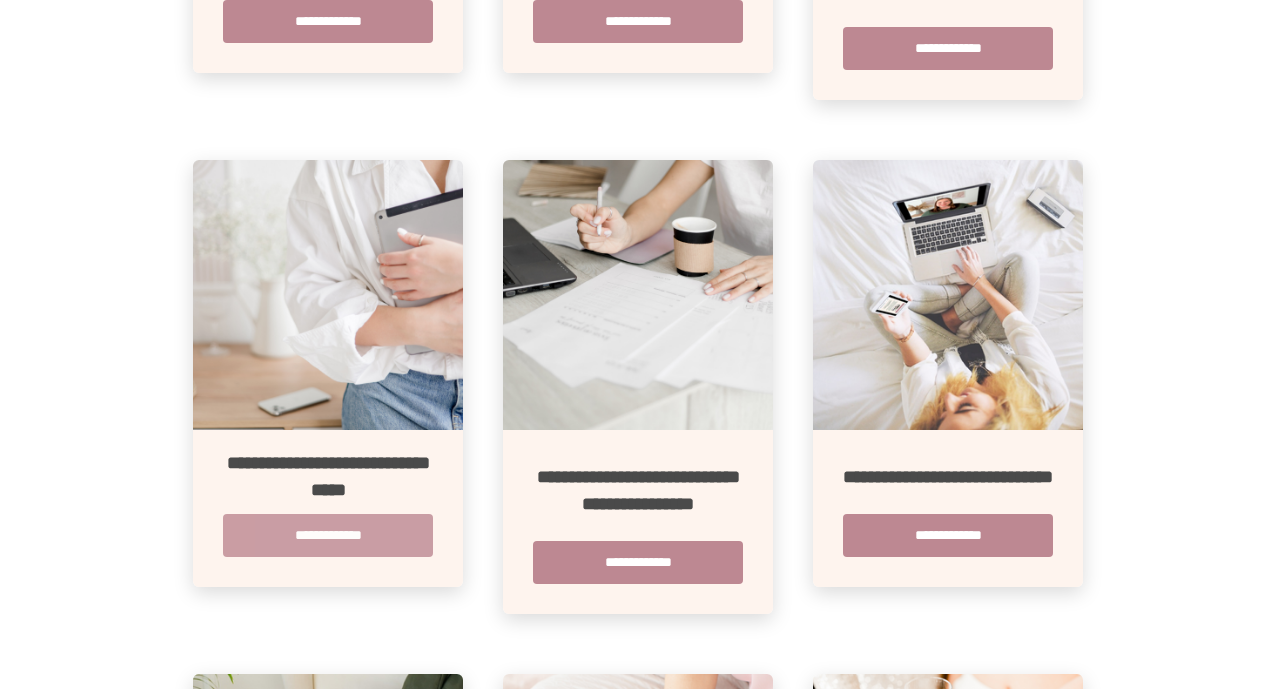 click on "**********" at bounding box center (328, 535) 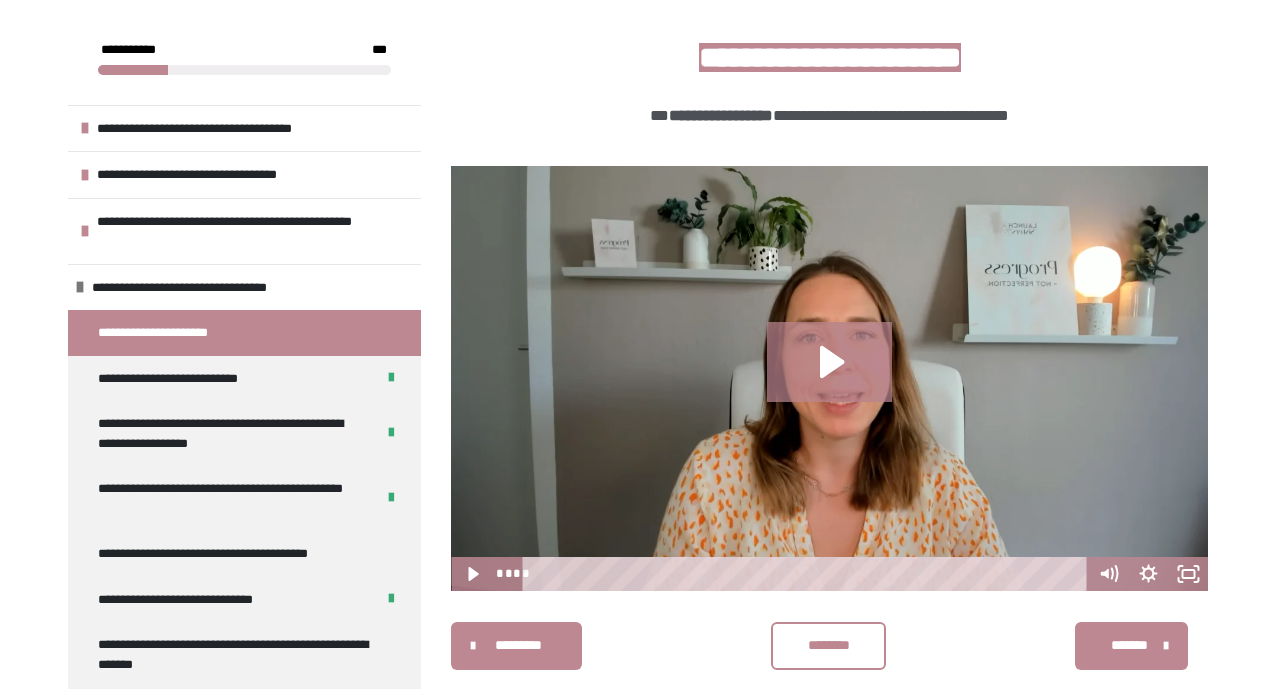 scroll, scrollTop: 438, scrollLeft: 0, axis: vertical 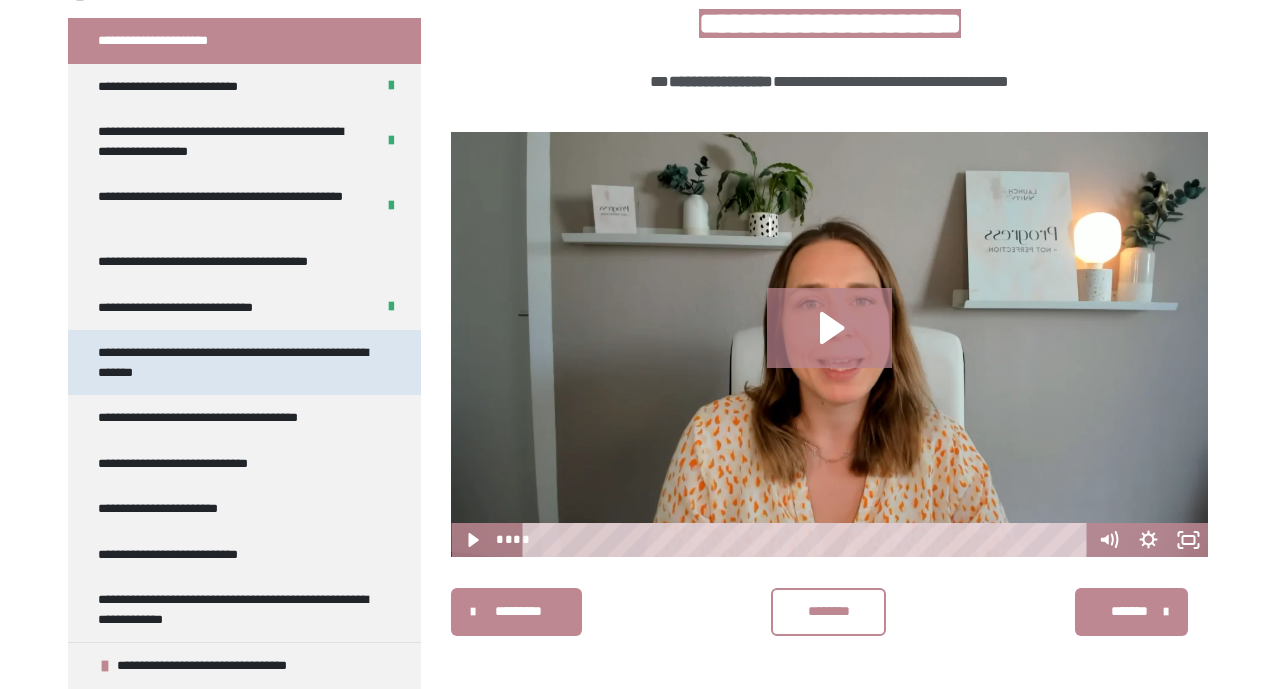 click on "**********" at bounding box center [236, 362] 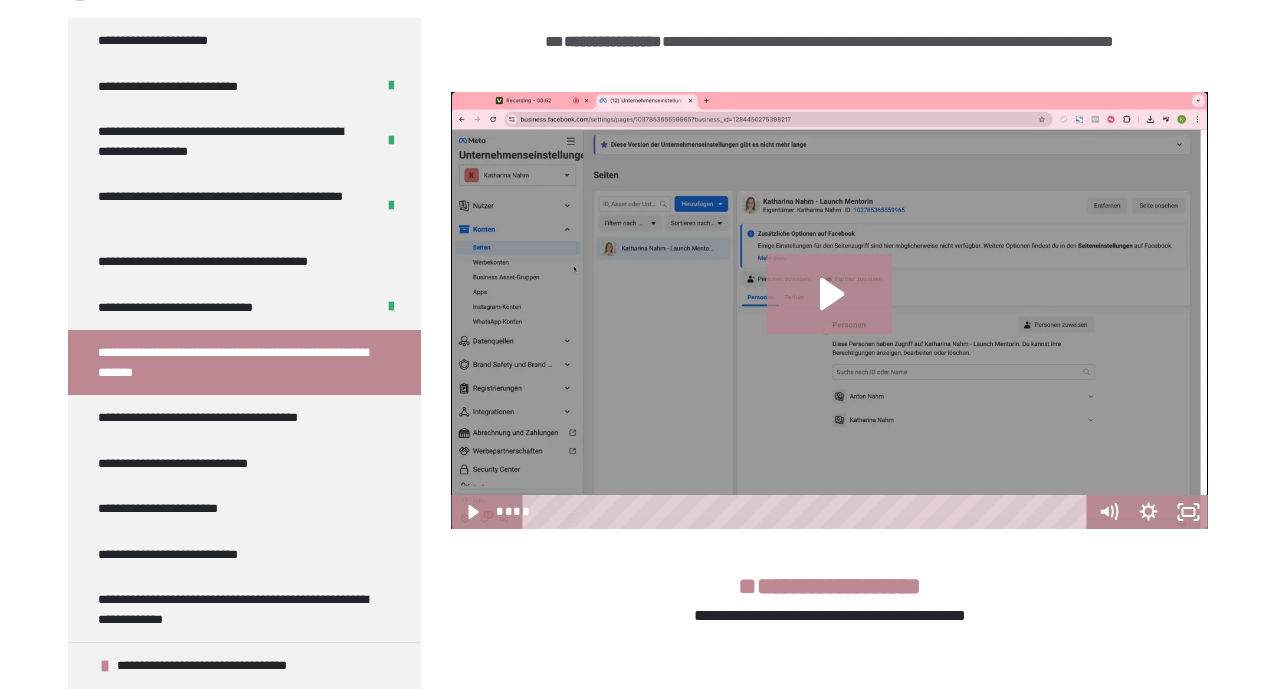 scroll, scrollTop: 482, scrollLeft: 0, axis: vertical 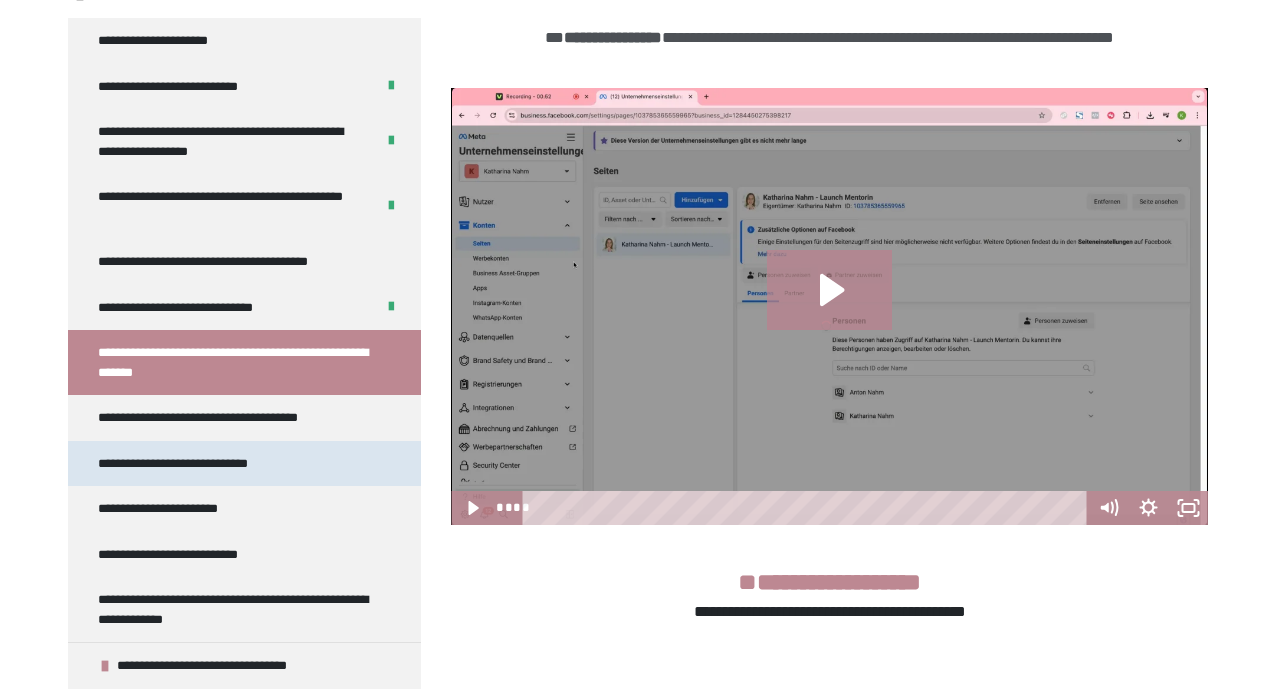 click on "**********" at bounding box center (188, 464) 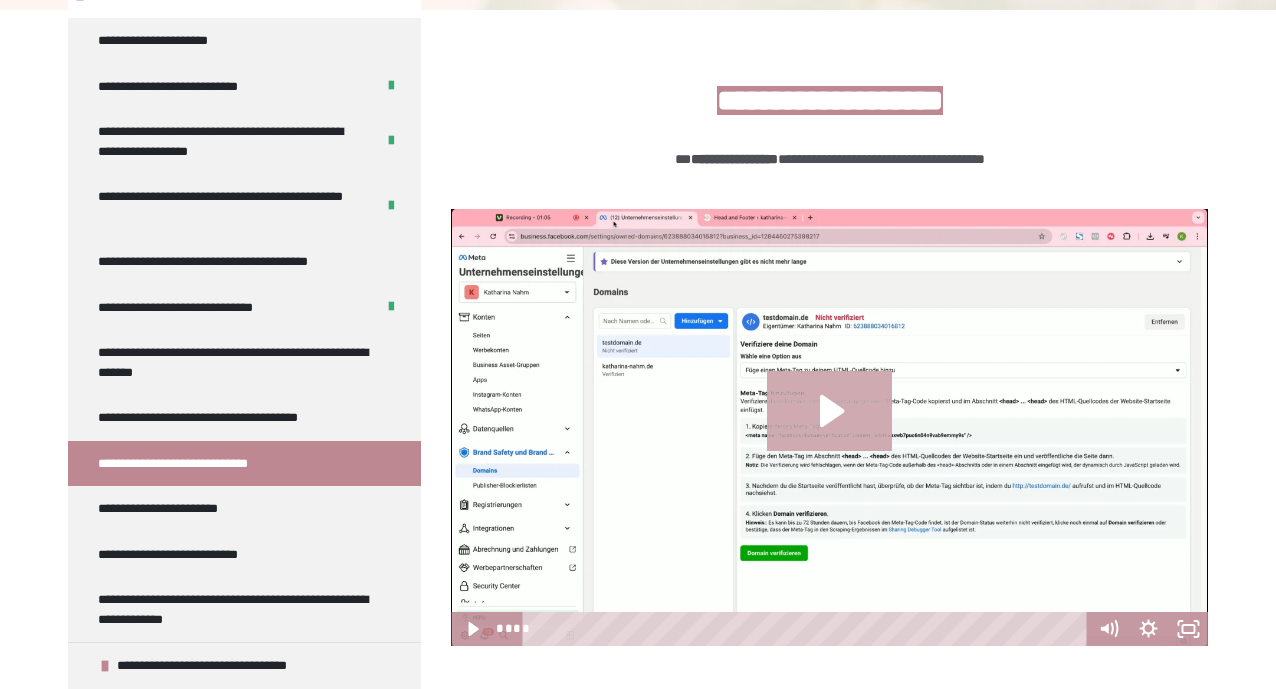 click 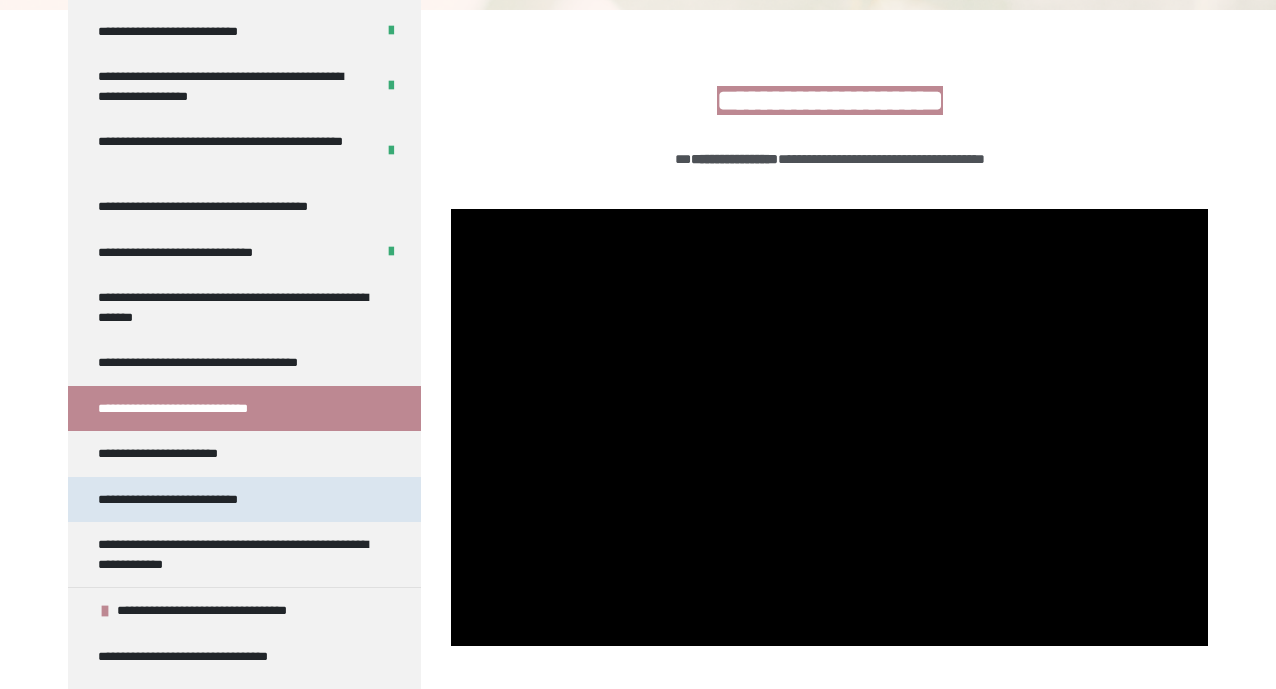 scroll, scrollTop: 349, scrollLeft: 0, axis: vertical 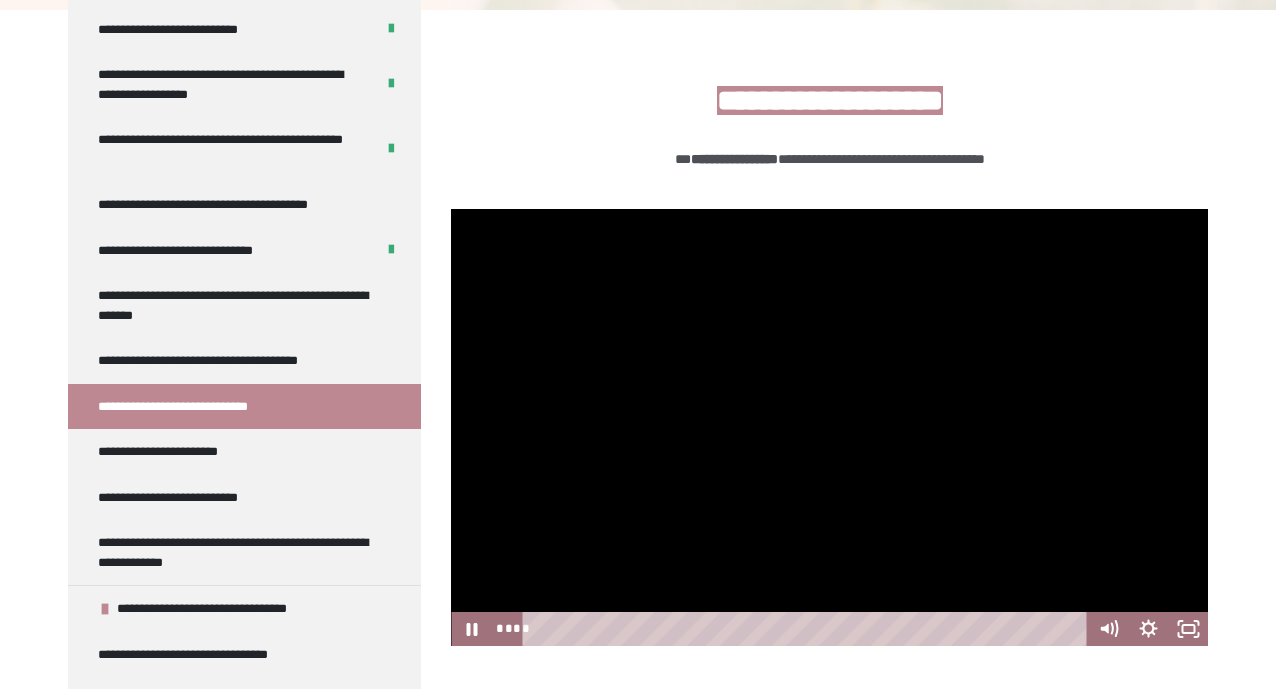 click at bounding box center [808, 629] 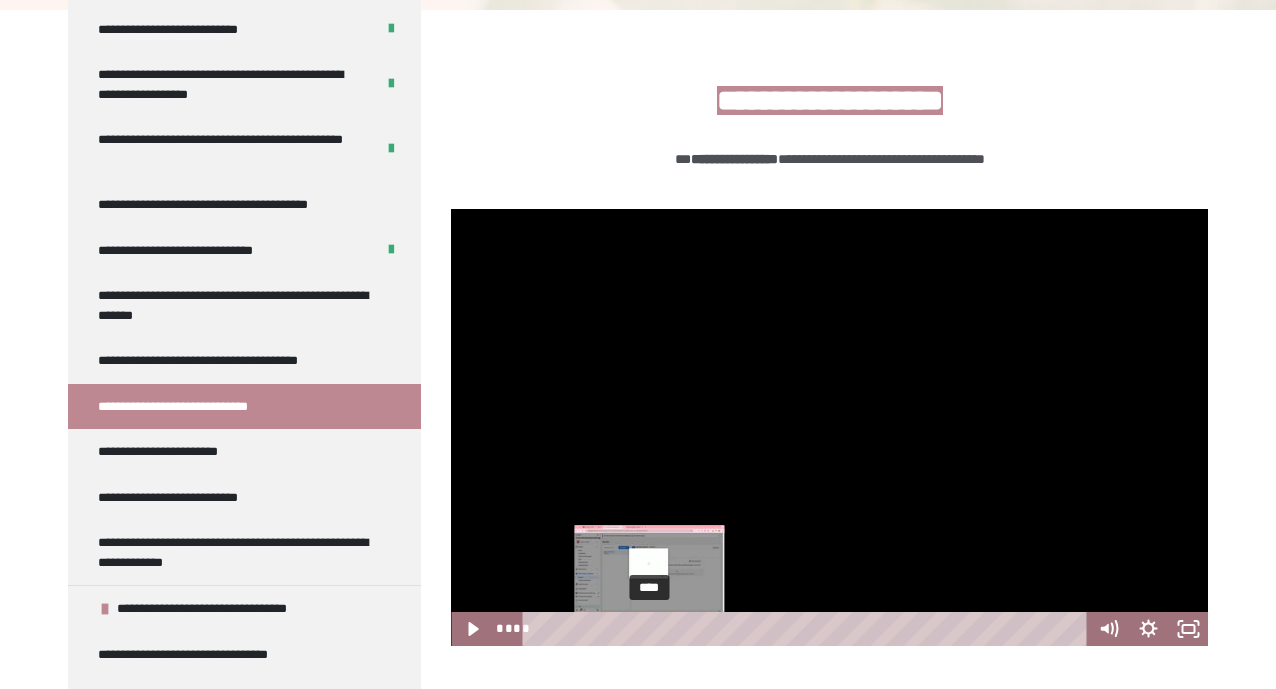 click on "****" at bounding box center (808, 629) 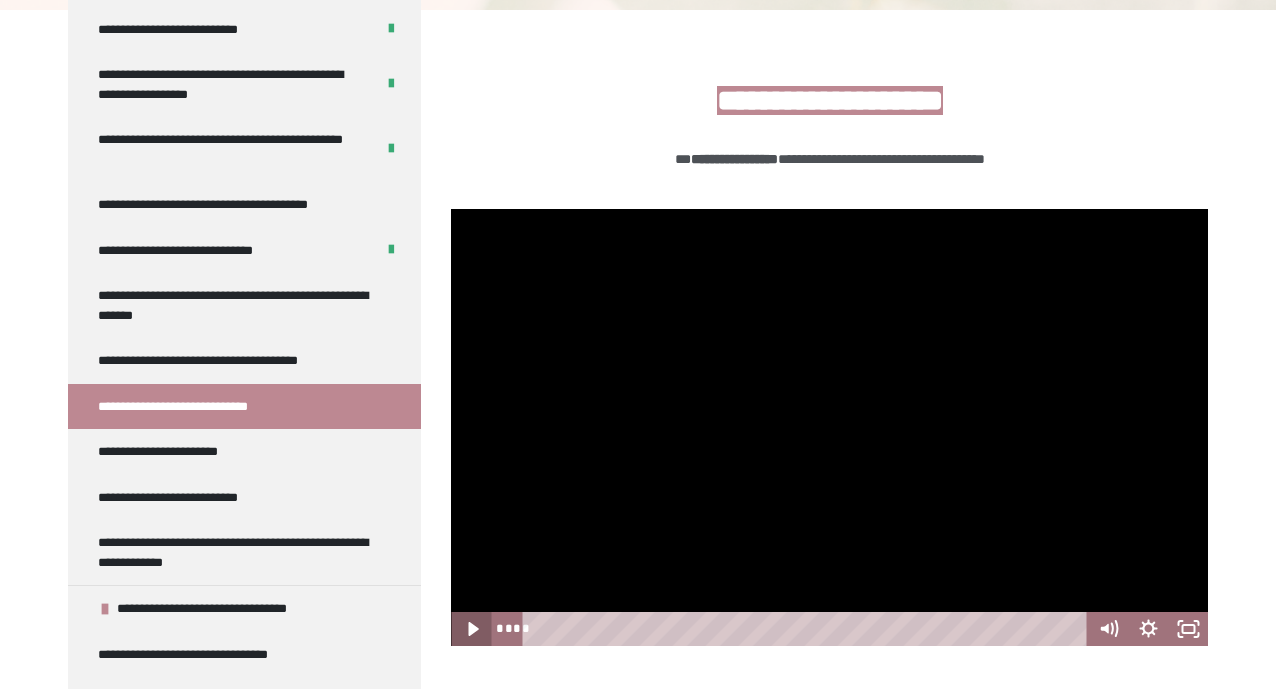 click 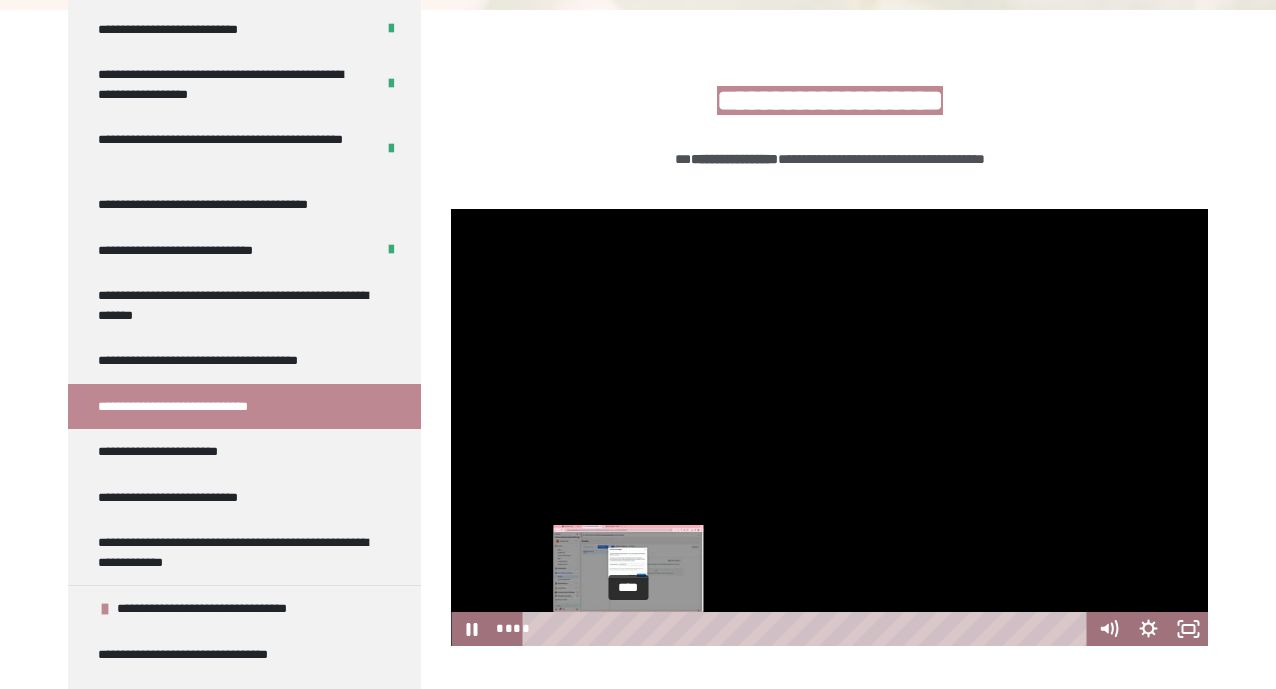 click on "****" at bounding box center (808, 629) 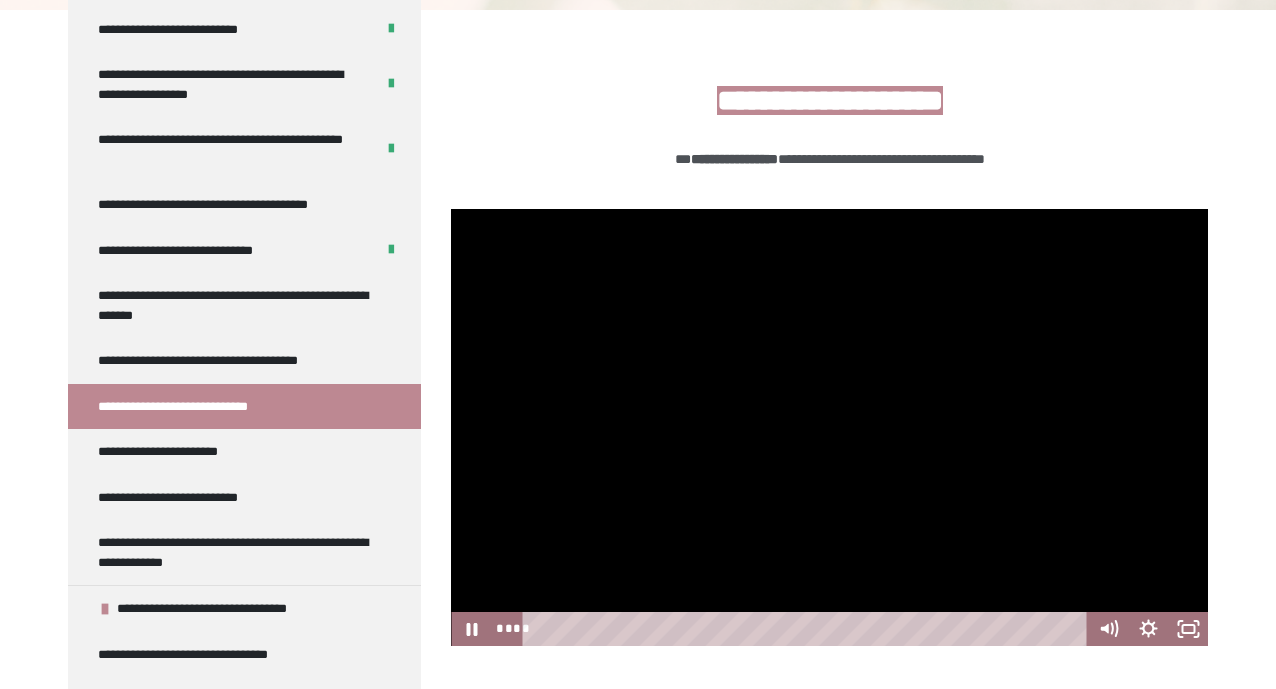 click at bounding box center [829, 428] 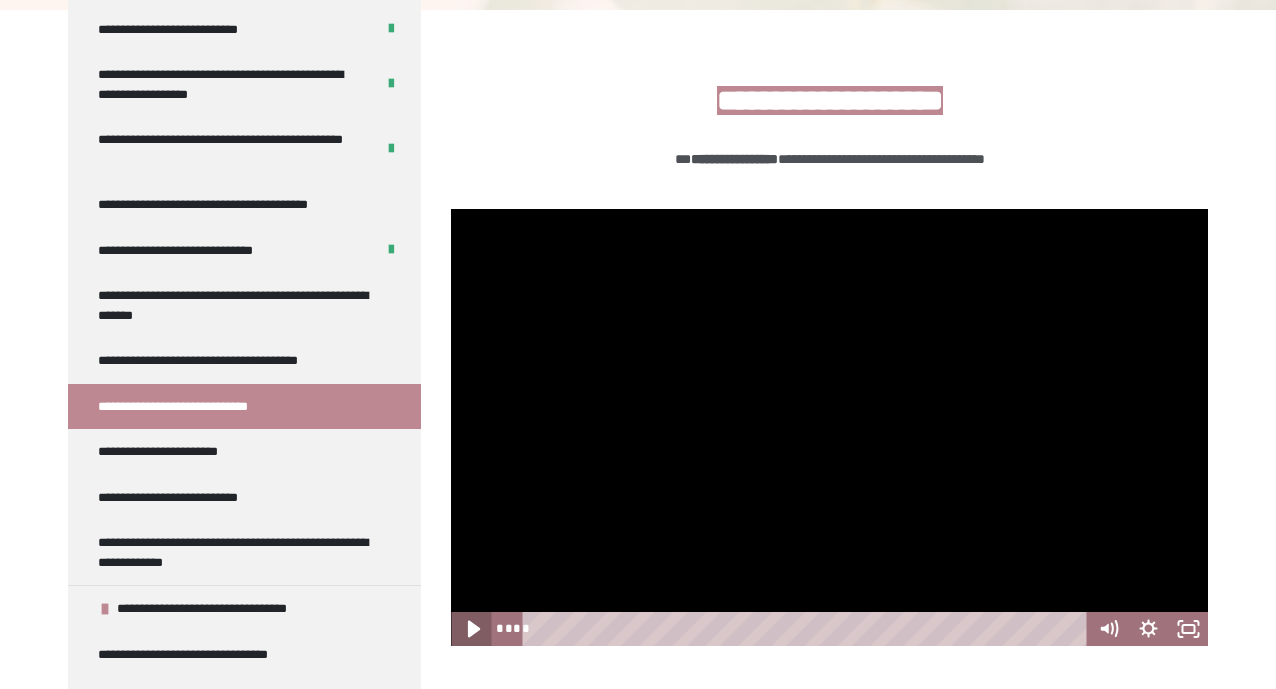 click 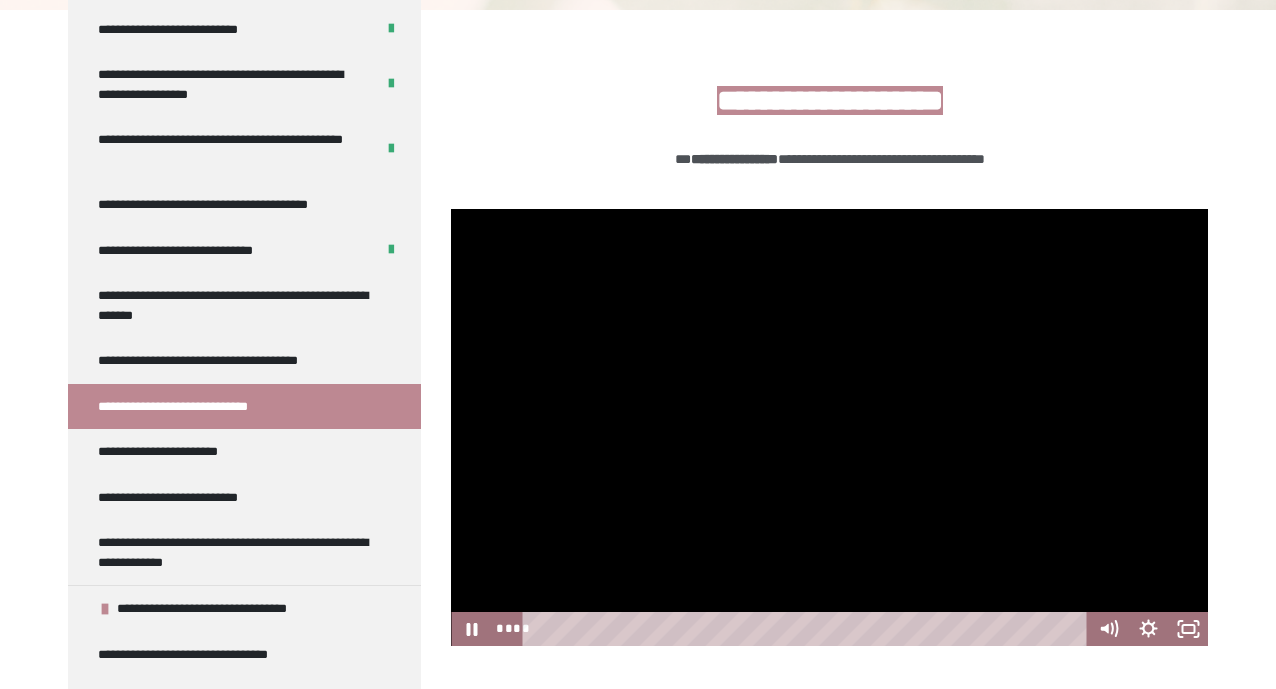 click at bounding box center [829, 428] 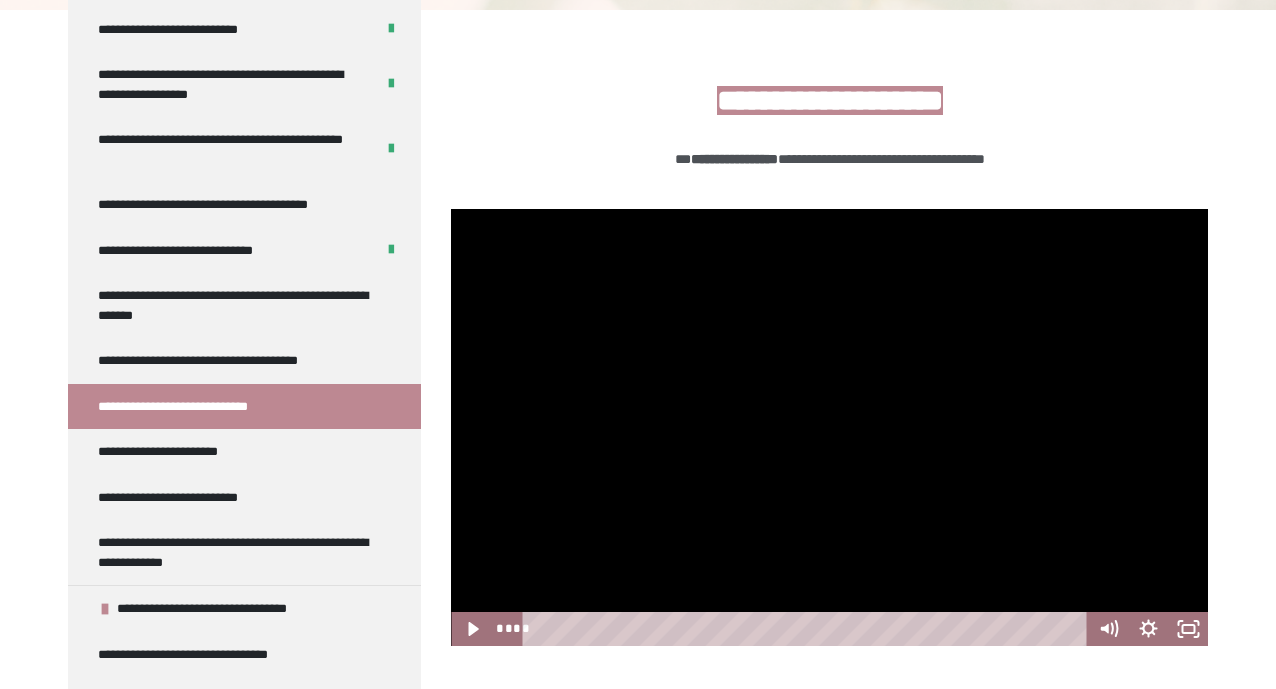 click at bounding box center (829, 428) 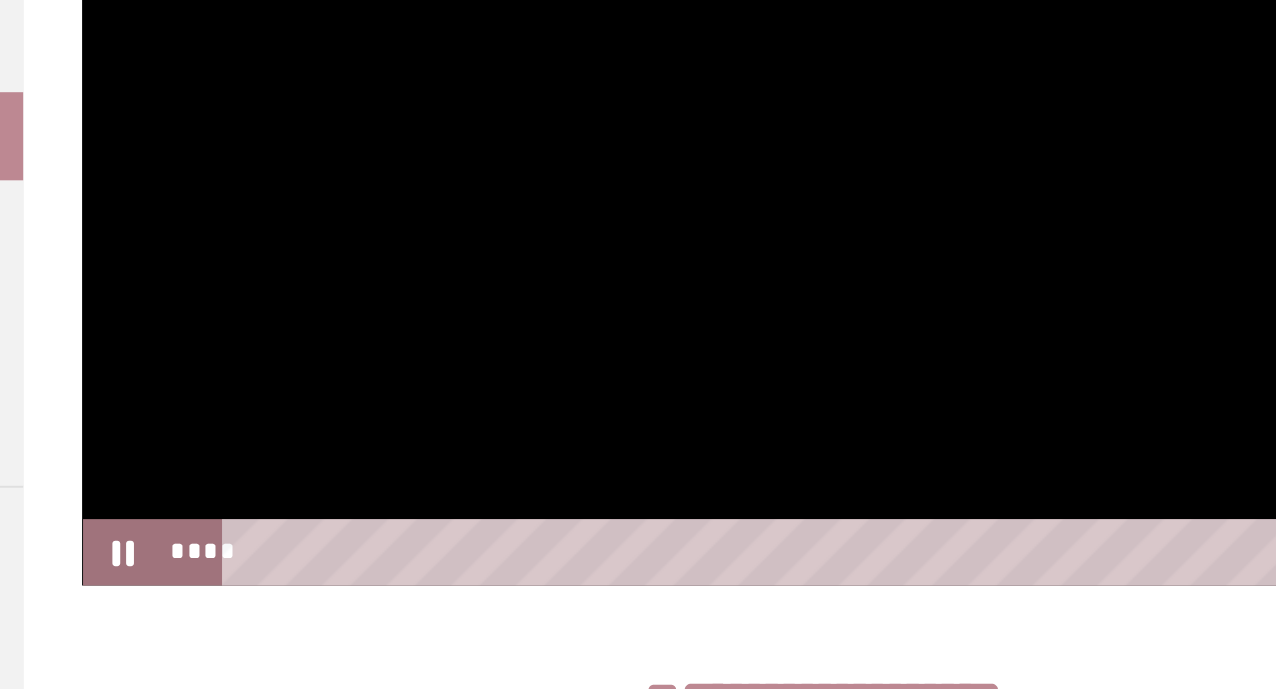 scroll, scrollTop: 373, scrollLeft: 0, axis: vertical 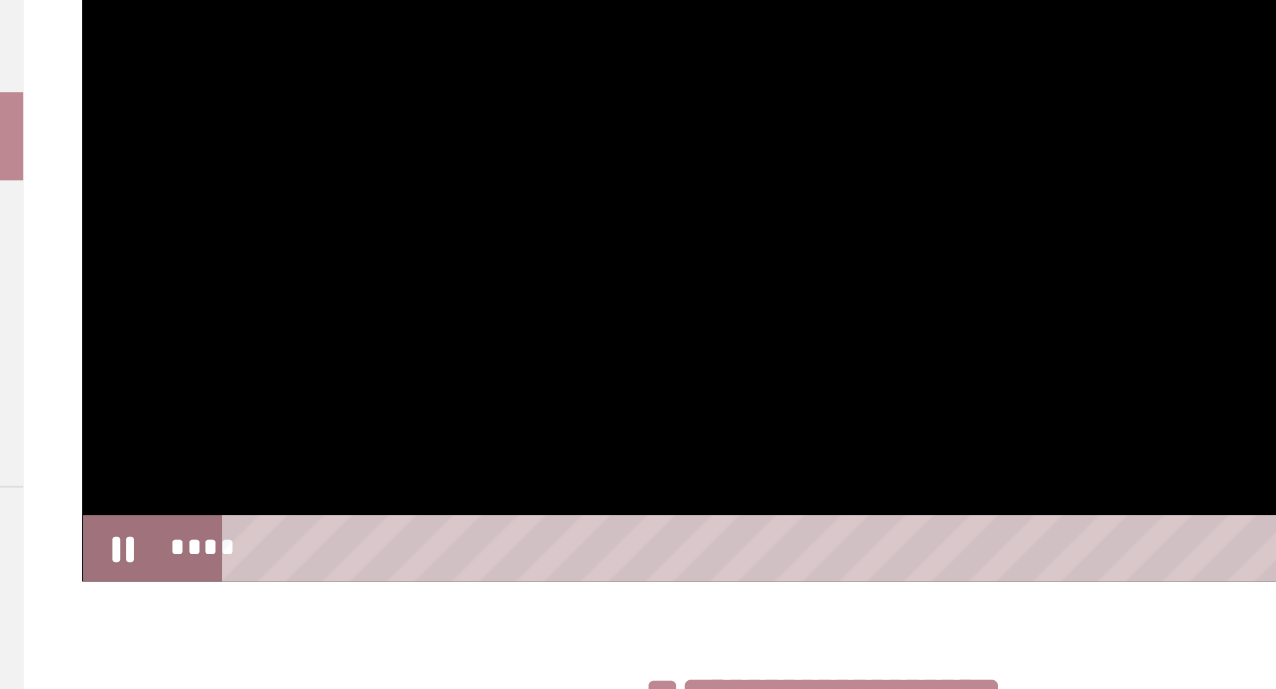 click at bounding box center (829, 416) 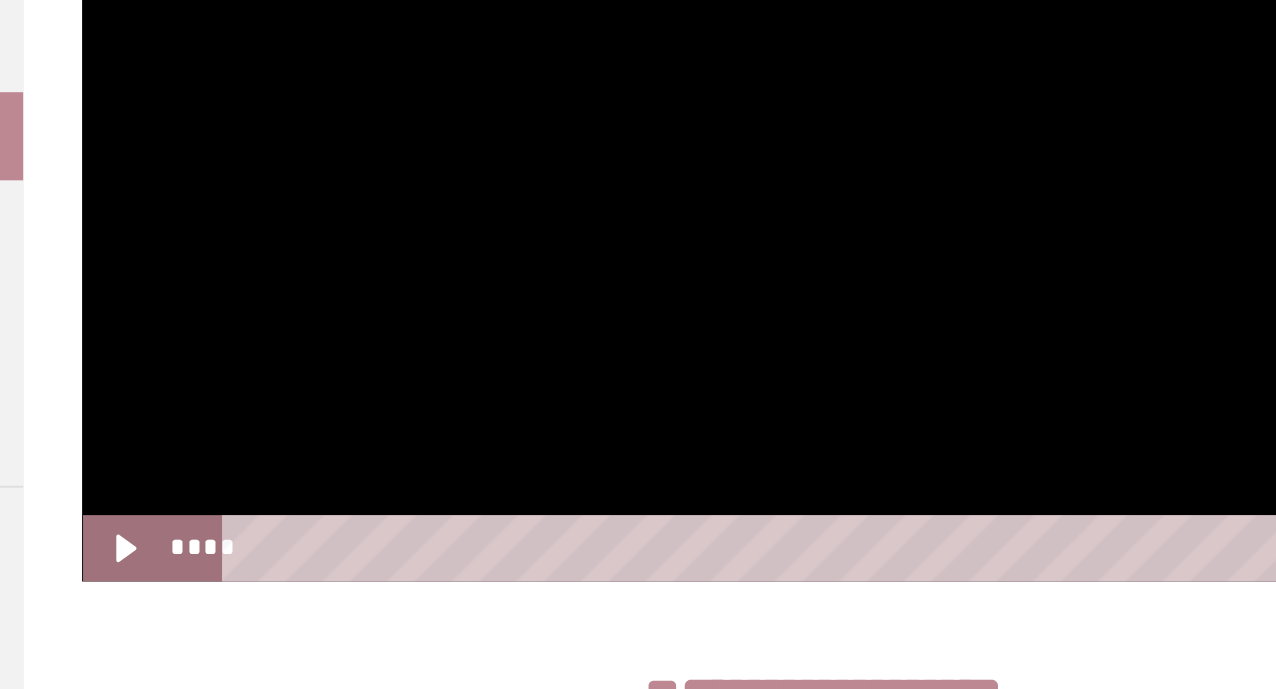 click at bounding box center (829, 416) 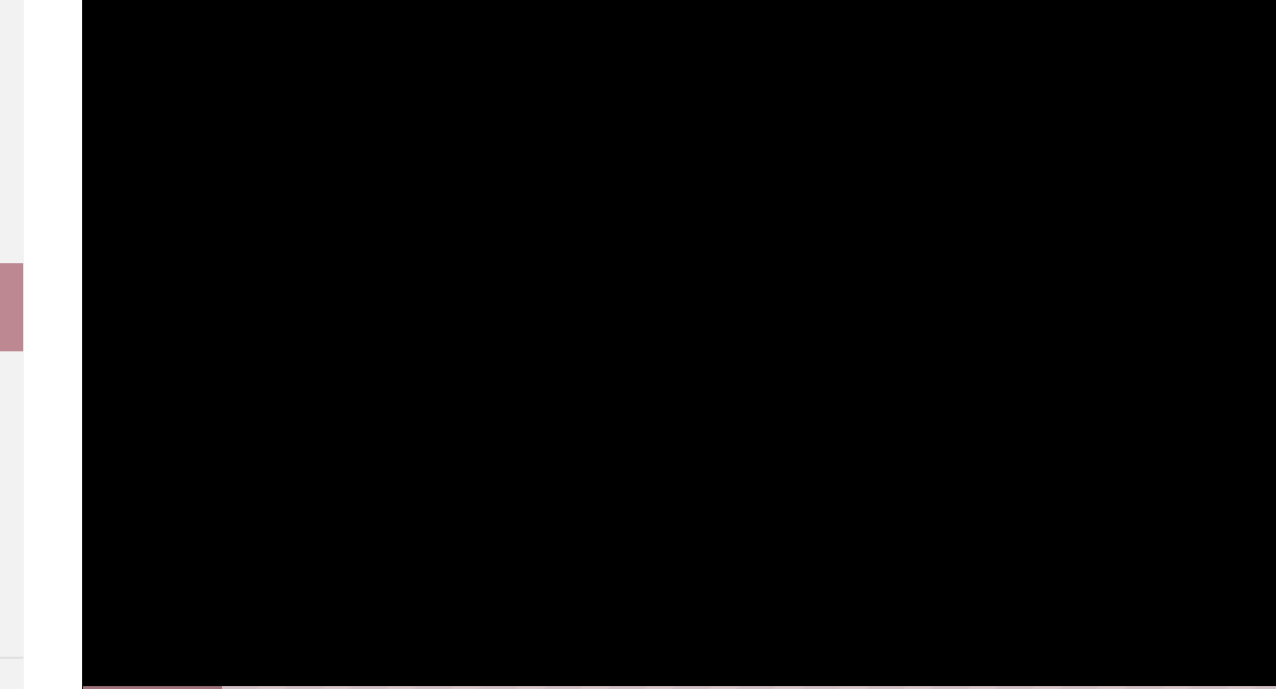 click at bounding box center [829, 416] 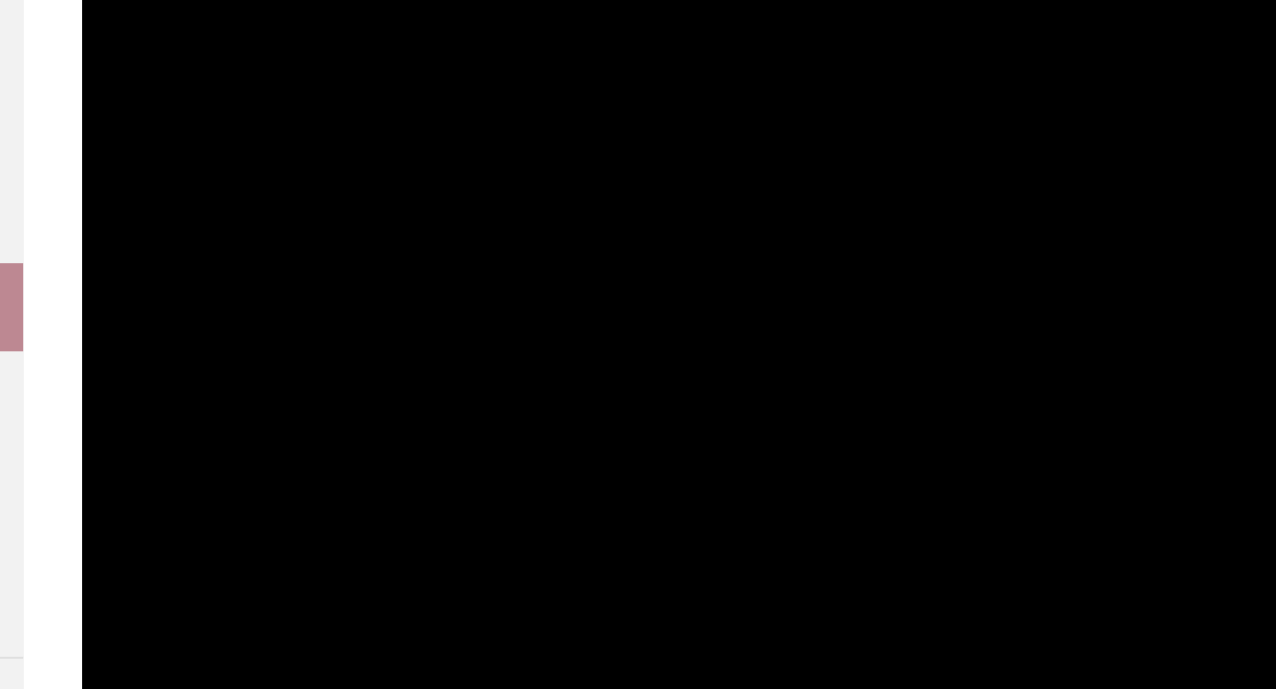 click at bounding box center (829, 416) 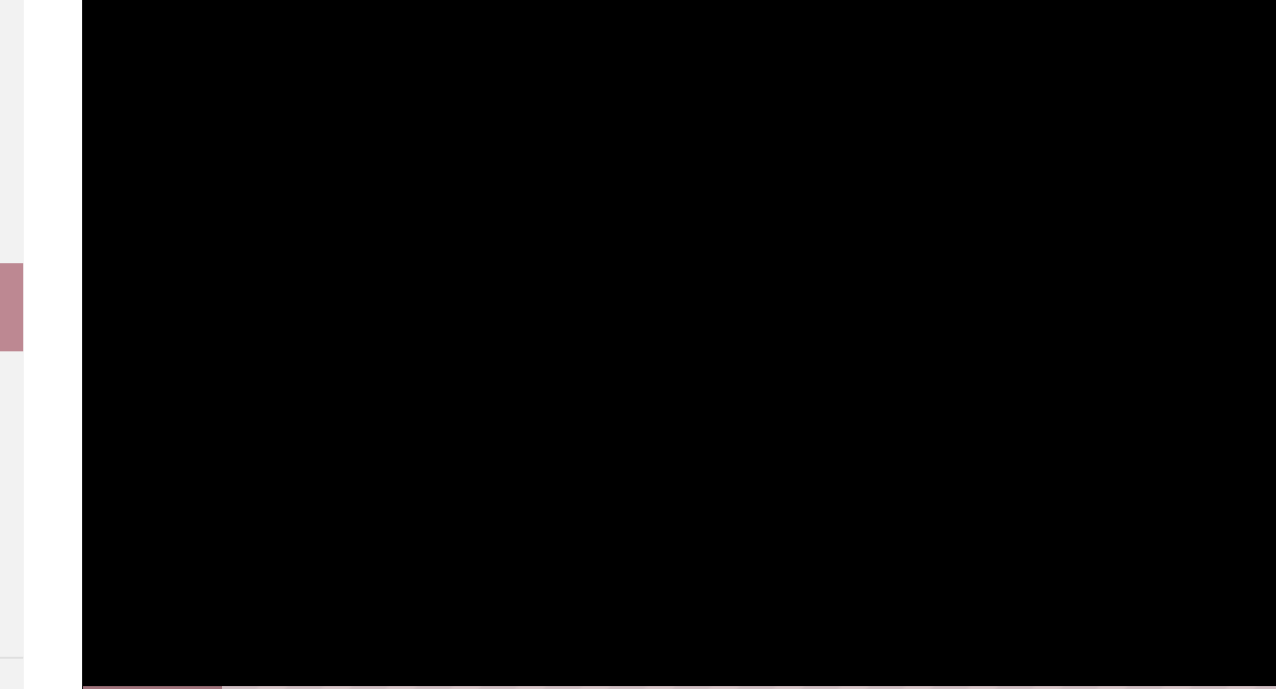 click at bounding box center [829, 416] 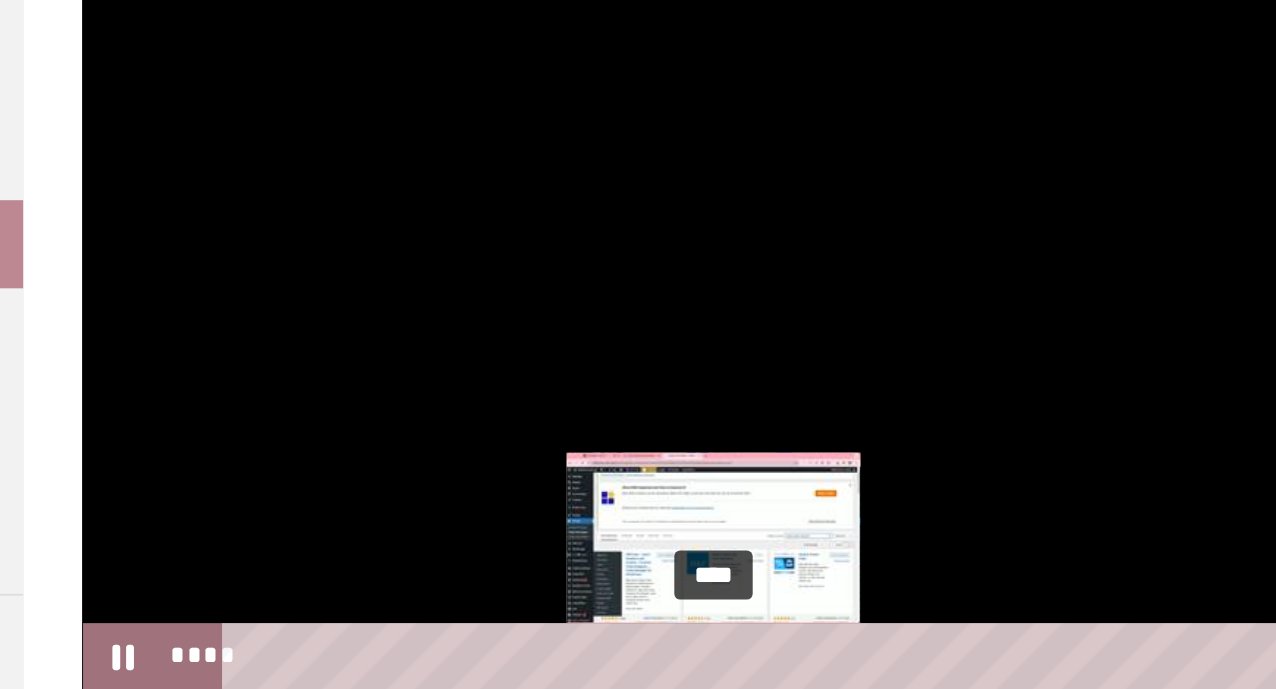 click on "****" at bounding box center (808, 617) 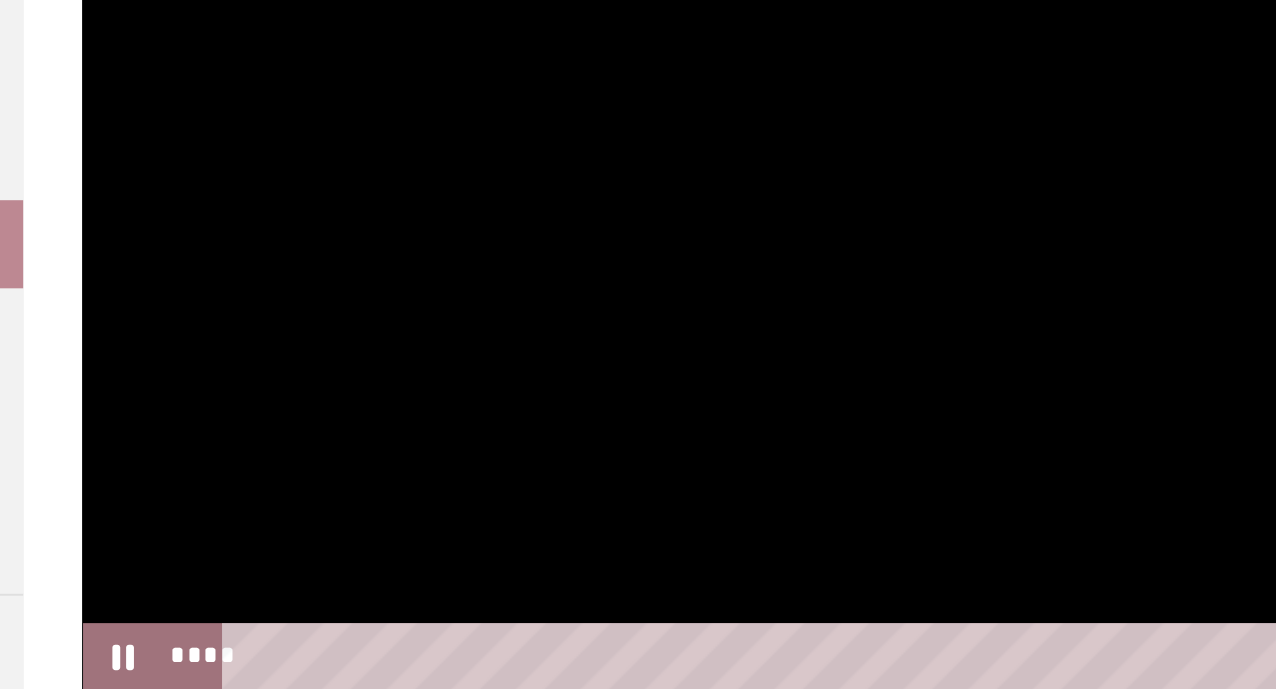 click at bounding box center [829, 416] 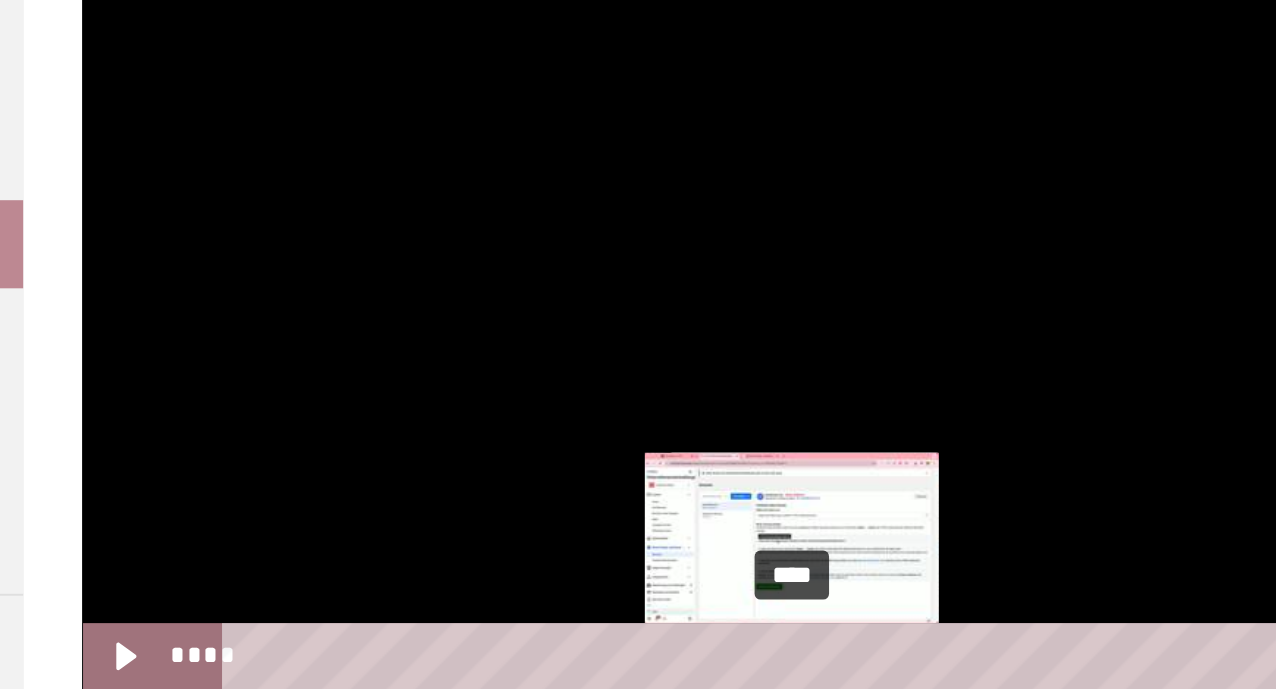 click on "****" at bounding box center (808, 617) 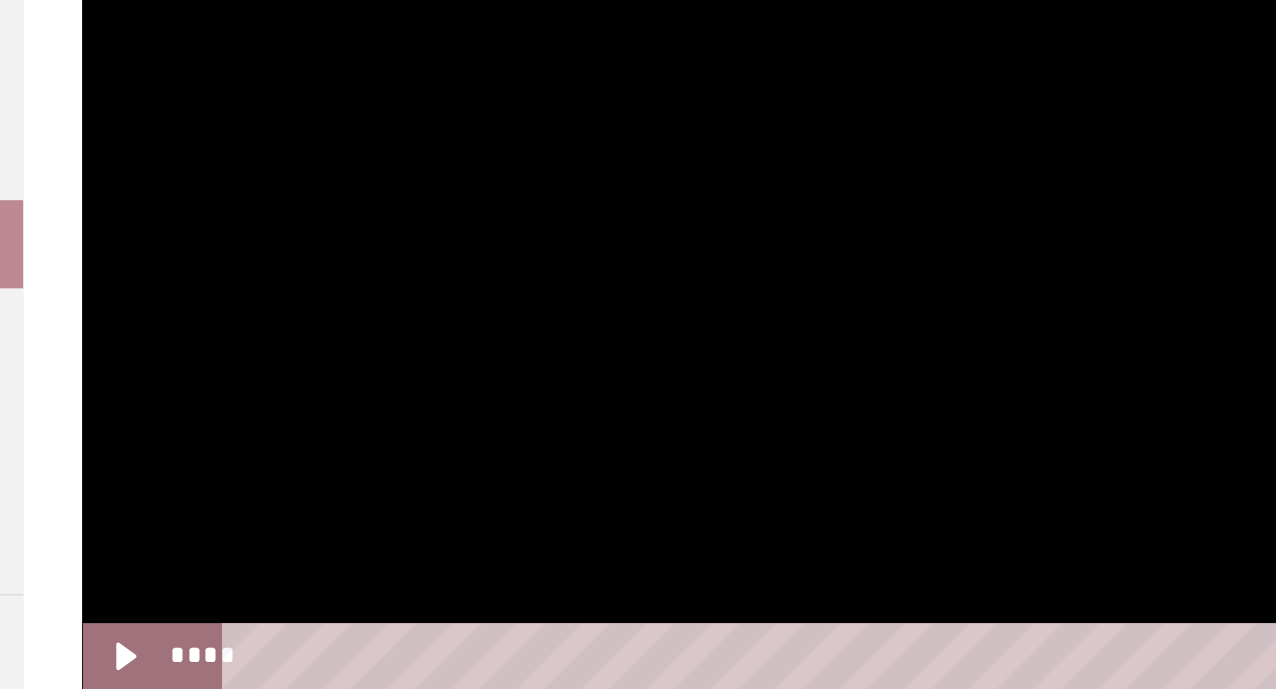 click at bounding box center (829, 416) 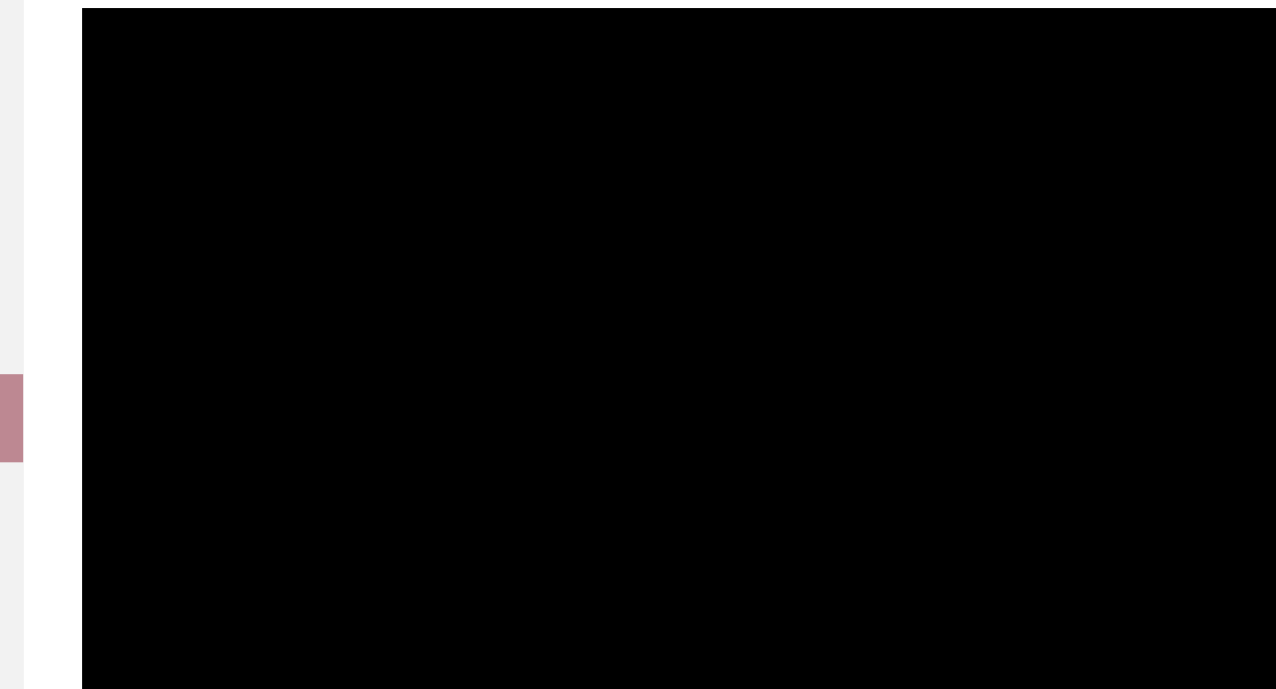 click at bounding box center [829, 416] 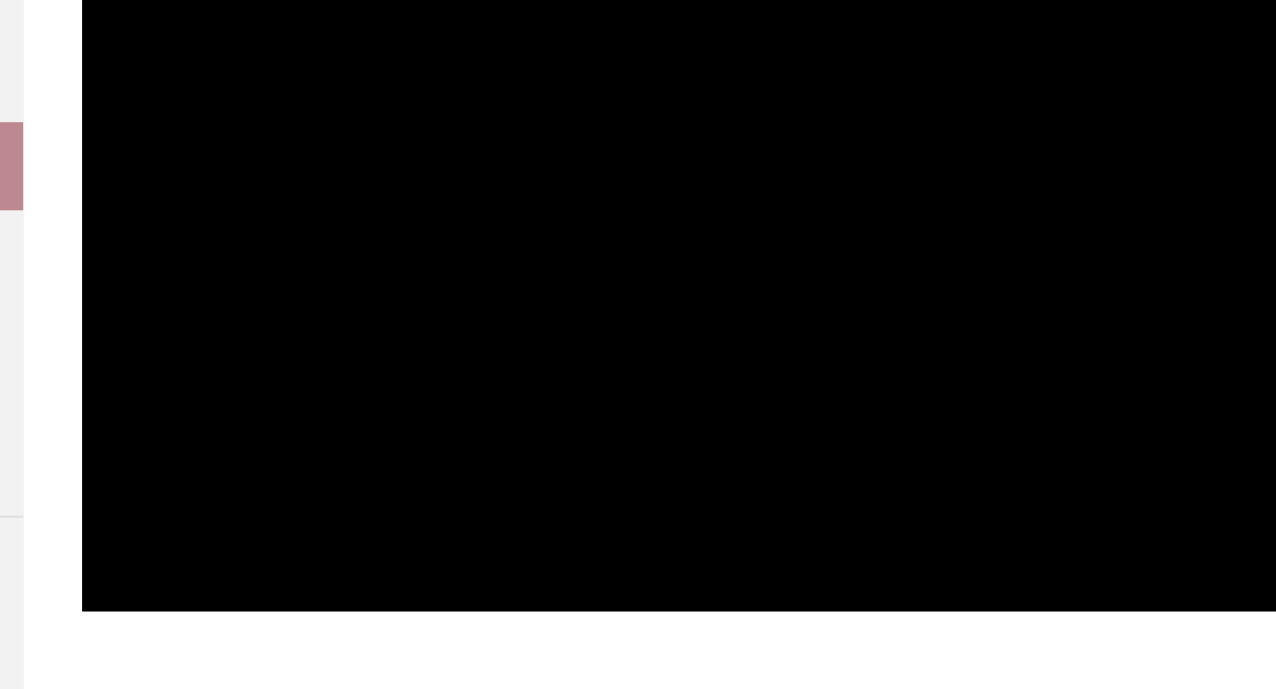 click at bounding box center (829, 416) 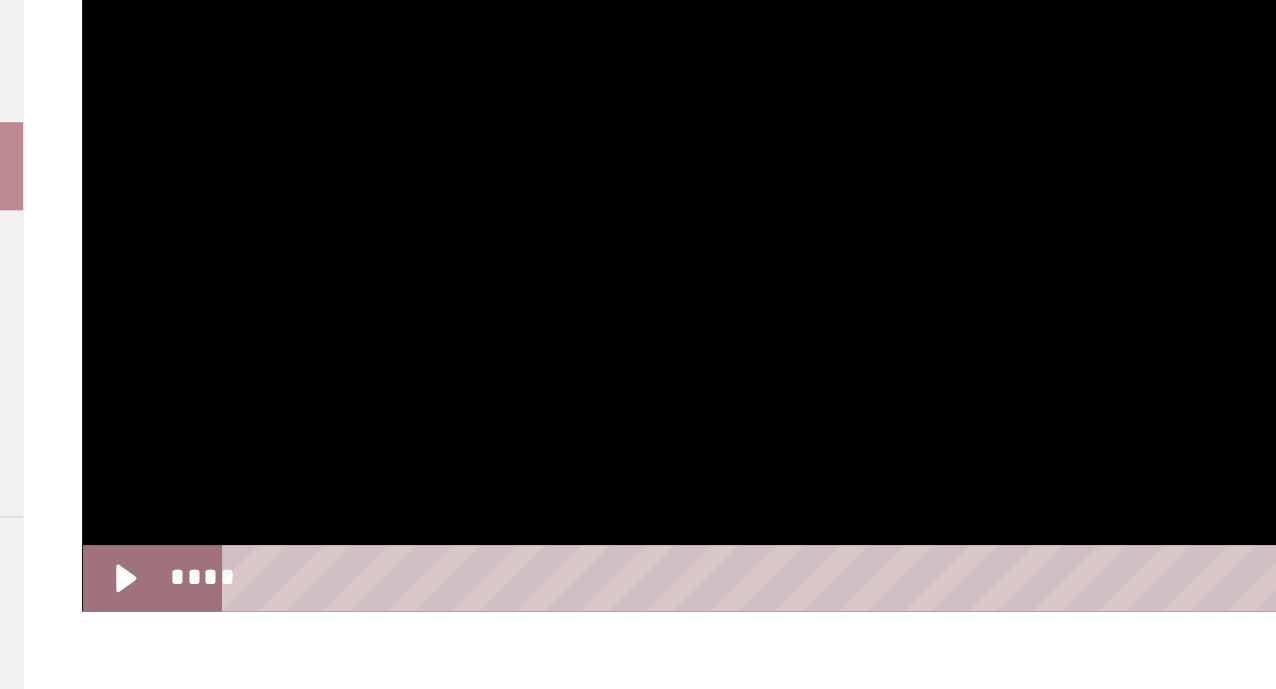 scroll, scrollTop: 405, scrollLeft: 0, axis: vertical 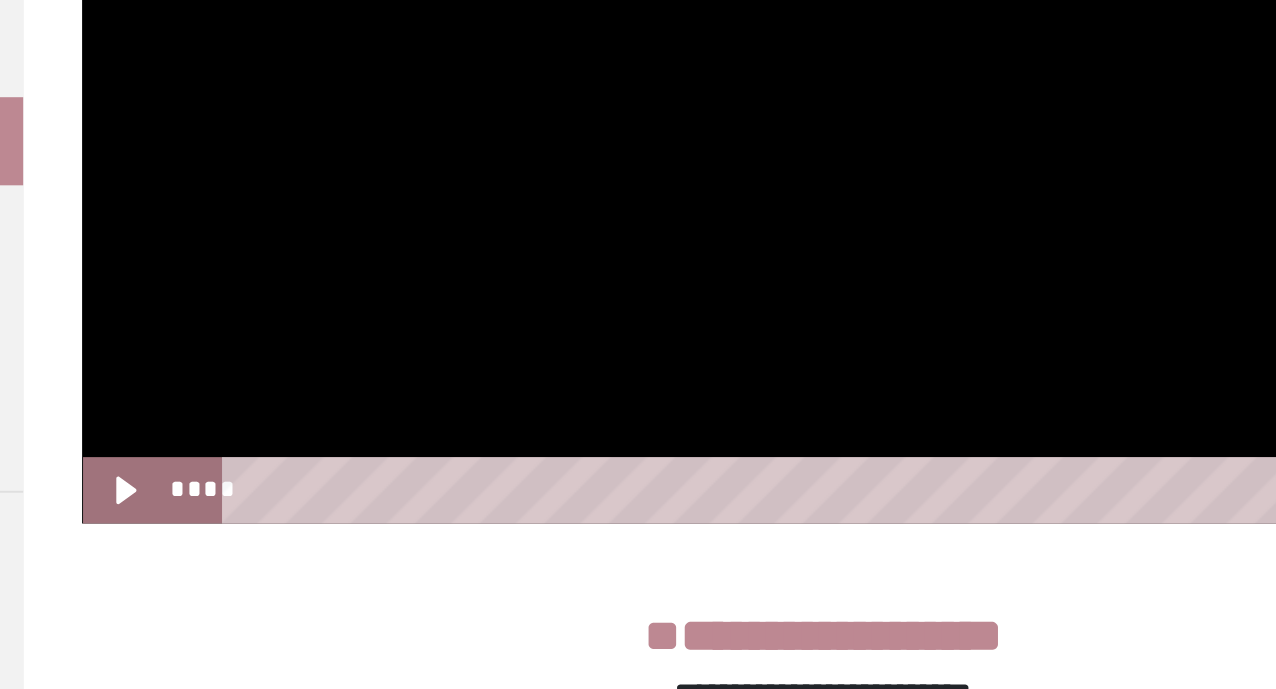 click at bounding box center (829, 384) 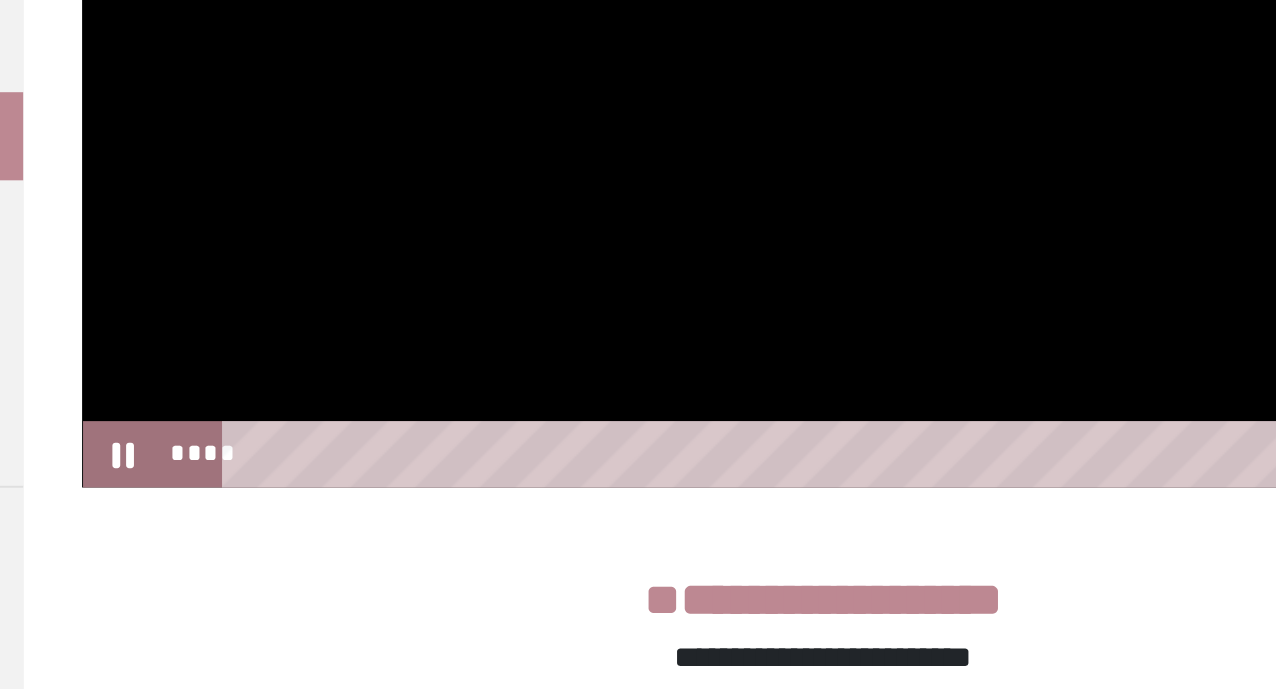 scroll, scrollTop: 427, scrollLeft: 0, axis: vertical 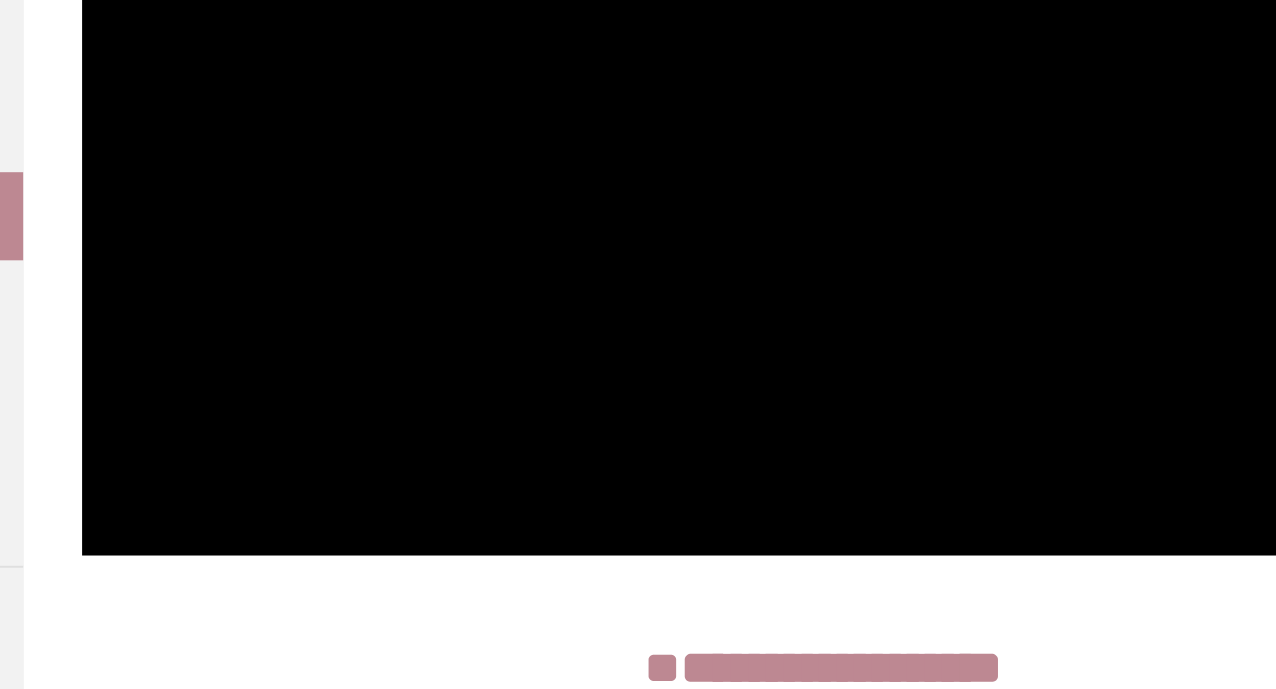 click at bounding box center (829, 362) 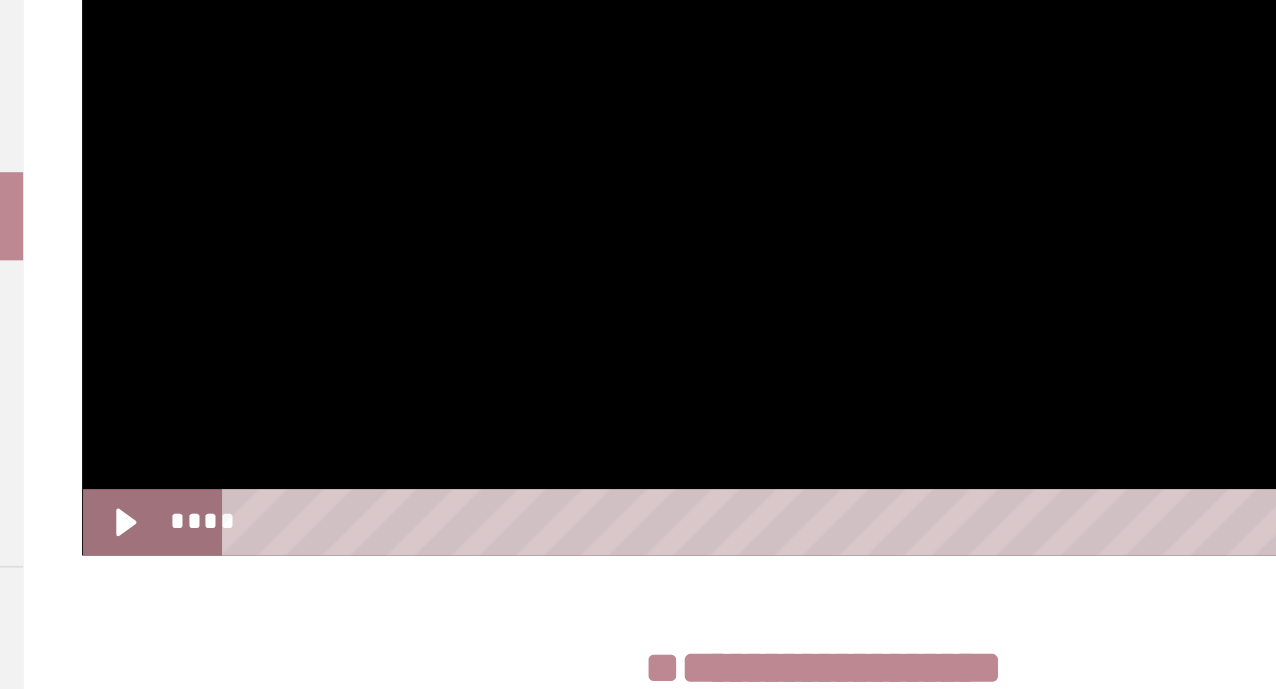click at bounding box center (829, 362) 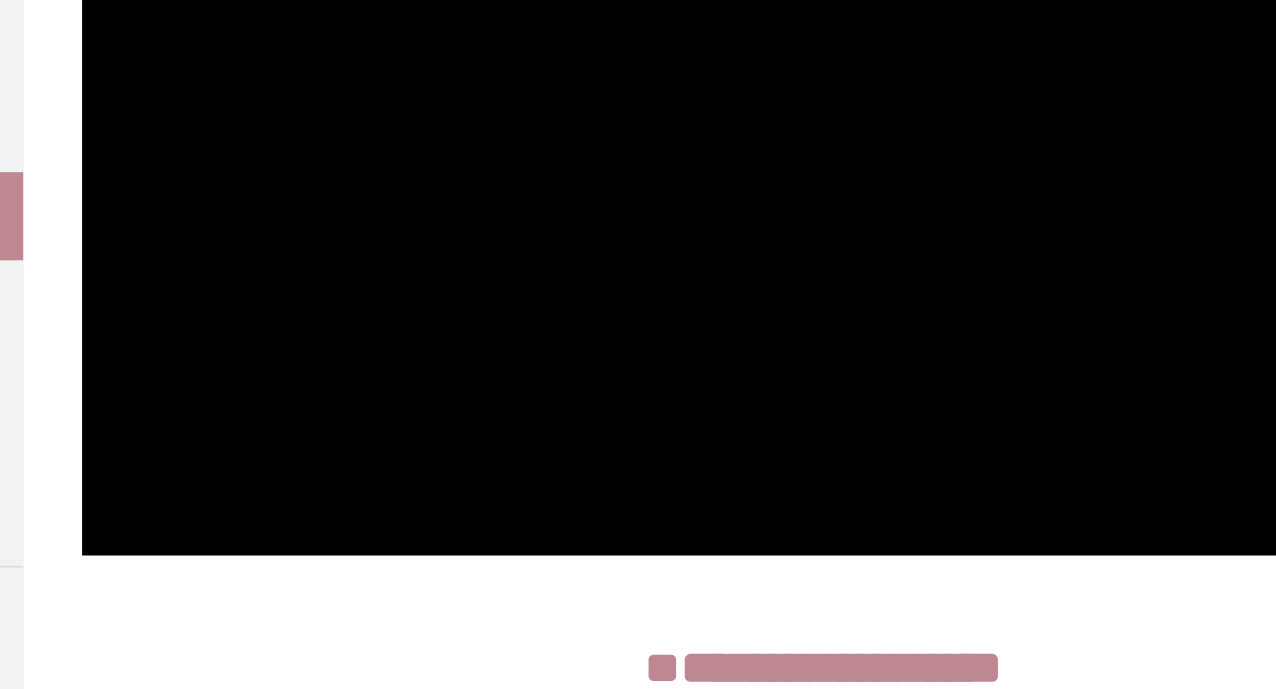 click at bounding box center [829, 362] 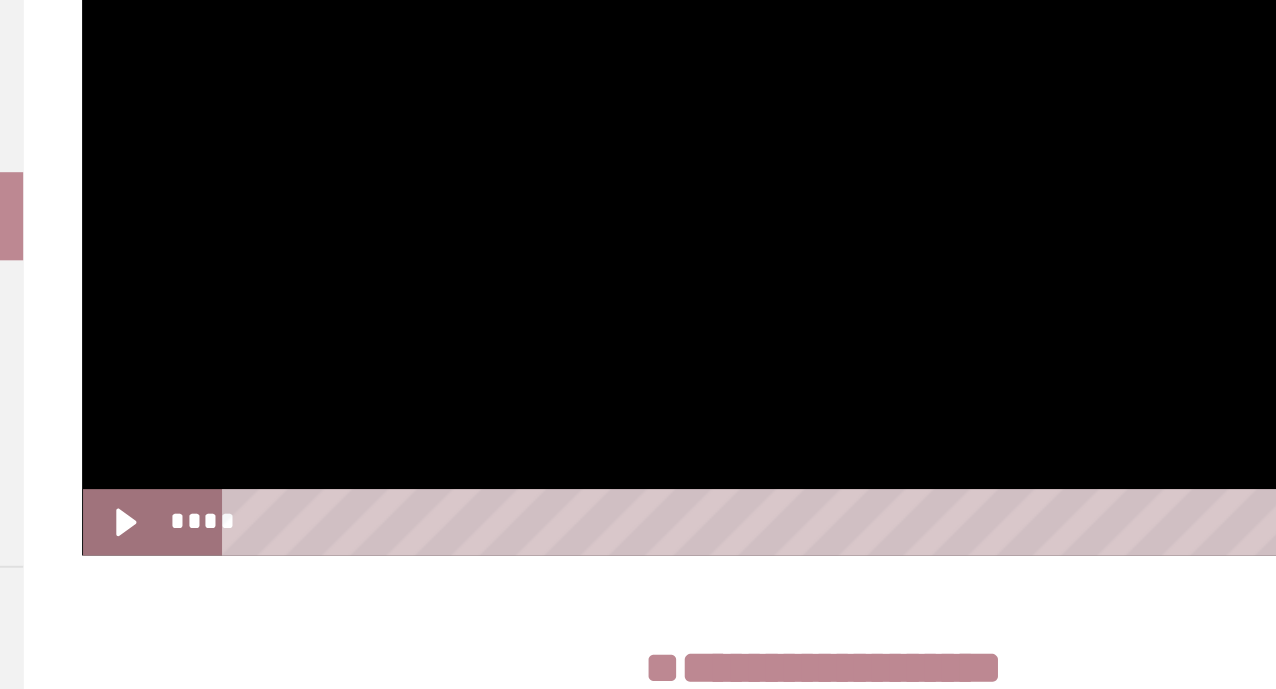click at bounding box center [829, 362] 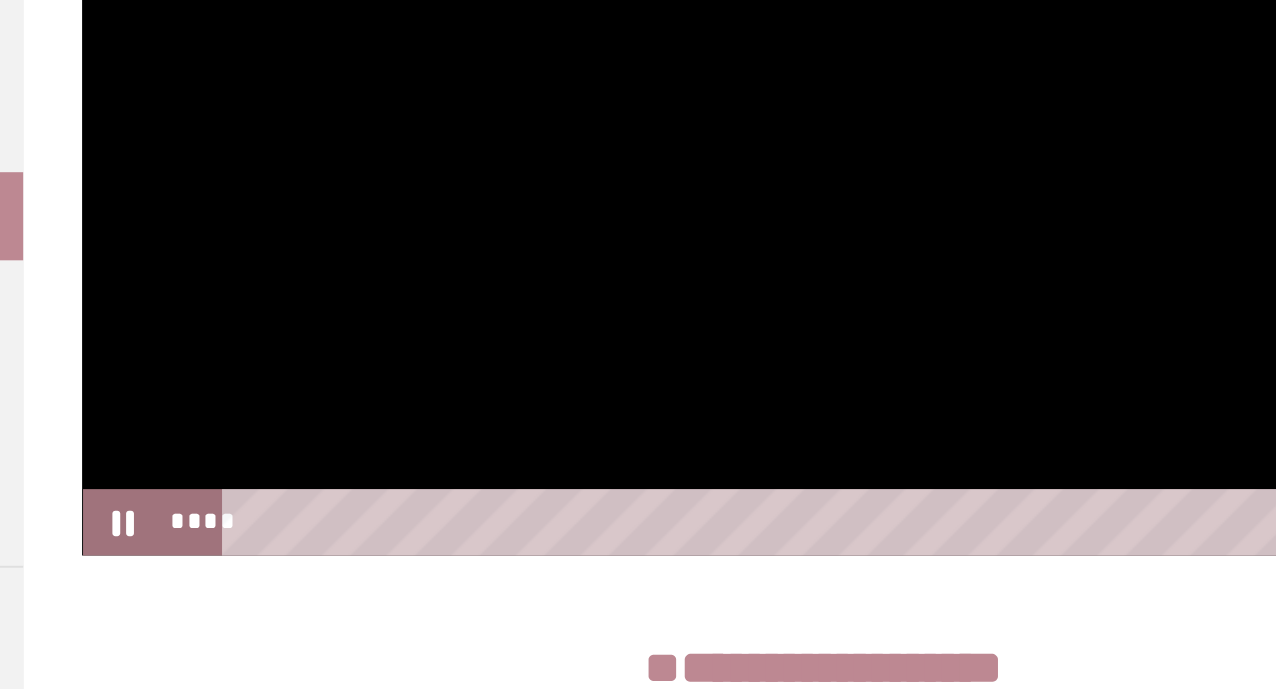 click at bounding box center (829, 362) 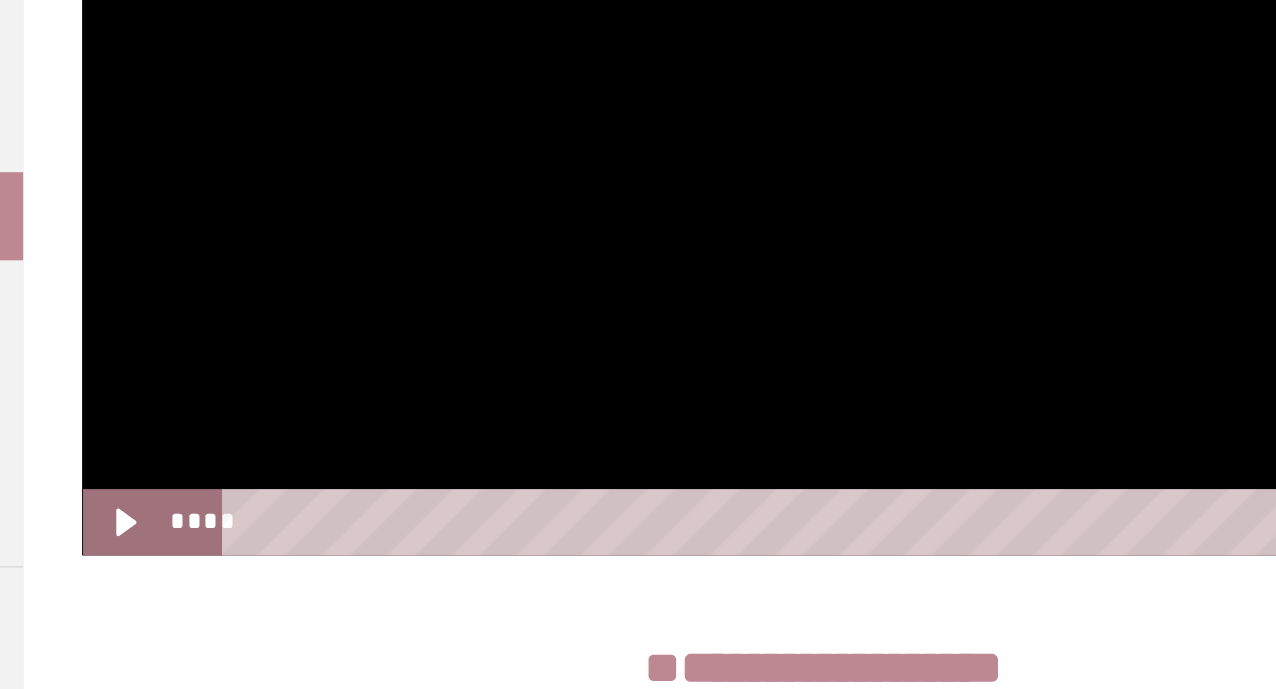 click at bounding box center (829, 362) 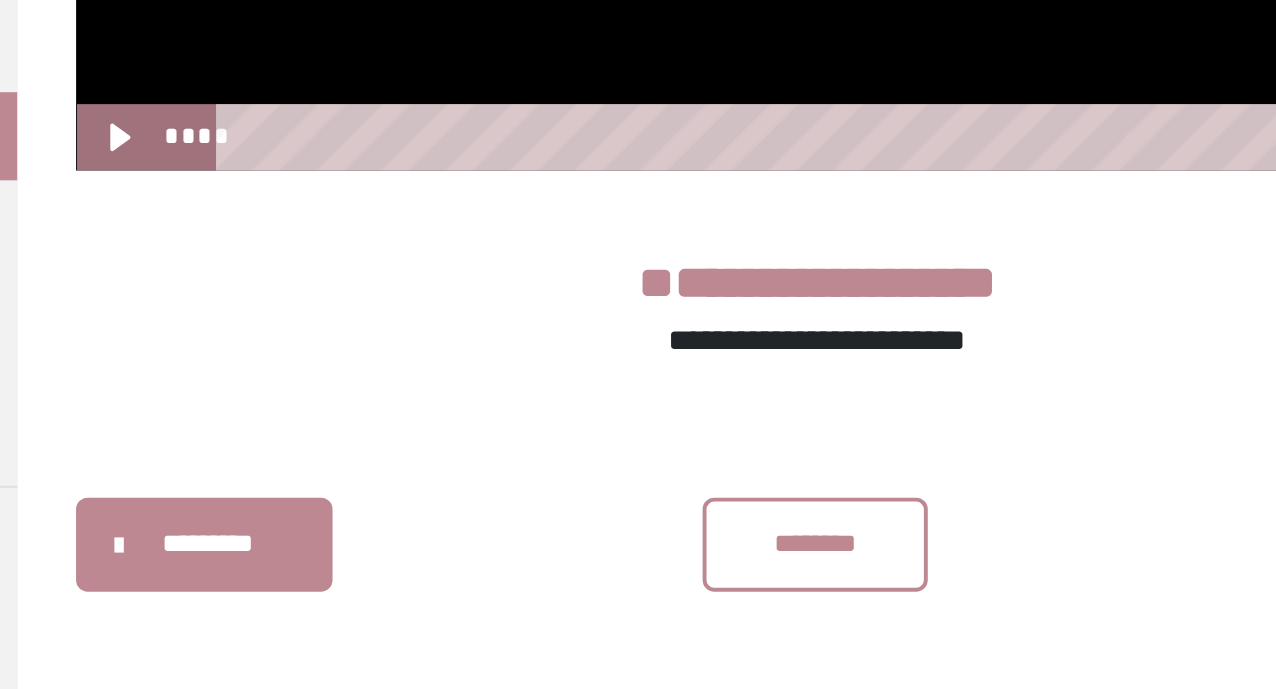 scroll, scrollTop: 590, scrollLeft: 0, axis: vertical 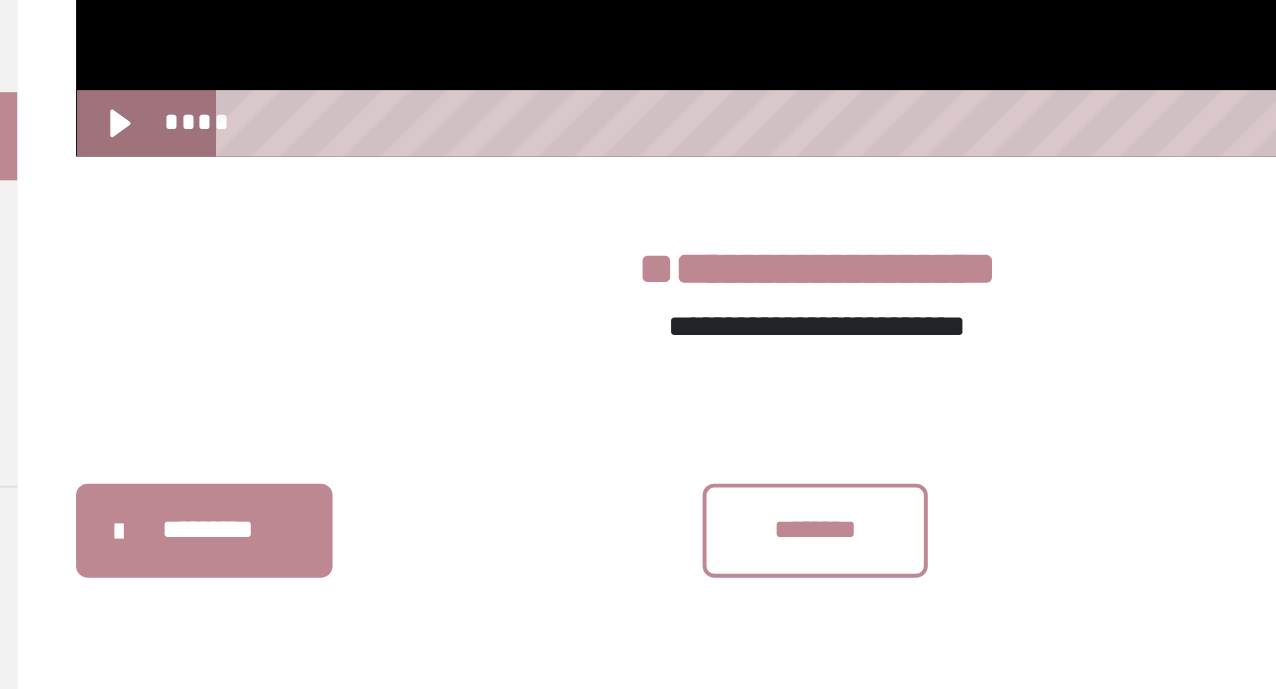 click on "********" at bounding box center [829, 608] 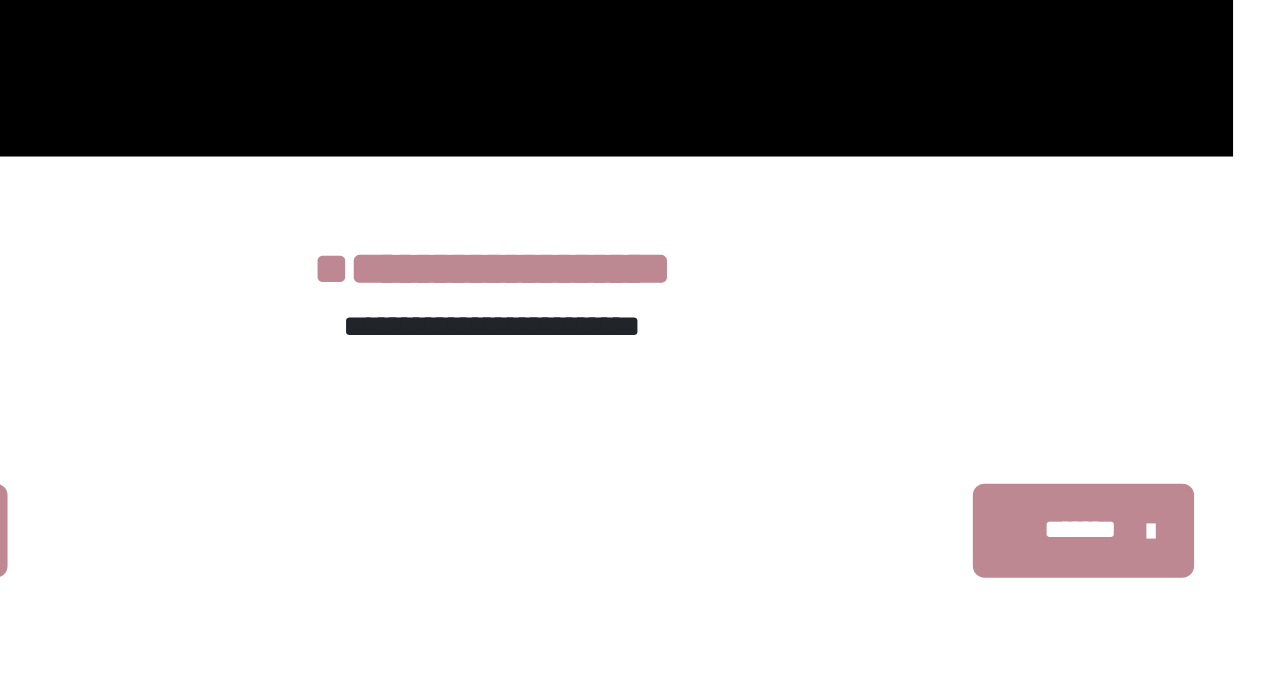 scroll, scrollTop: 593, scrollLeft: 0, axis: vertical 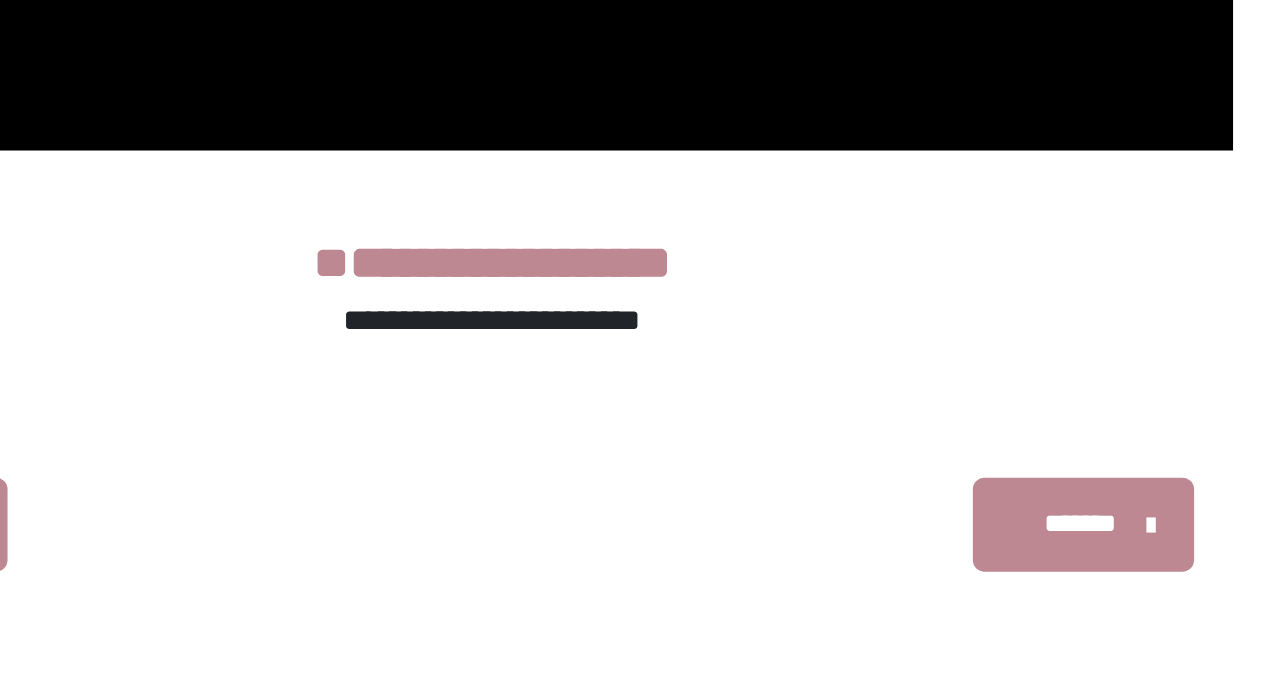 click on "*******" at bounding box center (1129, 604) 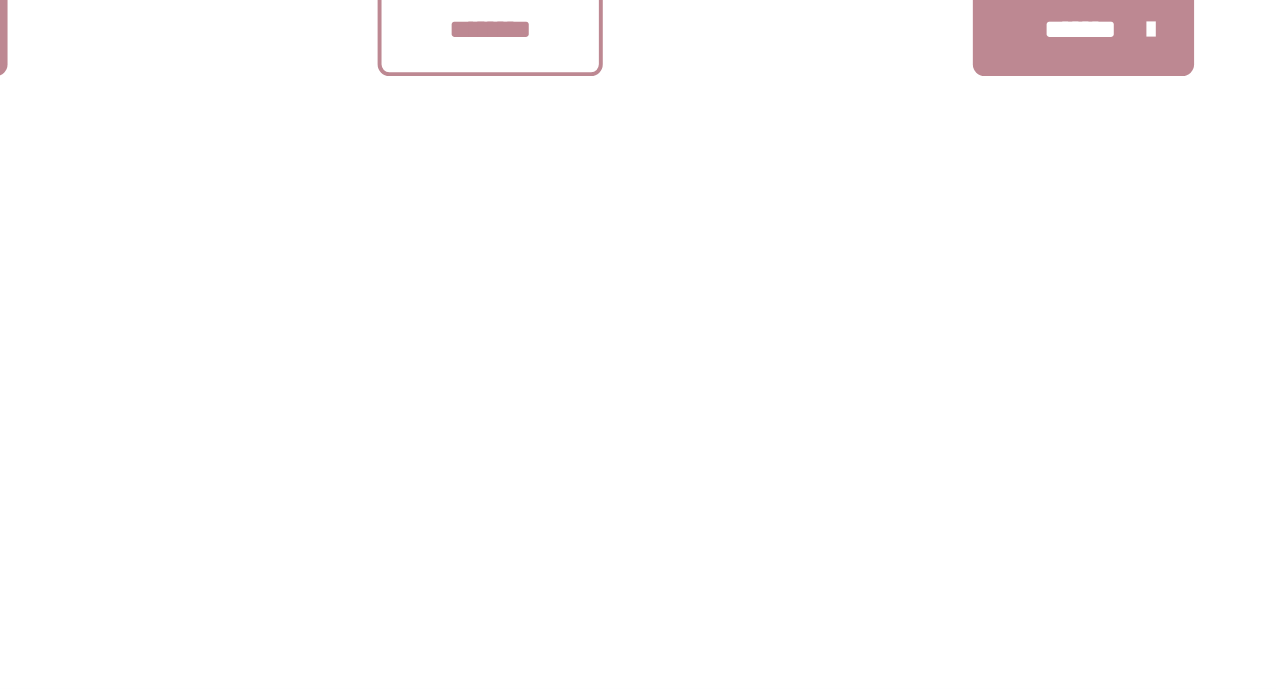 scroll, scrollTop: 431, scrollLeft: 0, axis: vertical 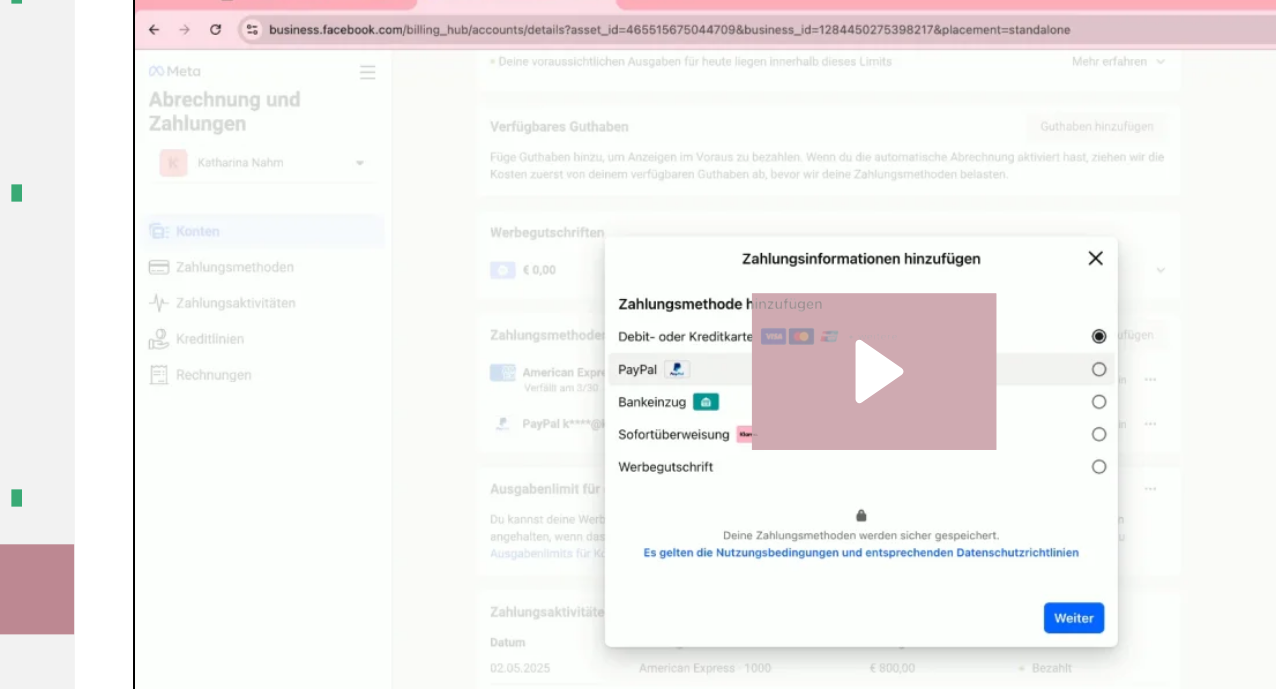 click 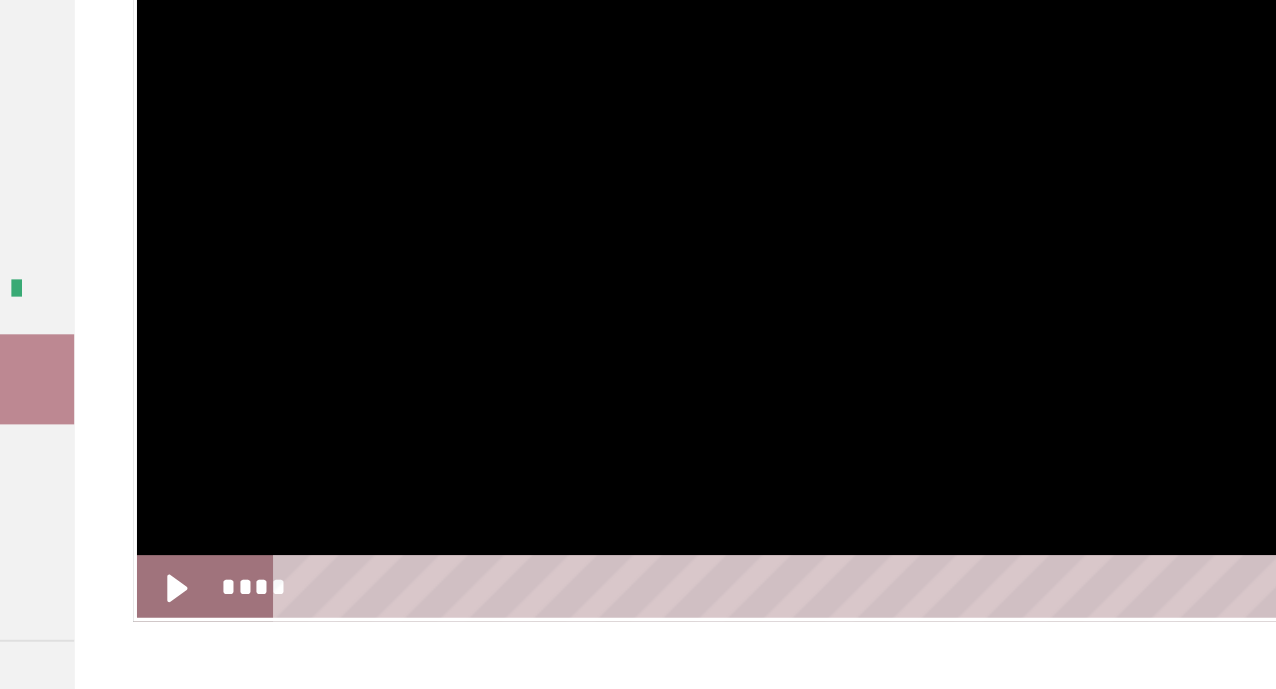 click at bounding box center [829, 358] 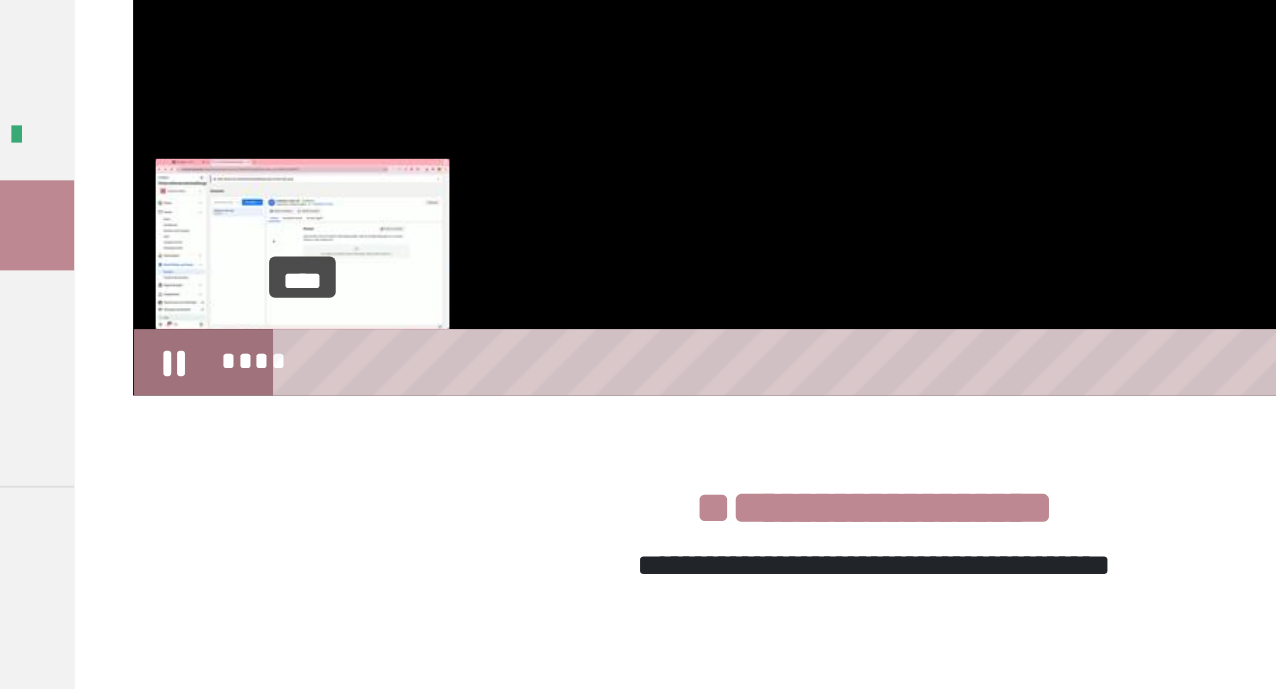 scroll, scrollTop: 470, scrollLeft: 0, axis: vertical 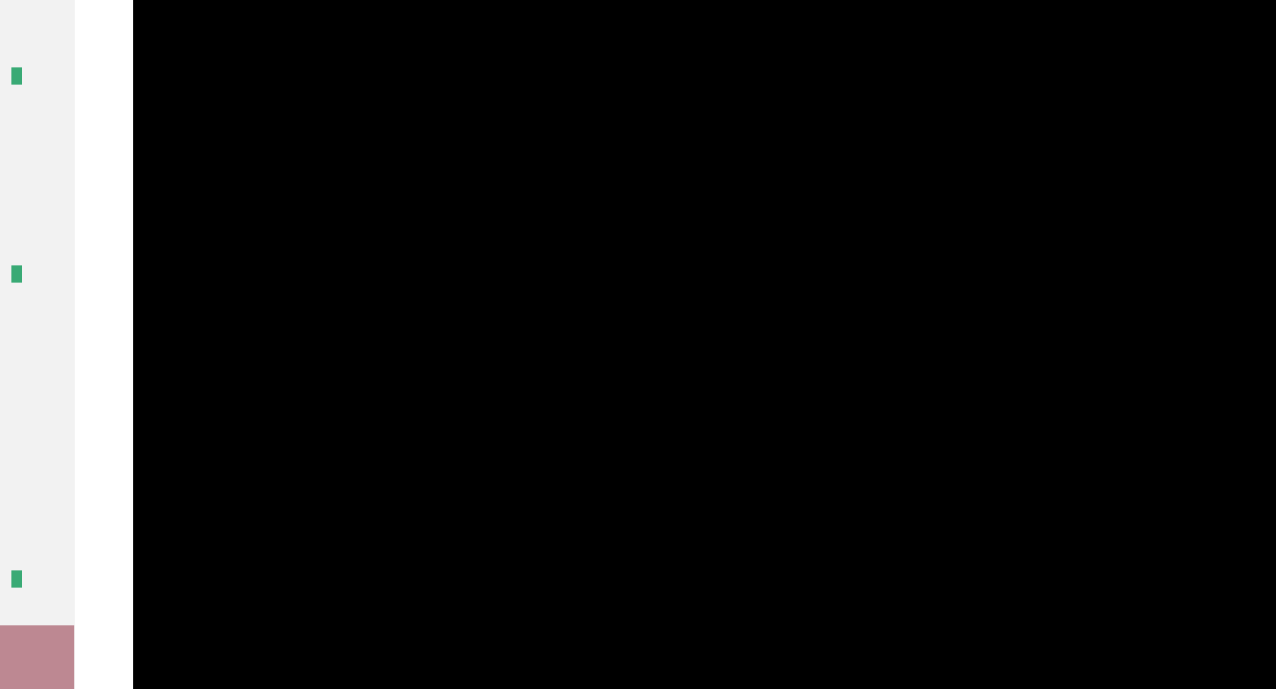 click at bounding box center [829, 319] 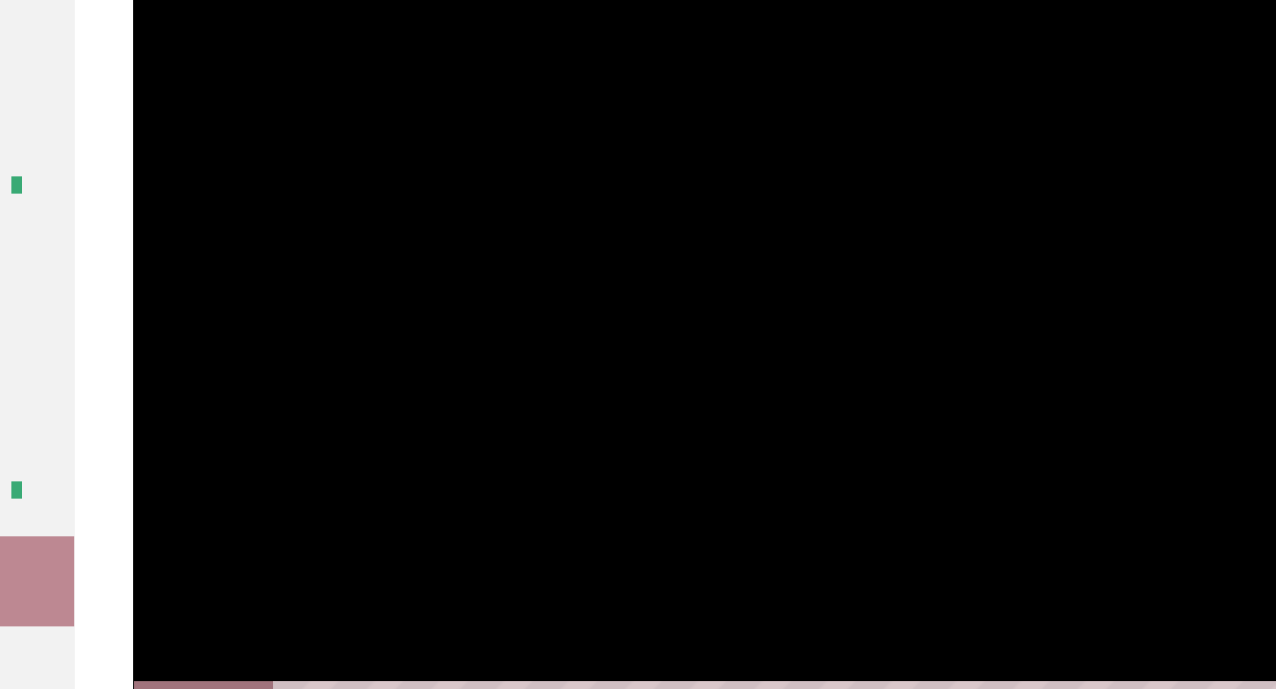 click at bounding box center [829, 319] 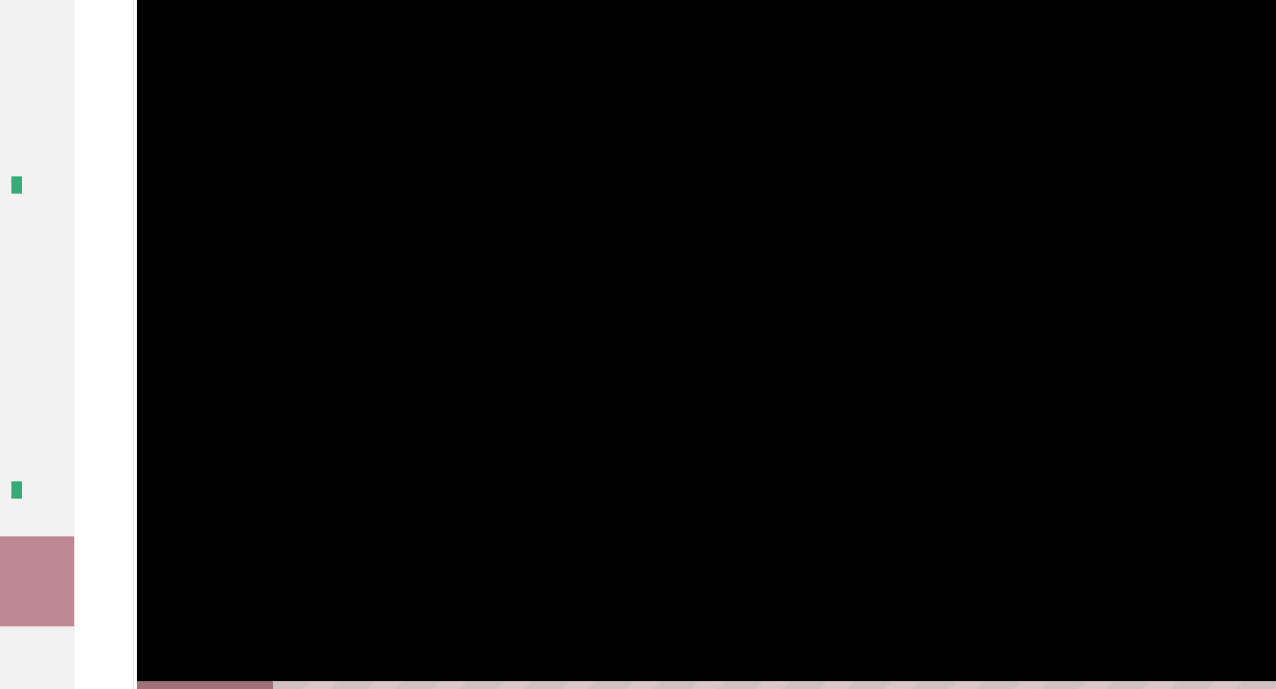 click at bounding box center [829, 319] 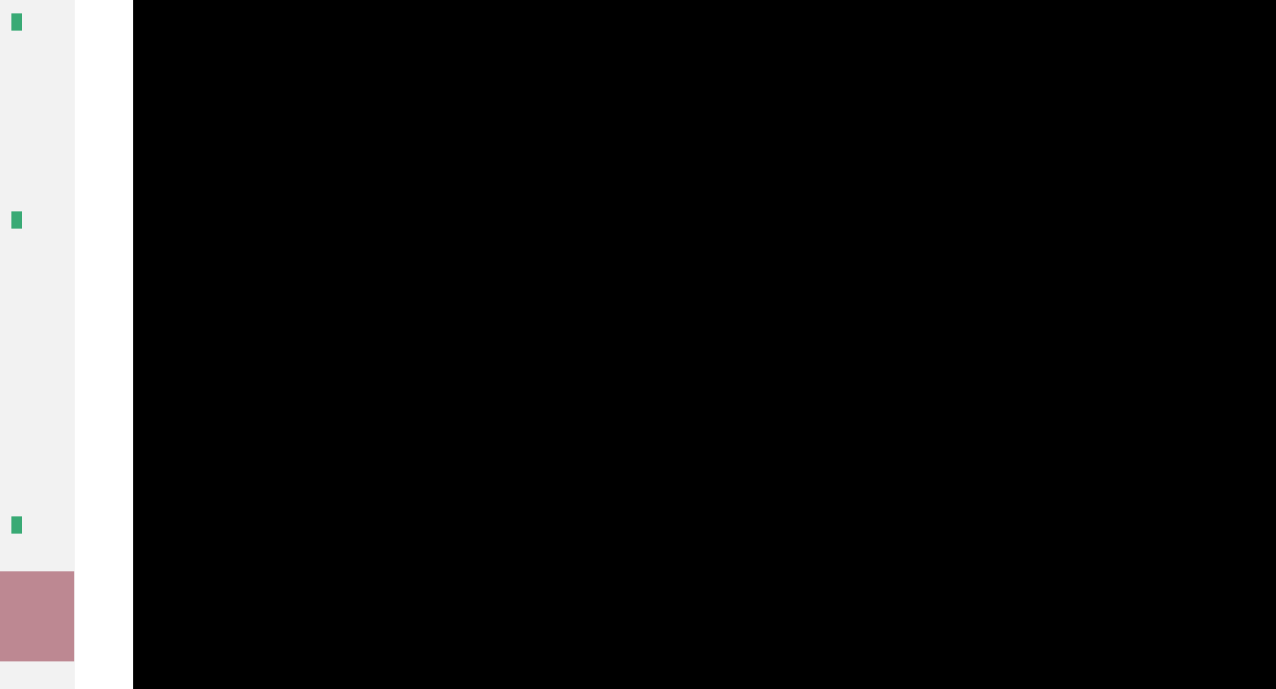 click at bounding box center [829, 319] 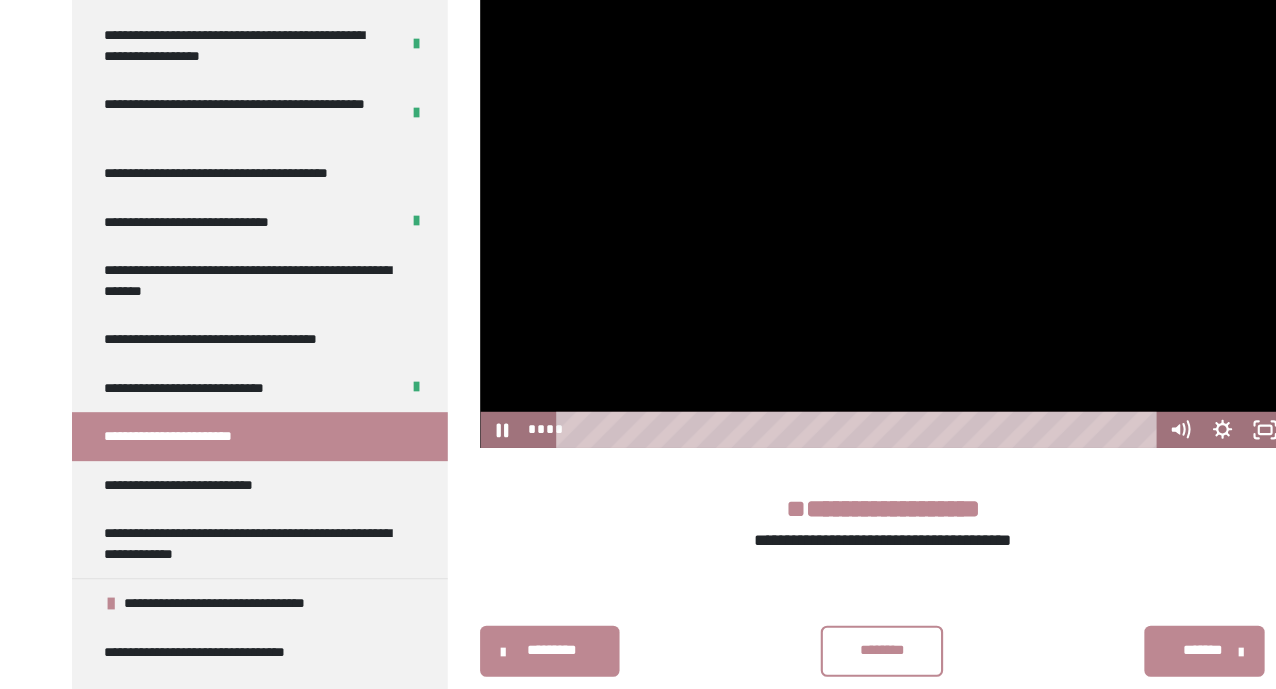 scroll, scrollTop: 545, scrollLeft: 0, axis: vertical 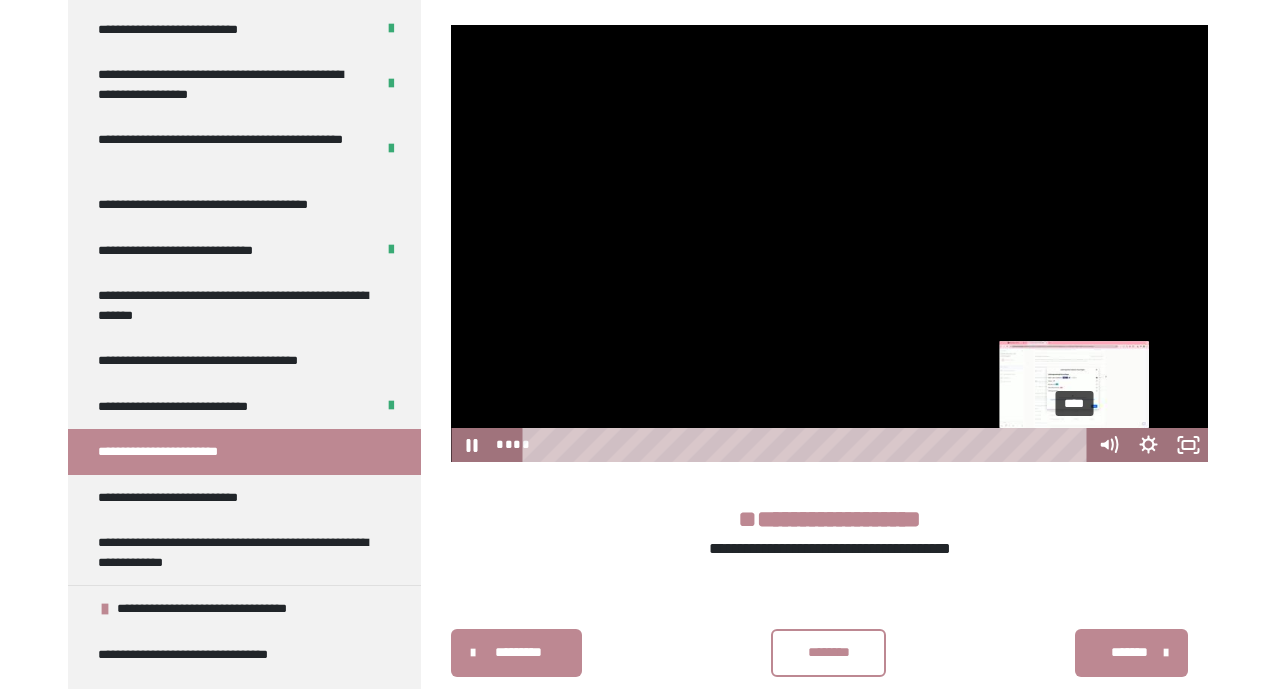 click on "****" at bounding box center (808, 445) 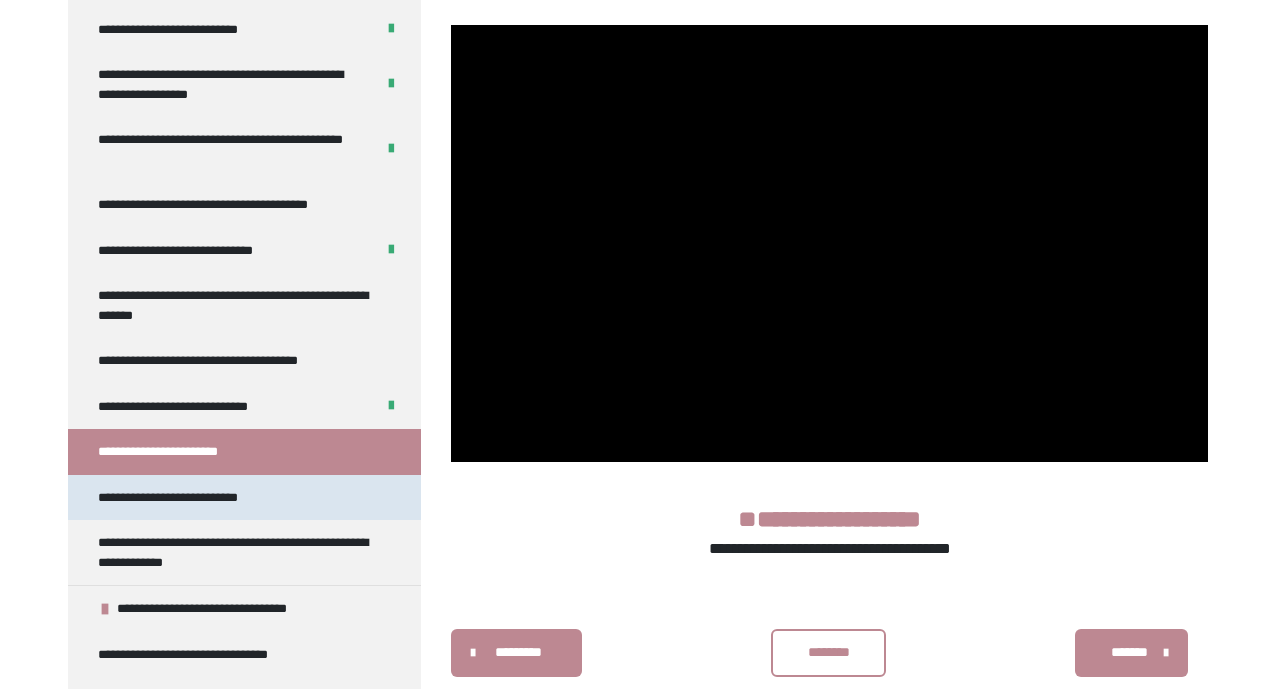 click on "**********" at bounding box center (244, 498) 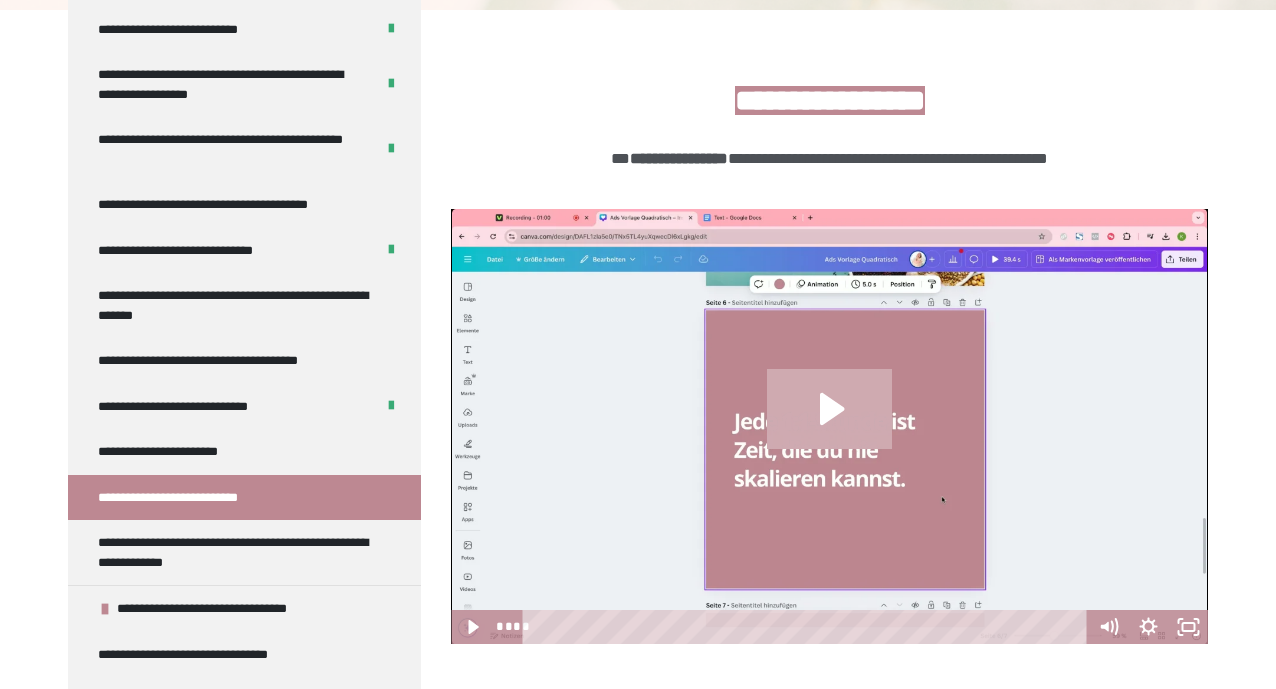 click 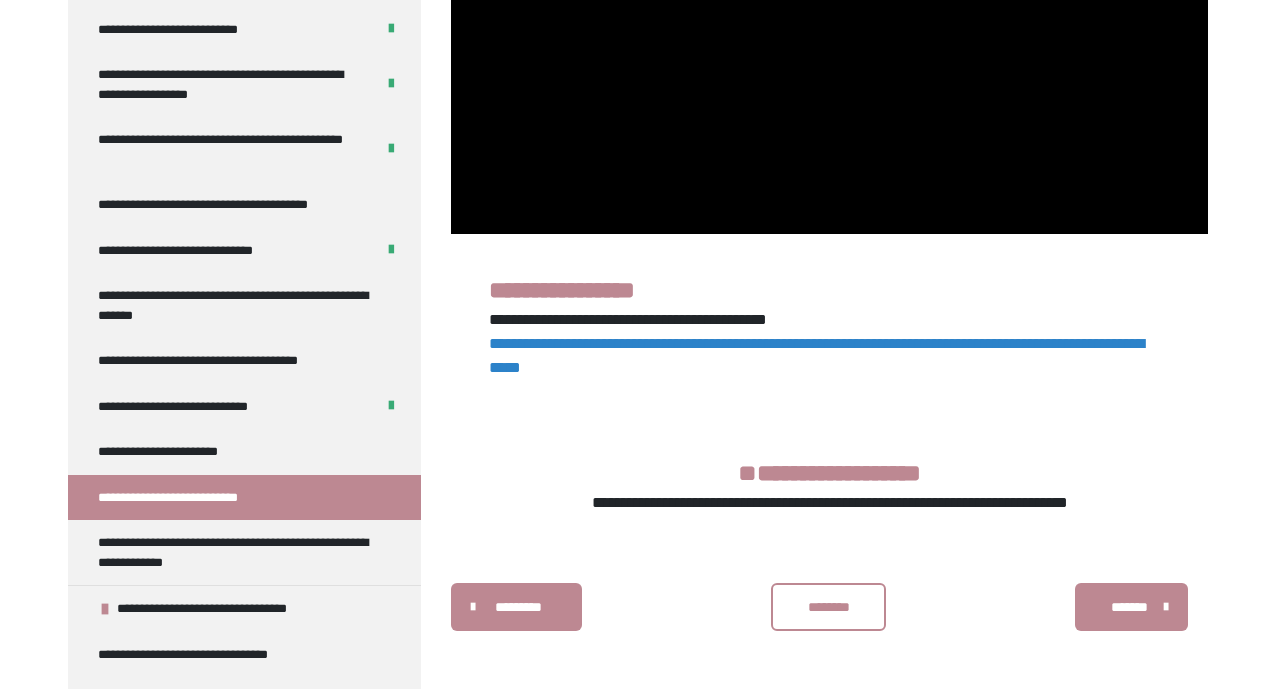 scroll, scrollTop: 775, scrollLeft: 0, axis: vertical 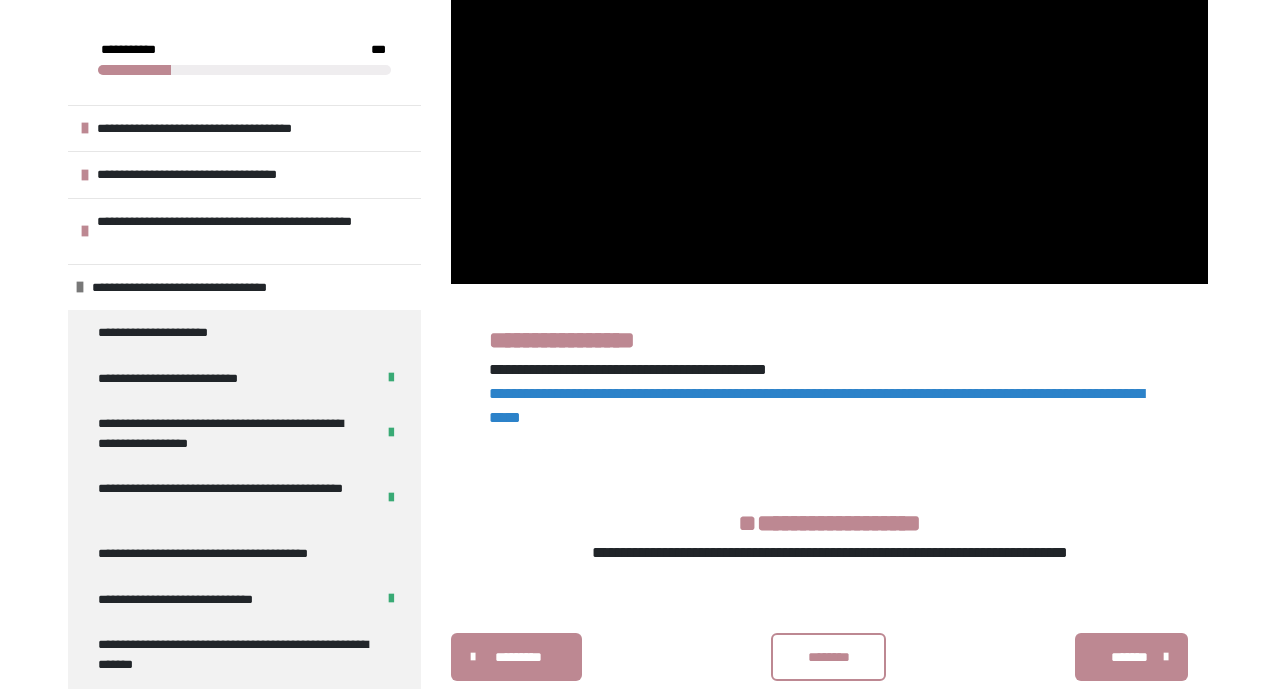click on "**********" at bounding box center (816, 405) 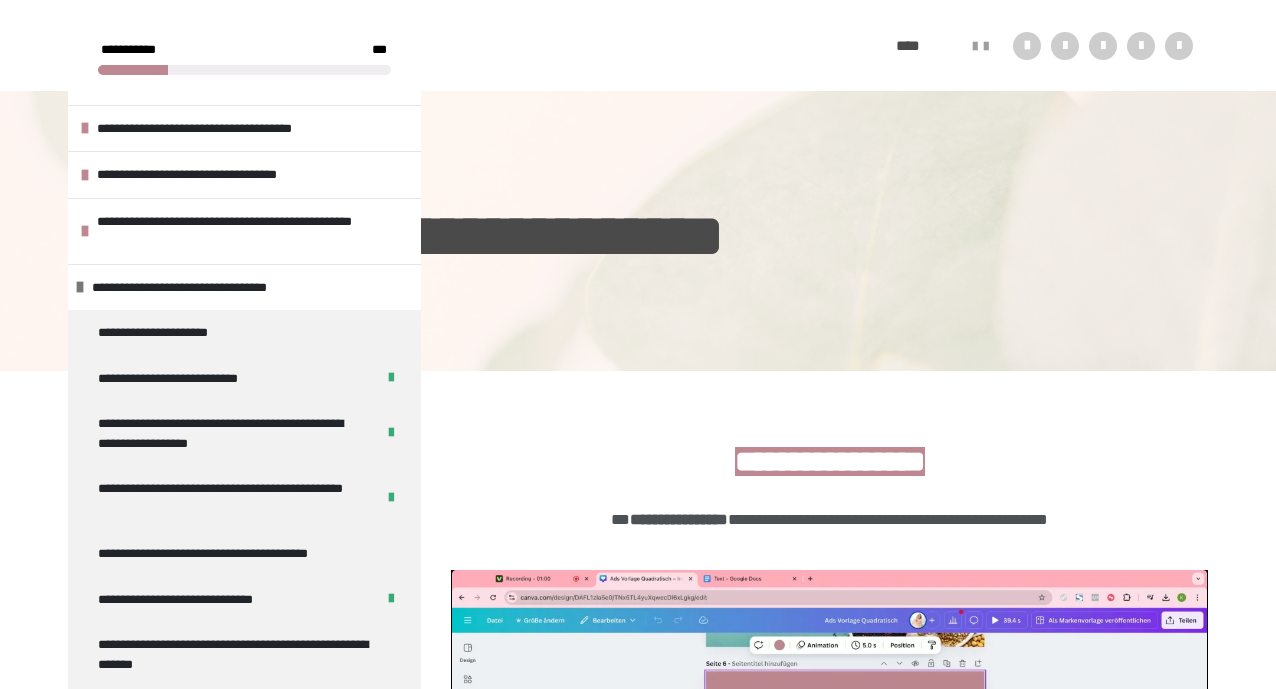 scroll, scrollTop: 721, scrollLeft: 0, axis: vertical 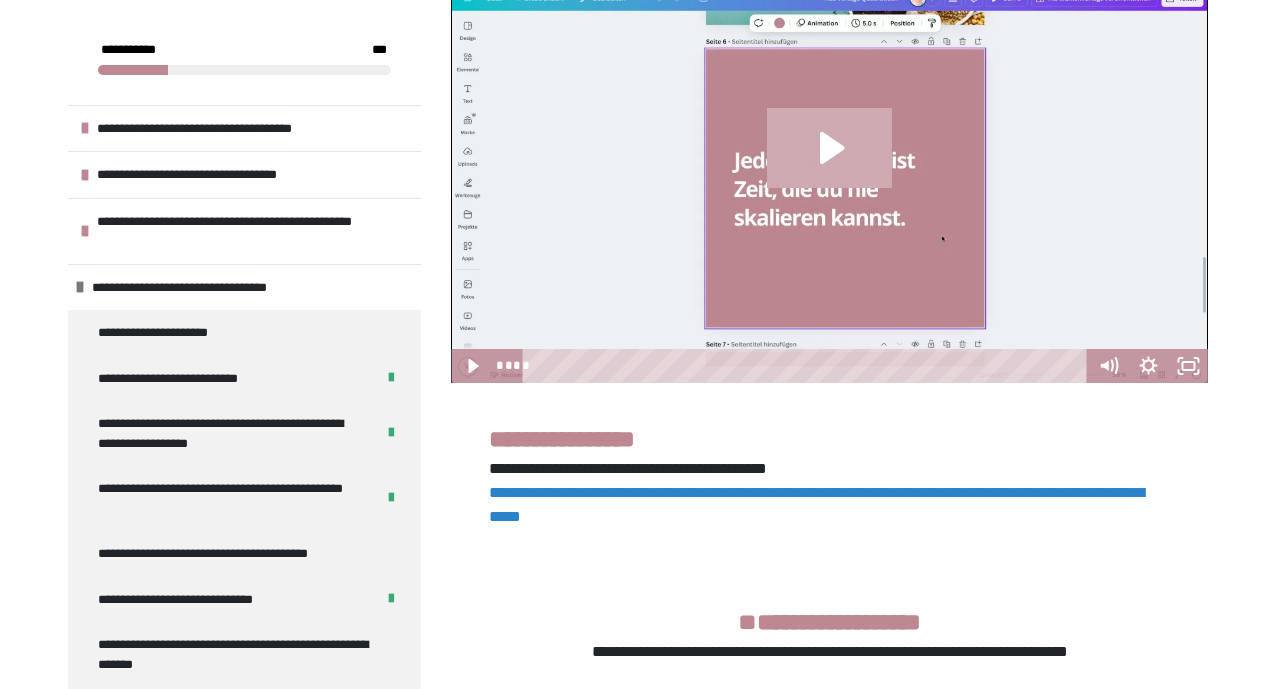 click 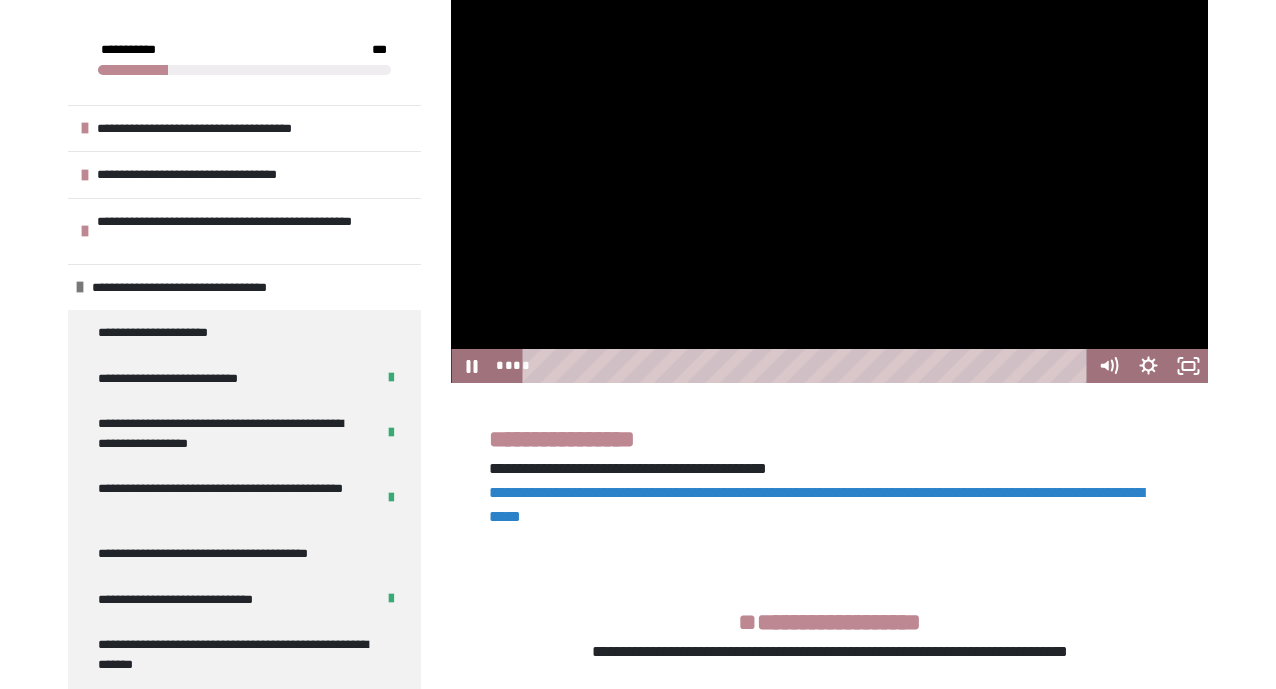 click at bounding box center [829, 165] 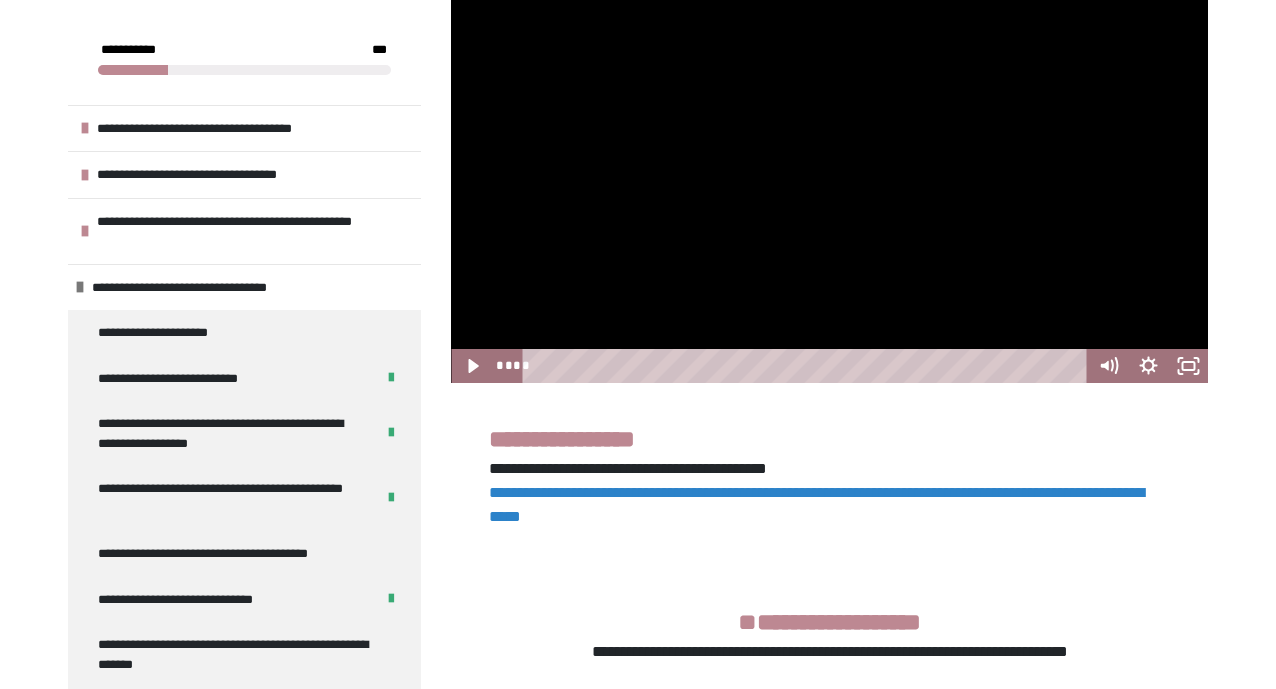 click at bounding box center (829, 165) 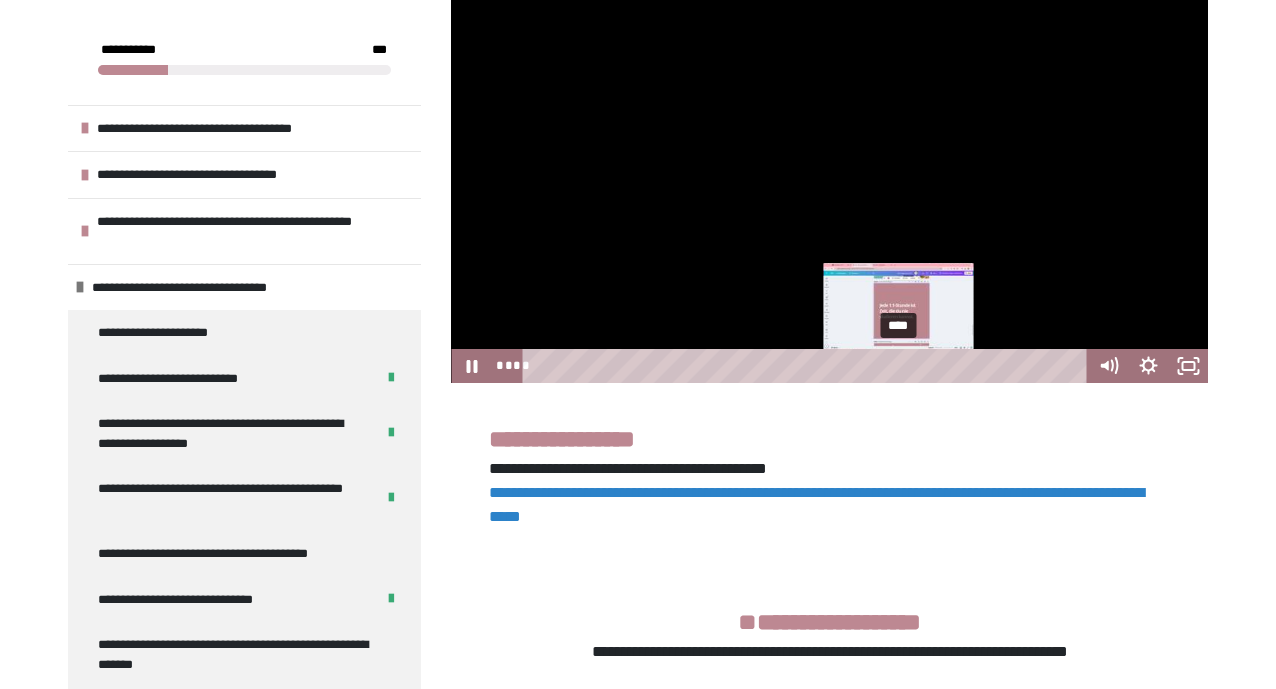 click on "****" at bounding box center (808, 366) 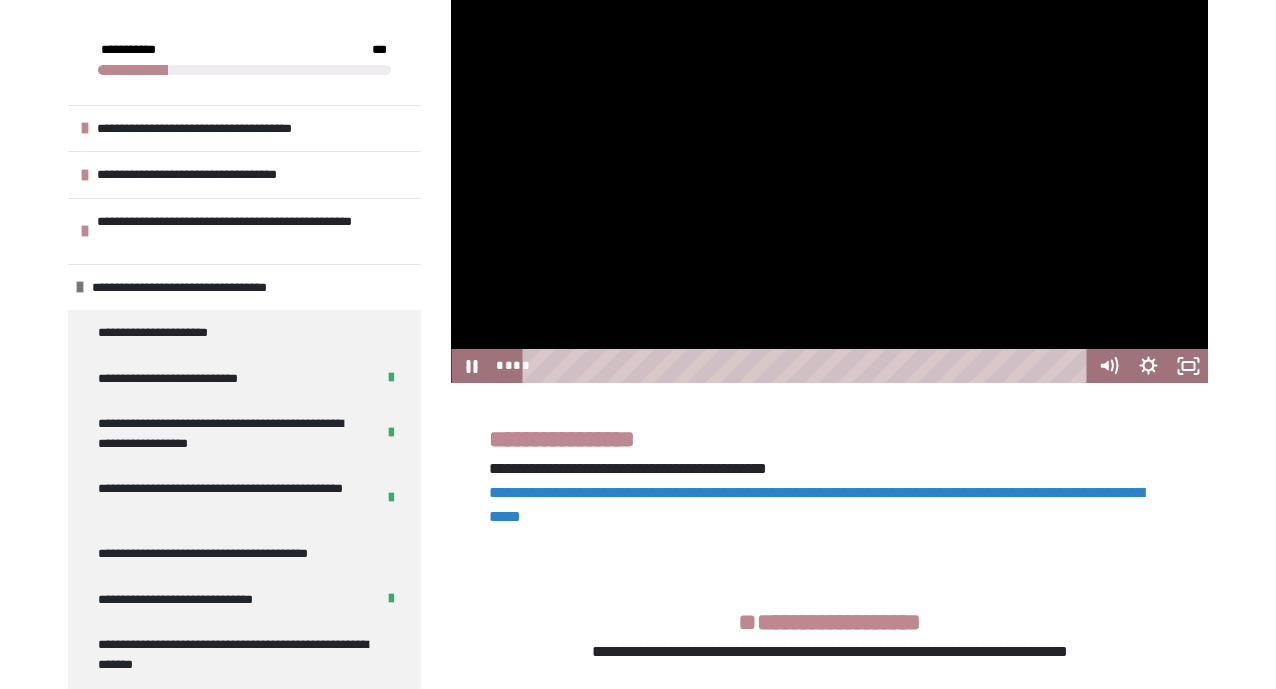 click at bounding box center [829, 165] 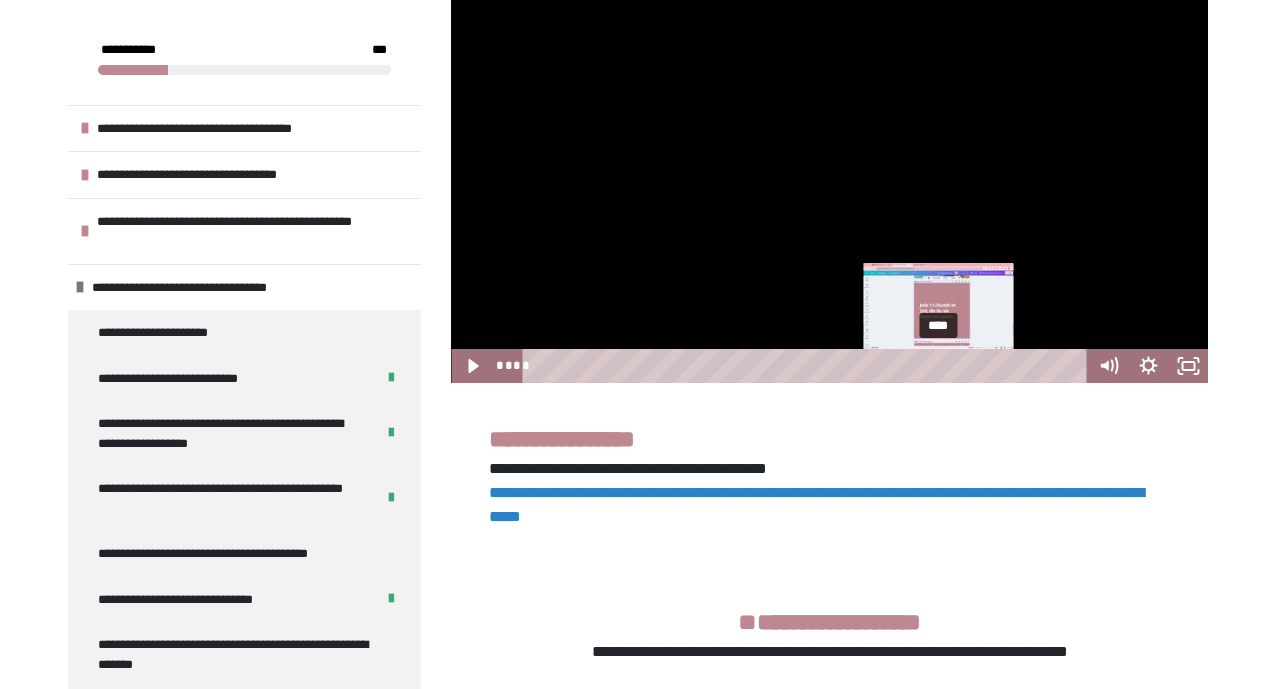 click on "****" at bounding box center (808, 366) 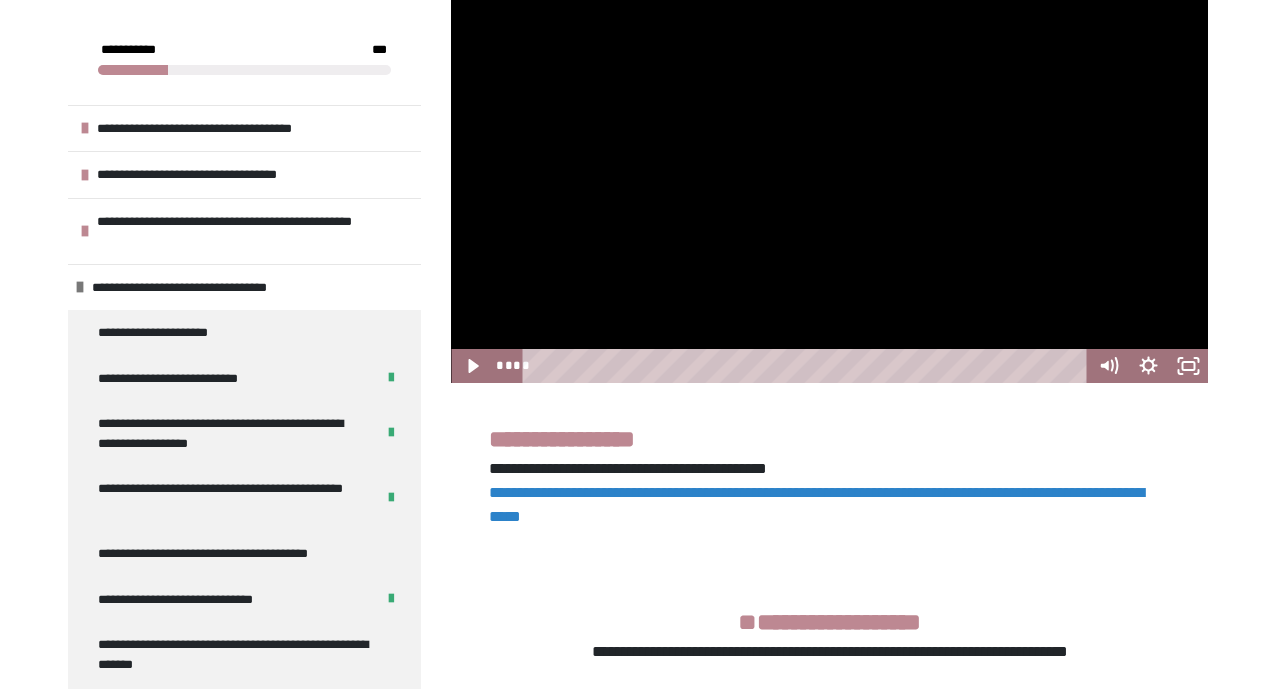 click at bounding box center [829, 165] 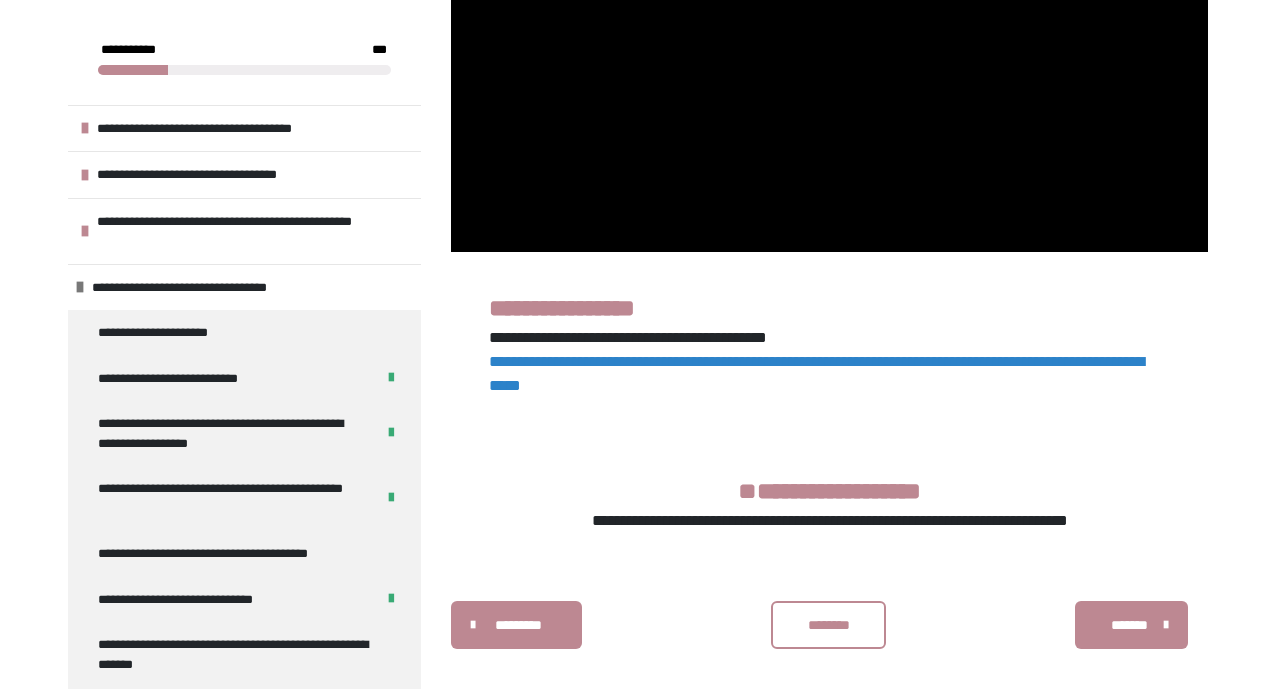 scroll, scrollTop: 775, scrollLeft: 0, axis: vertical 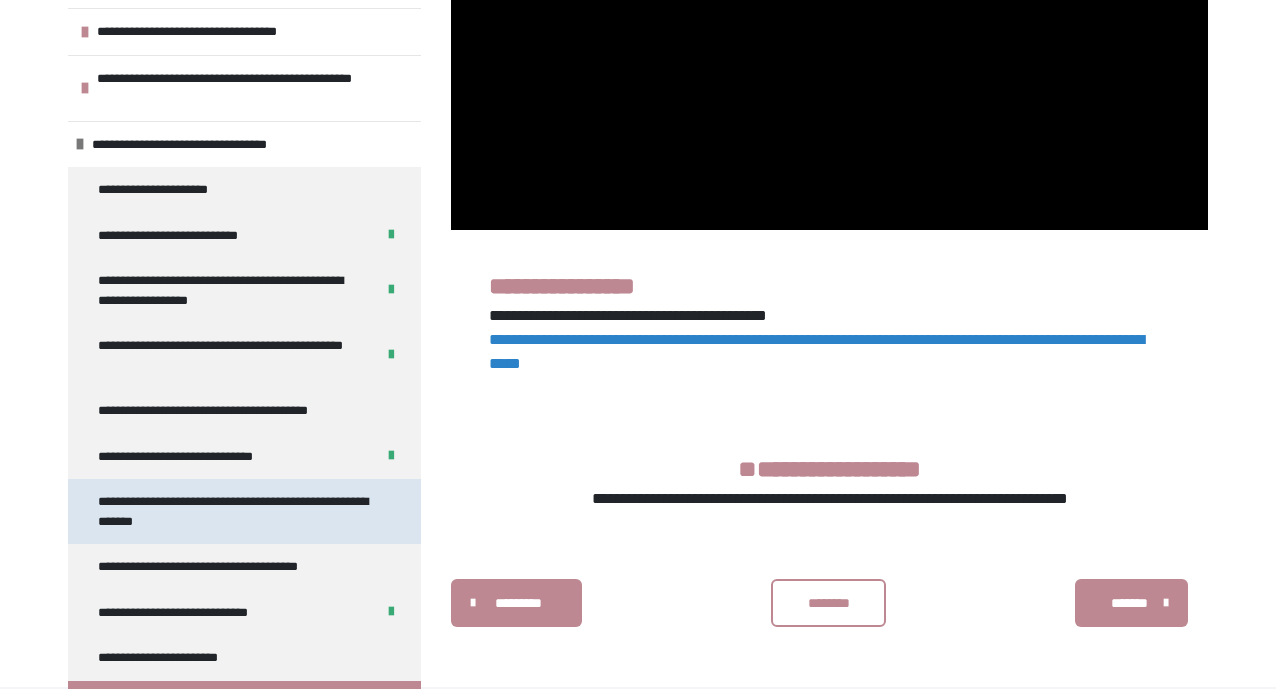 click on "**********" at bounding box center [236, 511] 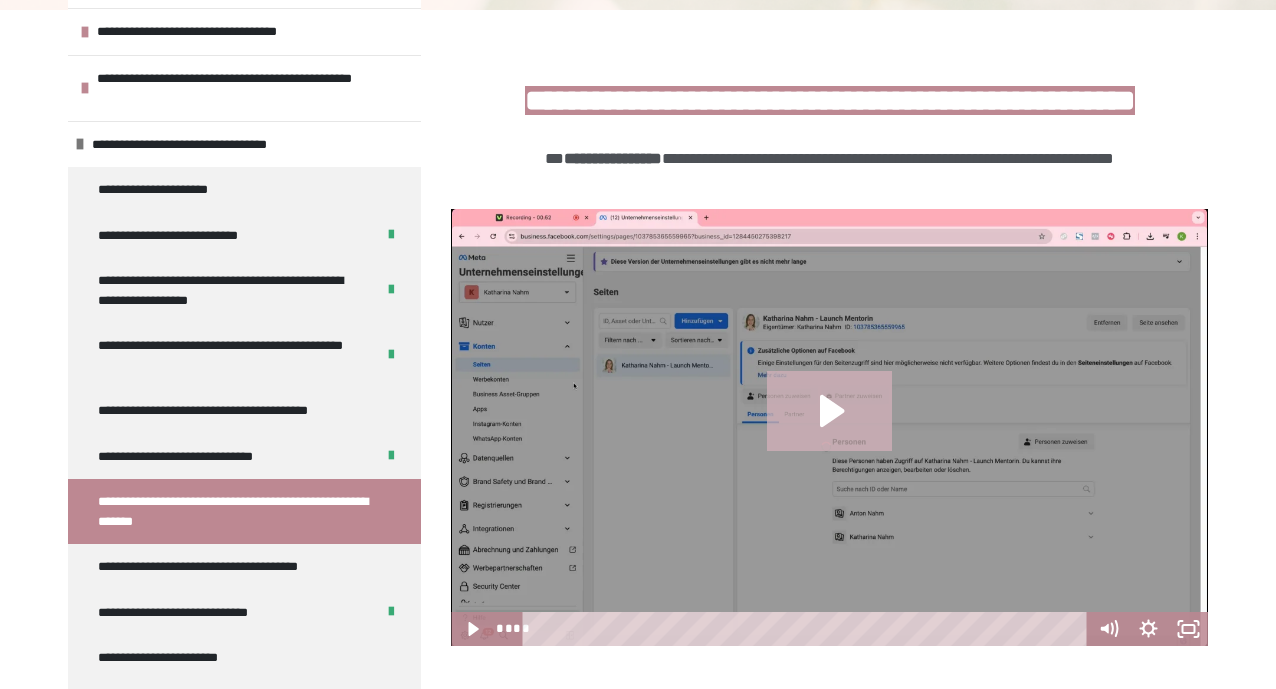 click 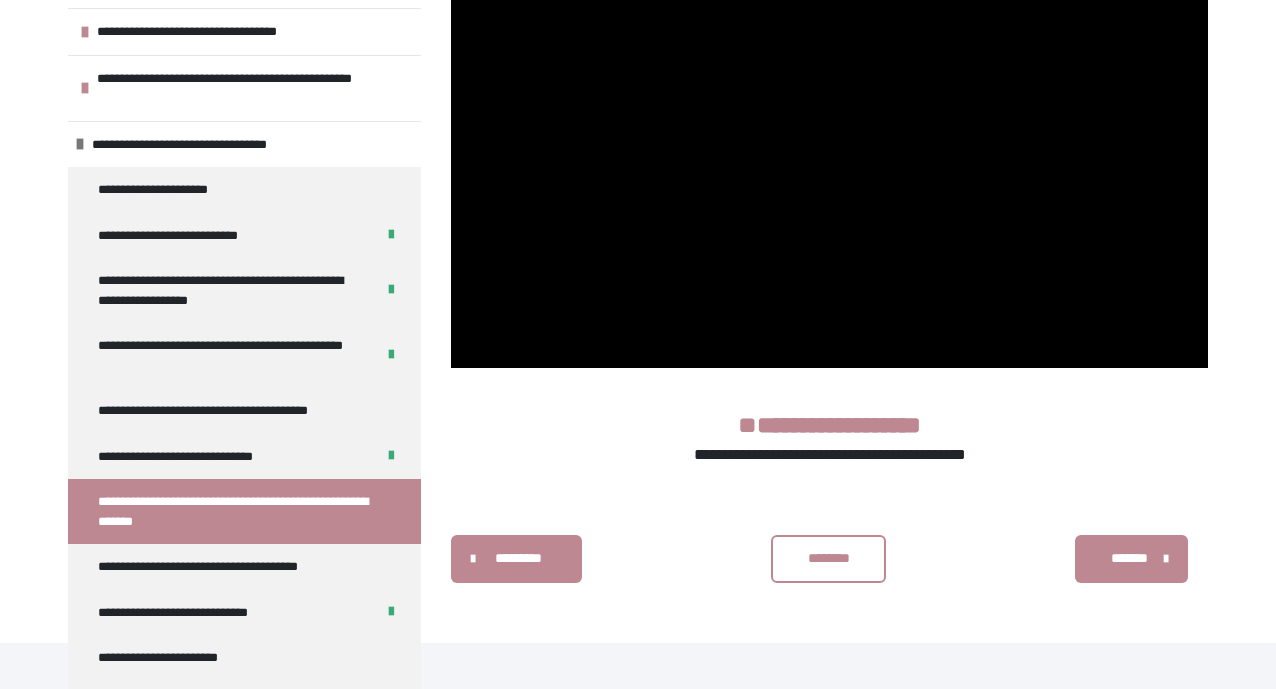 scroll, scrollTop: 638, scrollLeft: 0, axis: vertical 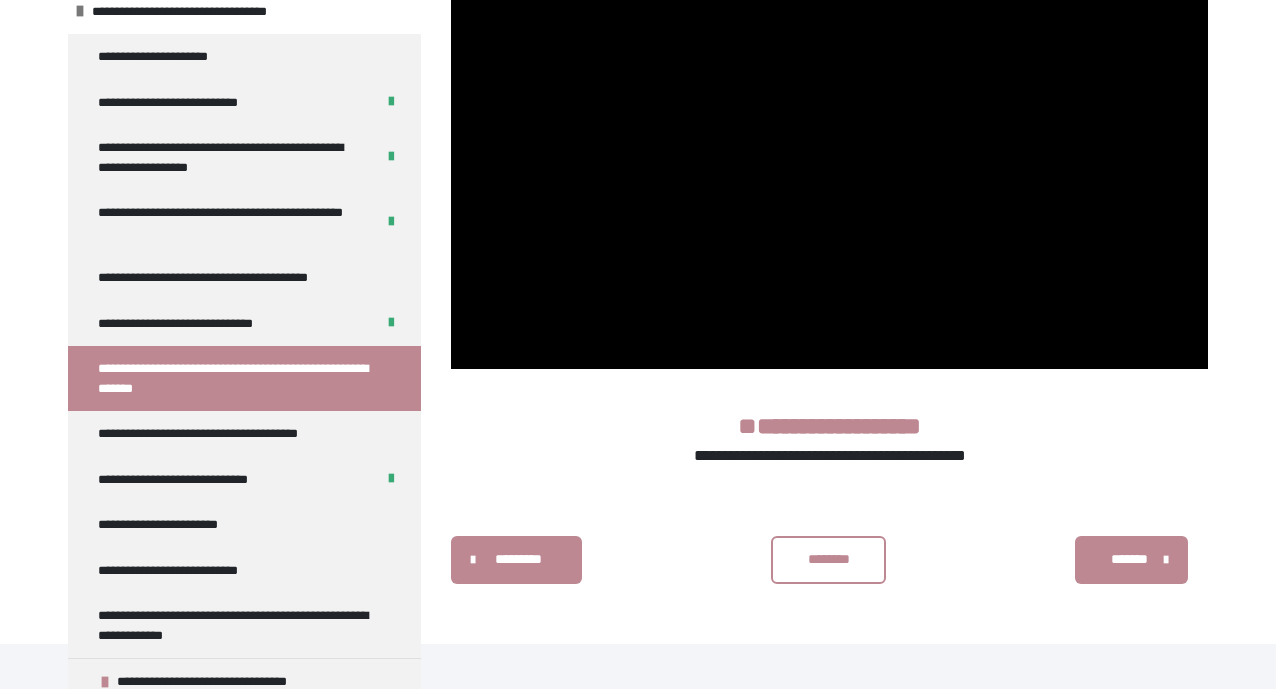 click on "********" at bounding box center (829, 559) 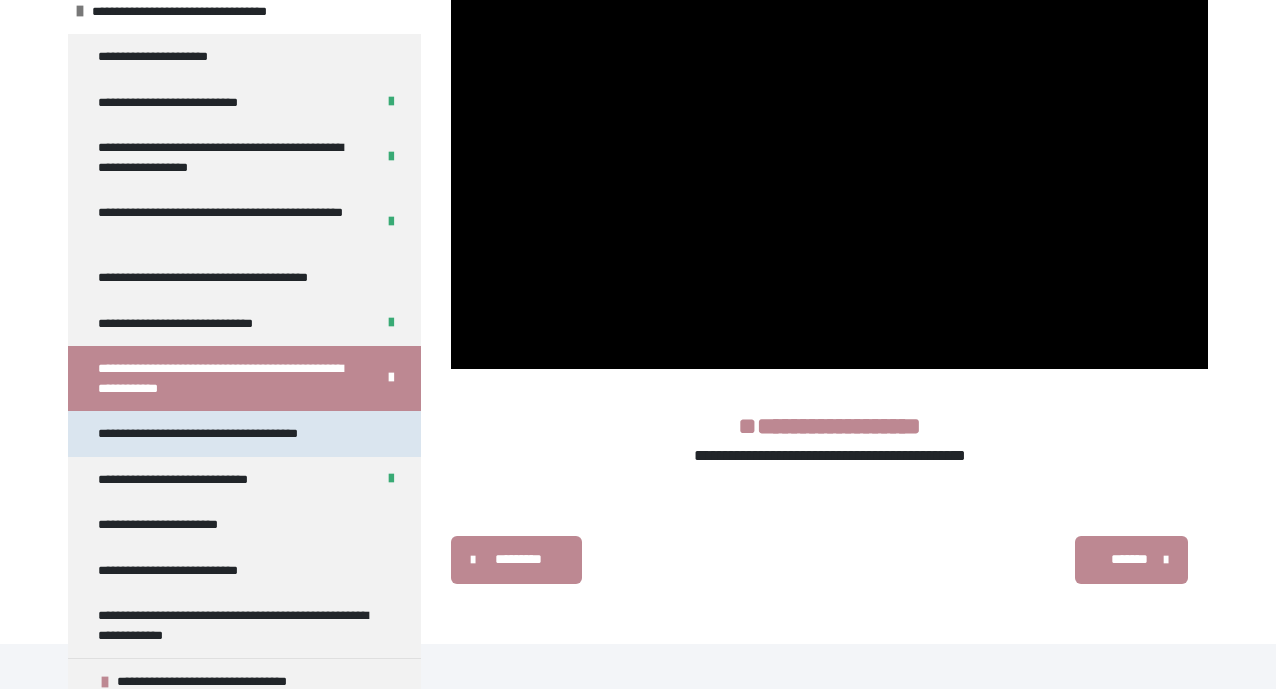 click on "**********" at bounding box center [215, 434] 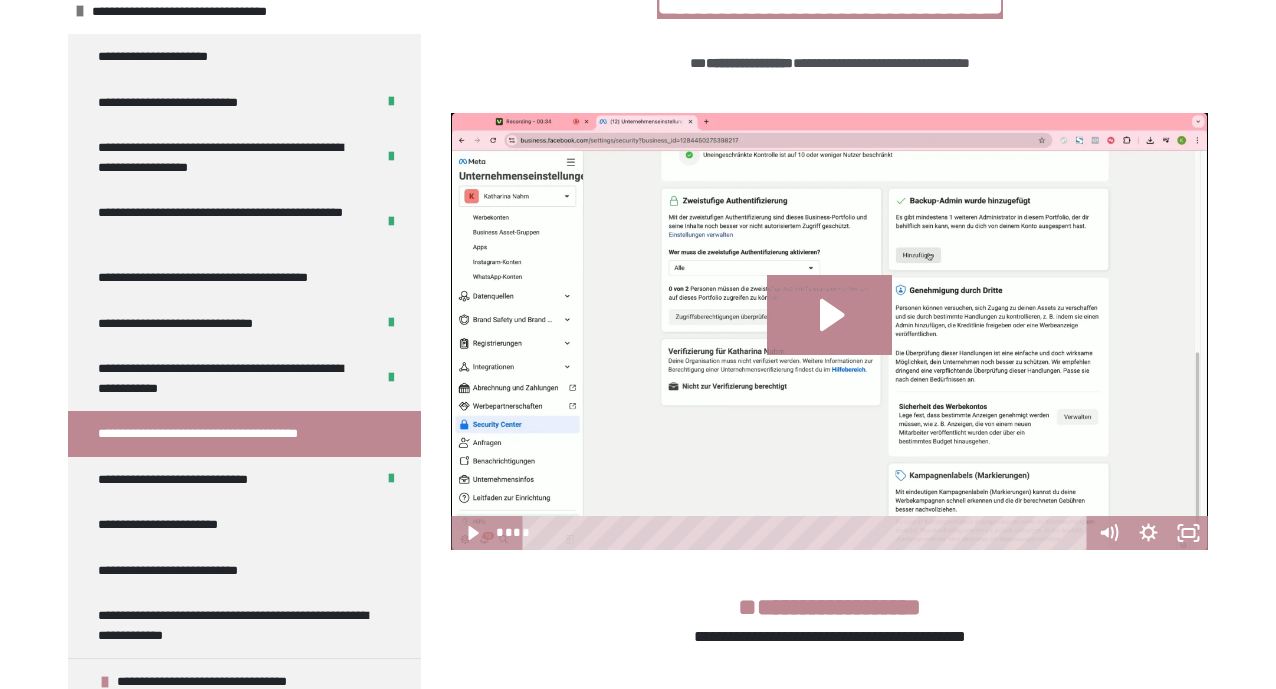 scroll, scrollTop: 459, scrollLeft: 0, axis: vertical 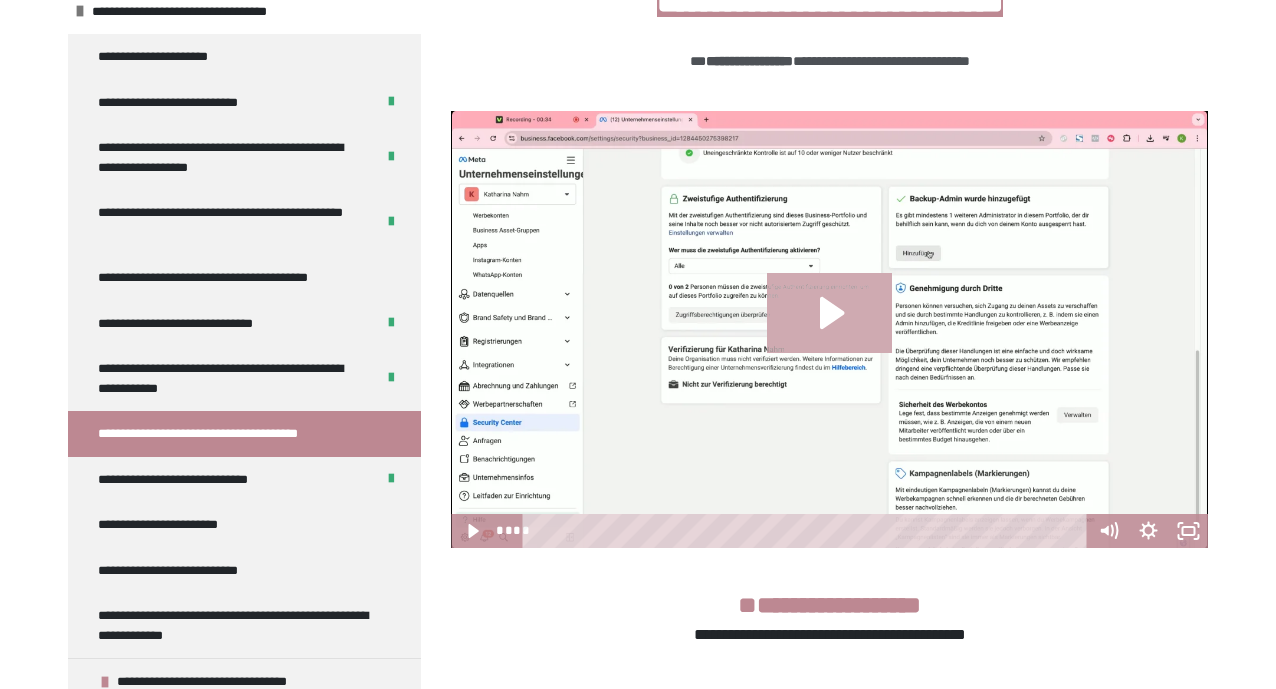 click 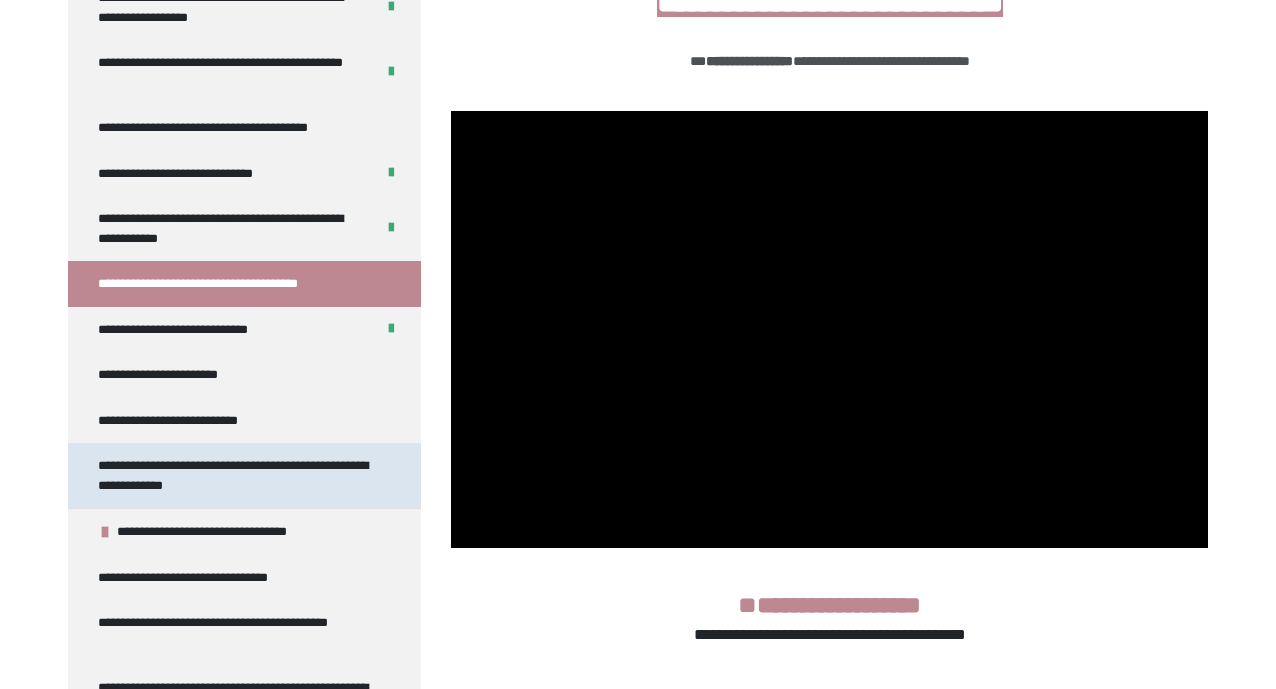 scroll, scrollTop: 433, scrollLeft: 0, axis: vertical 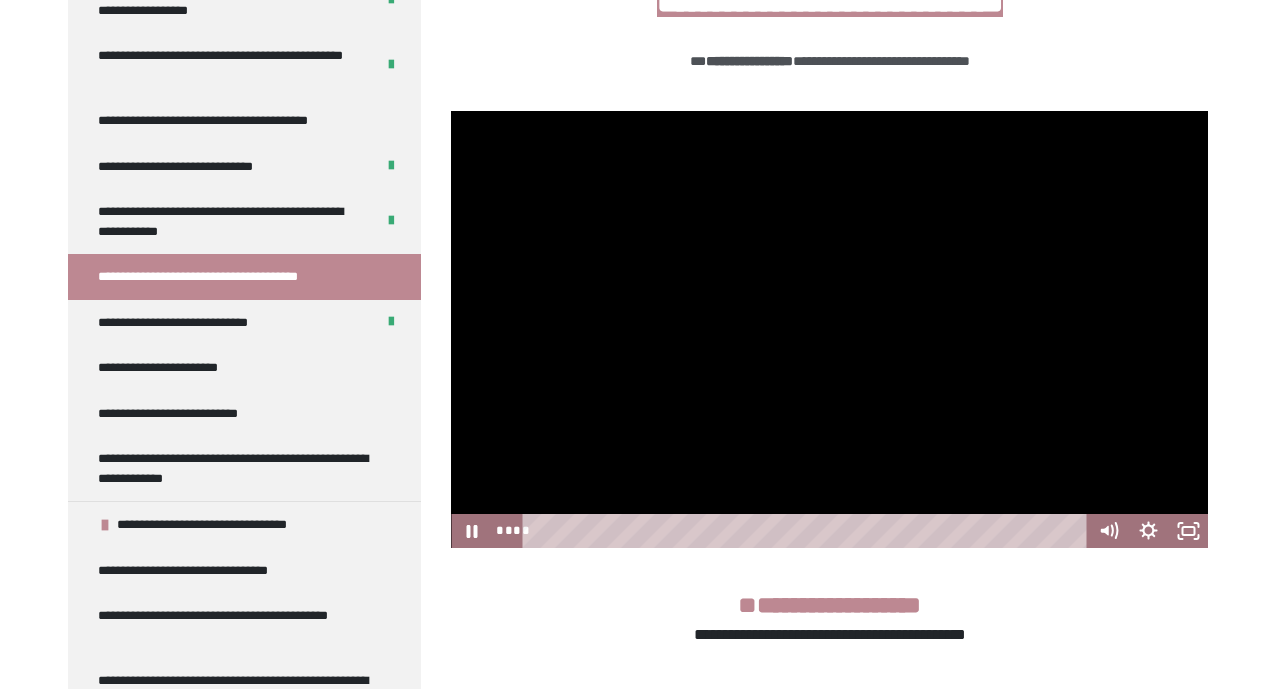click at bounding box center [829, 330] 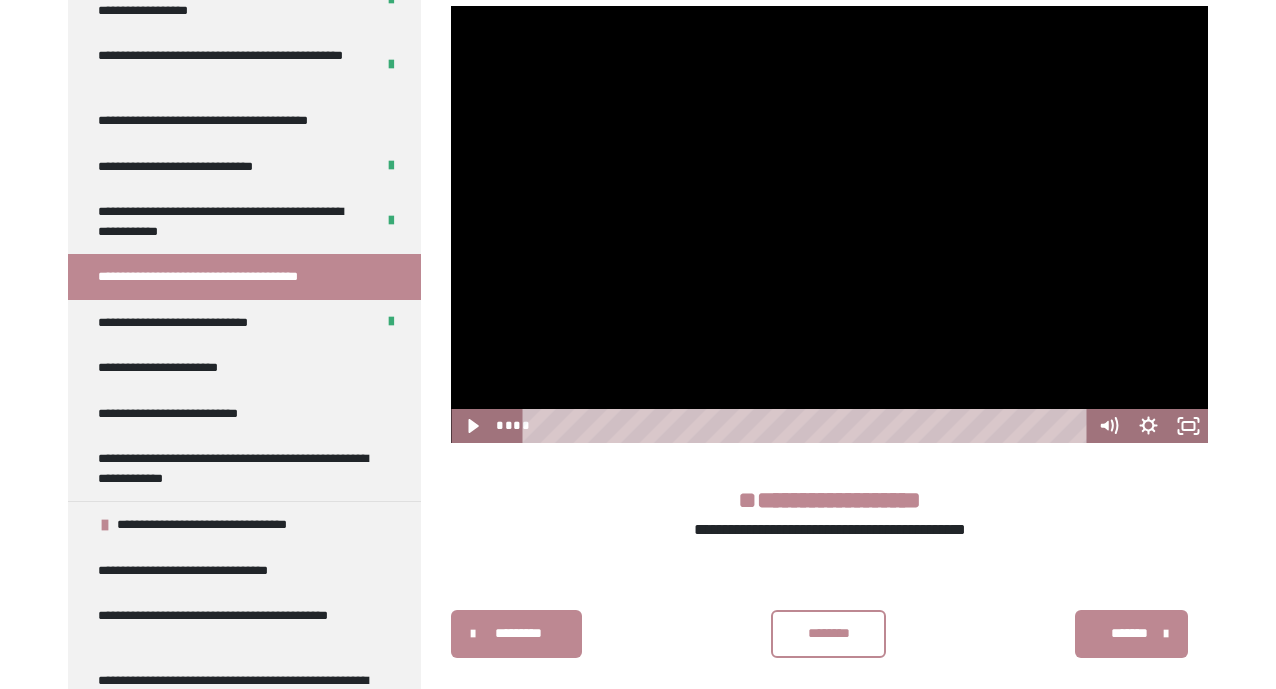 scroll, scrollTop: 593, scrollLeft: 0, axis: vertical 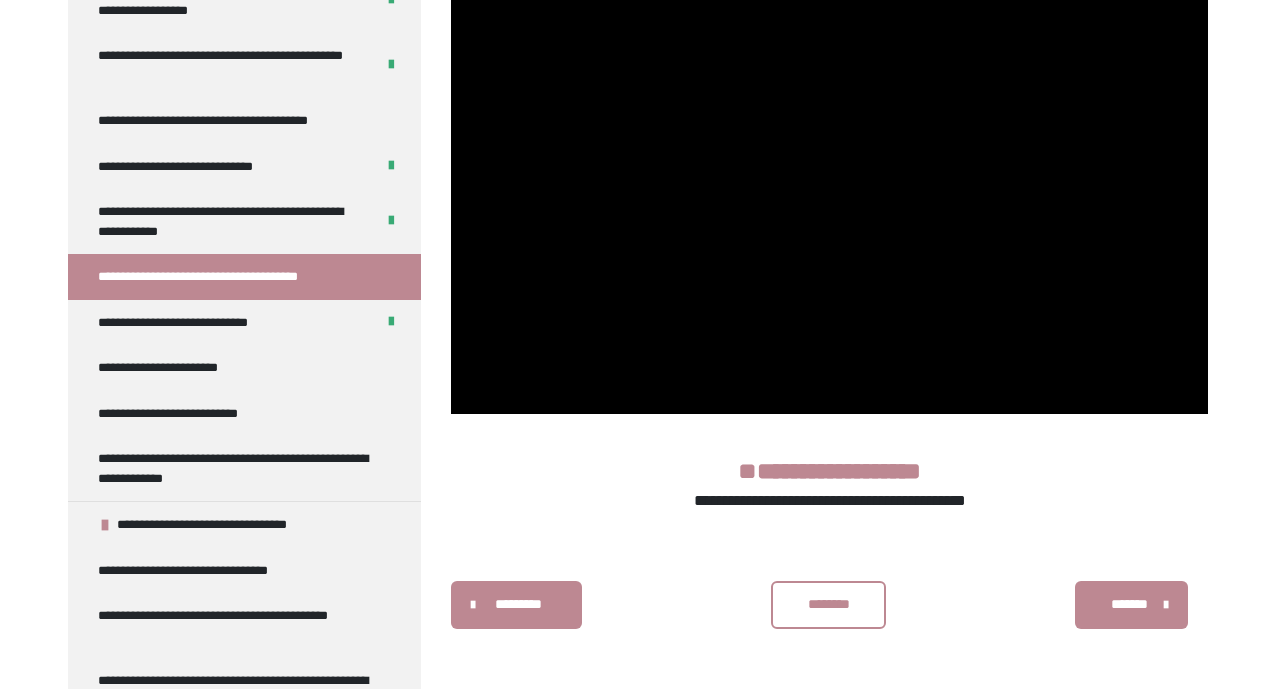 click on "********" at bounding box center [829, 604] 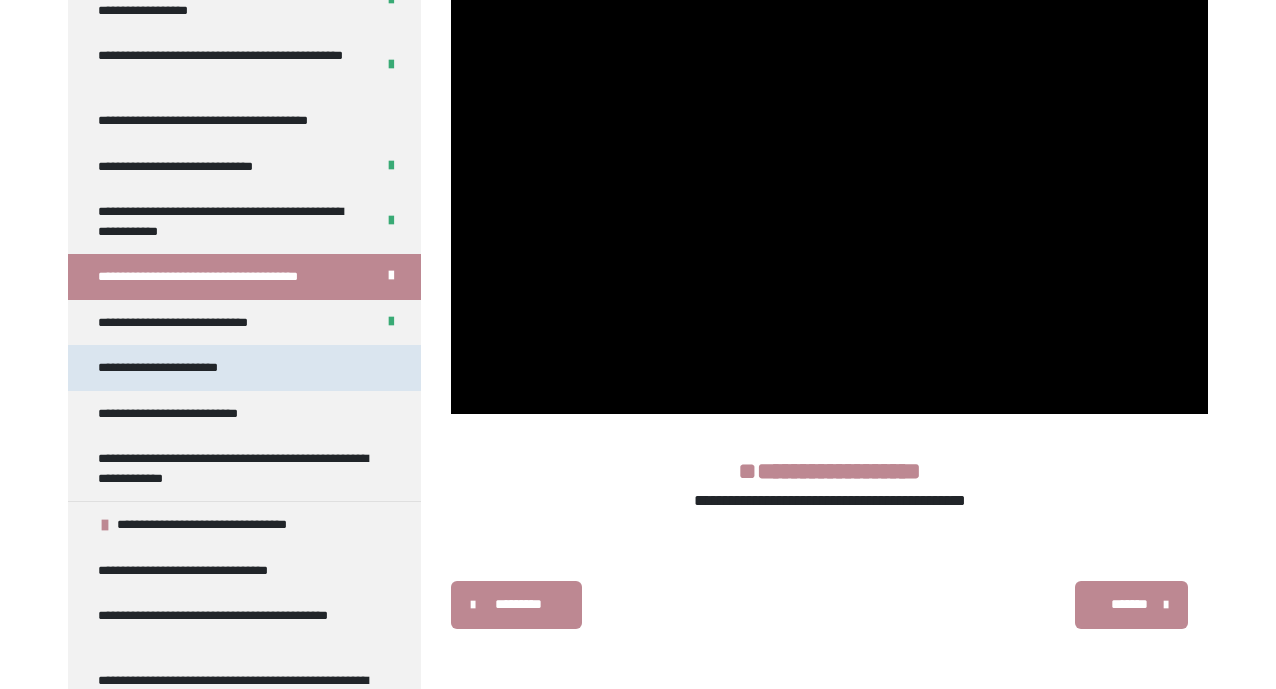 click on "**********" at bounding box center (175, 368) 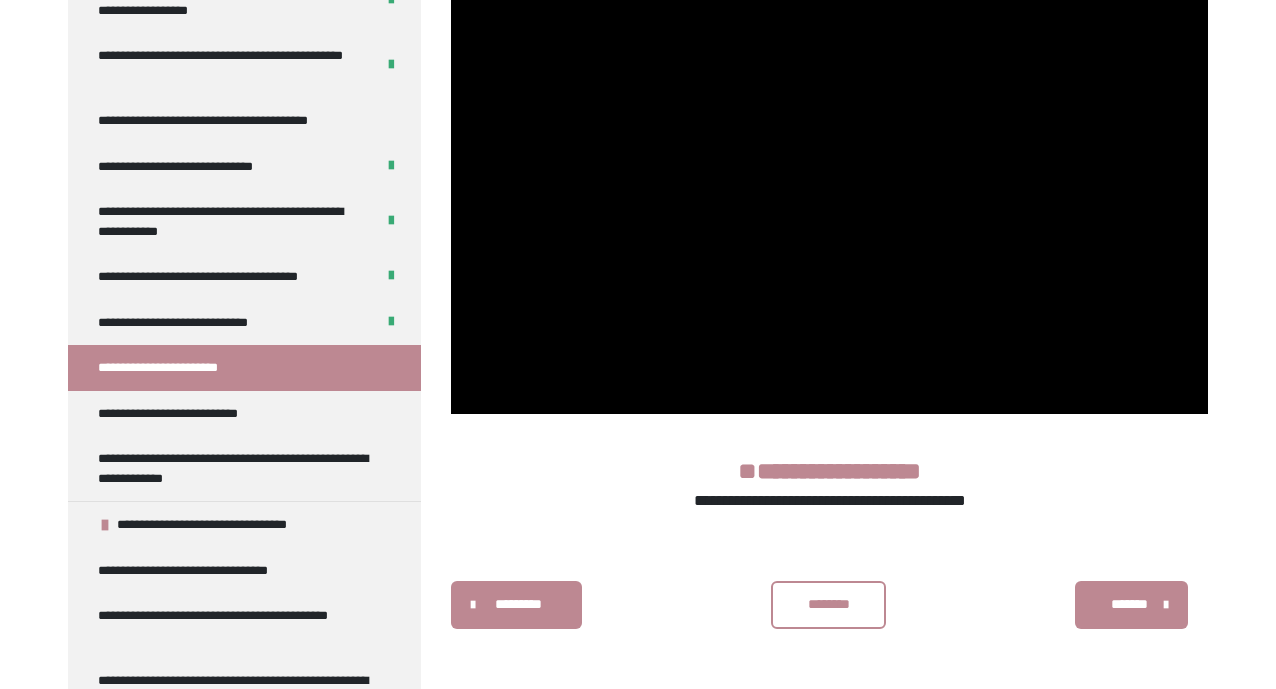 scroll, scrollTop: 361, scrollLeft: 0, axis: vertical 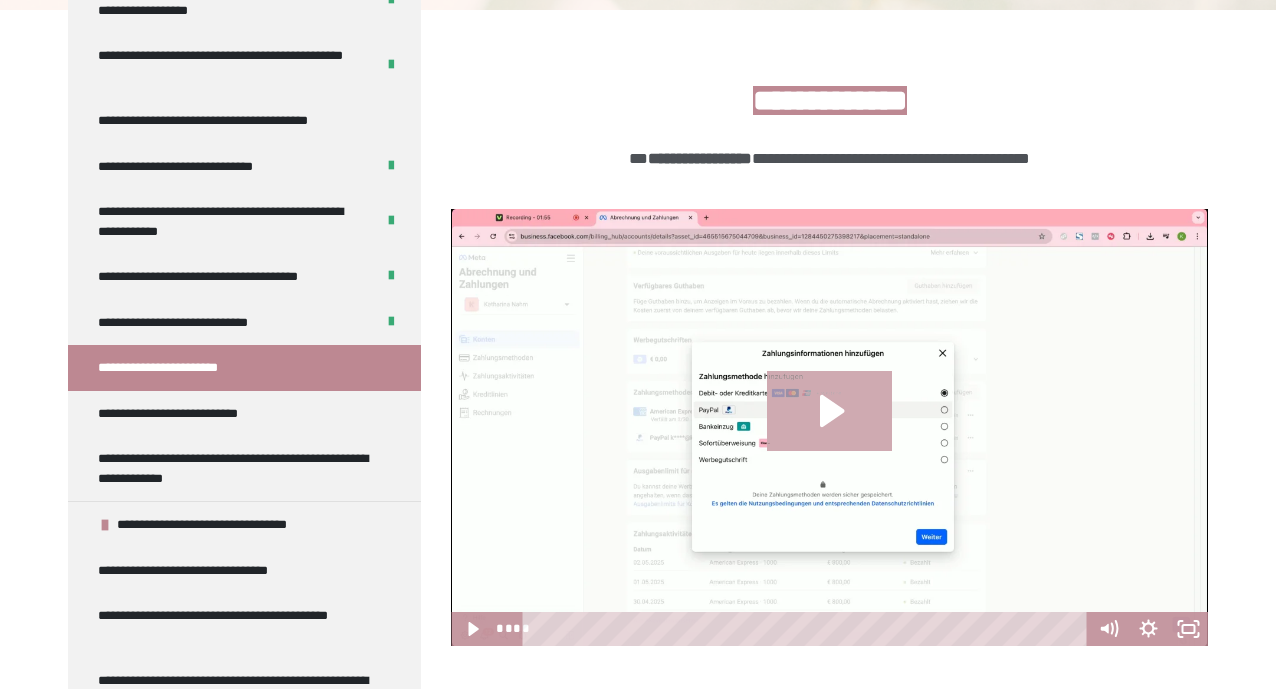 click 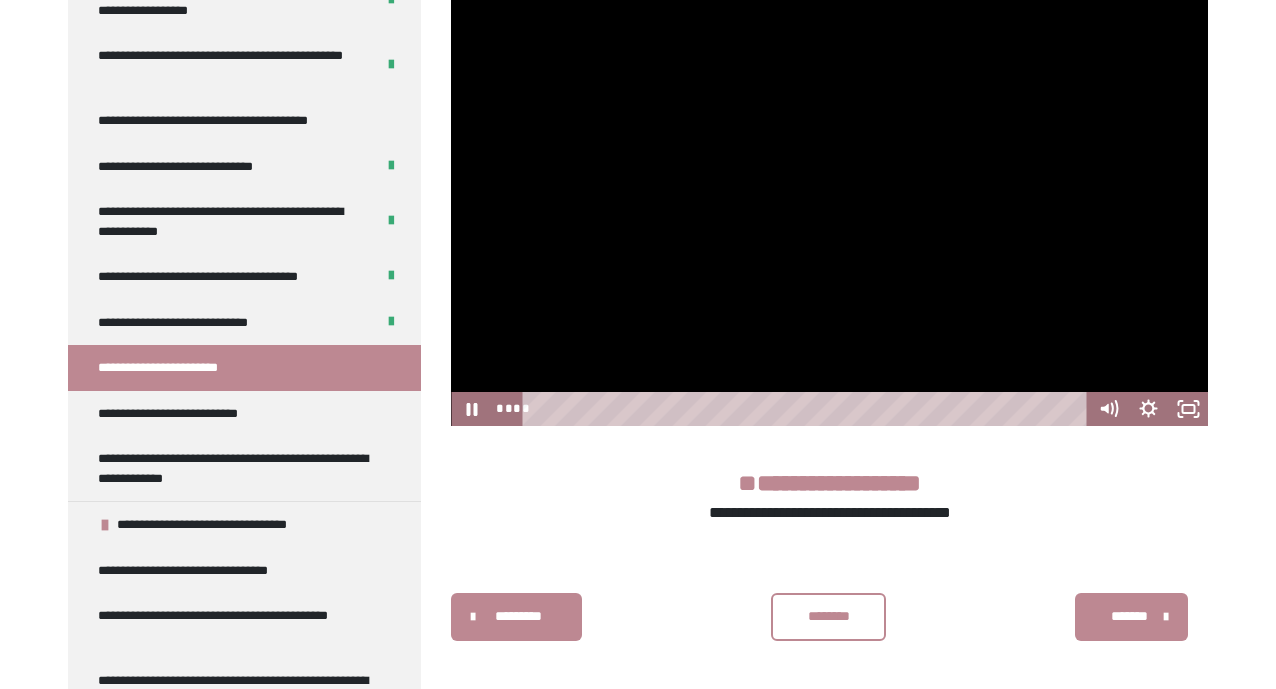 scroll, scrollTop: 593, scrollLeft: 0, axis: vertical 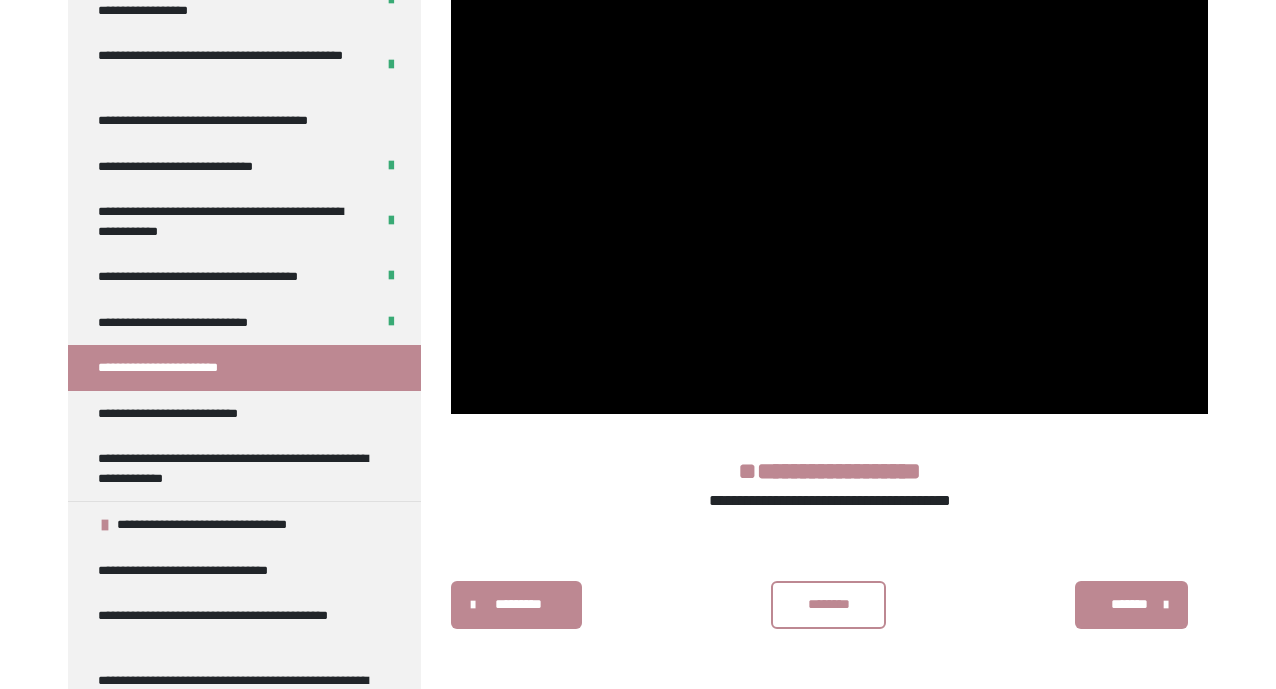 click on "********" at bounding box center (829, 604) 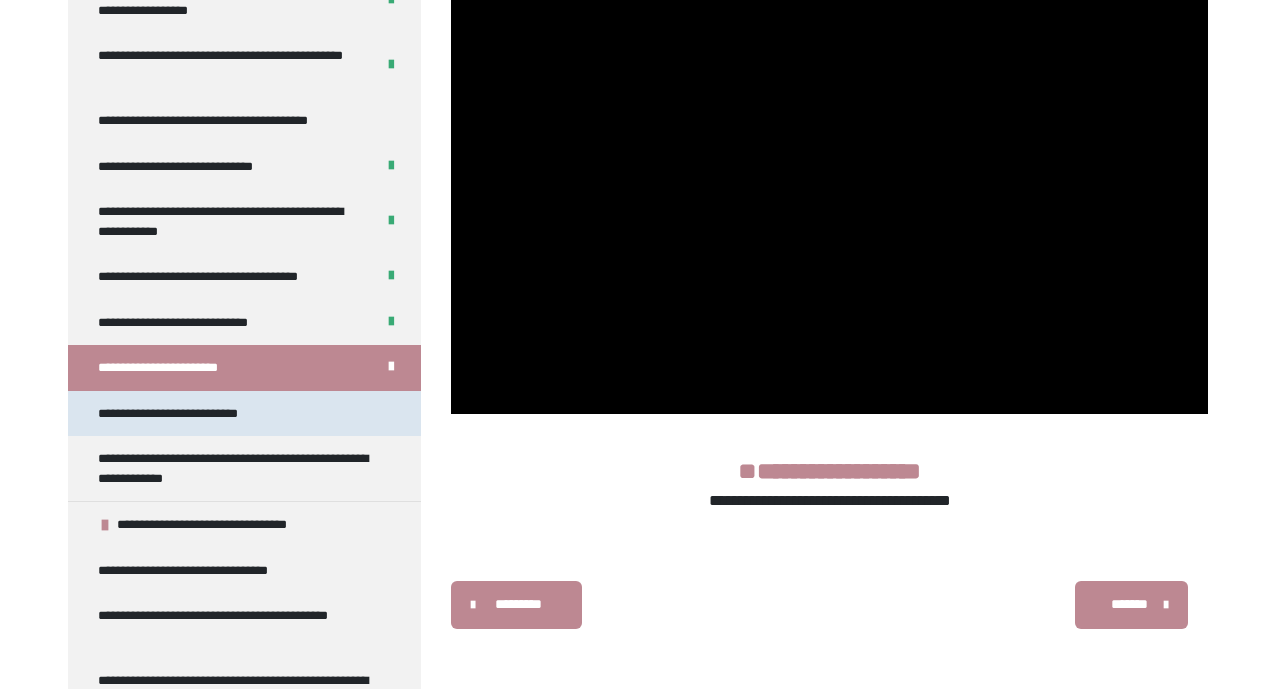 click on "**********" at bounding box center (179, 414) 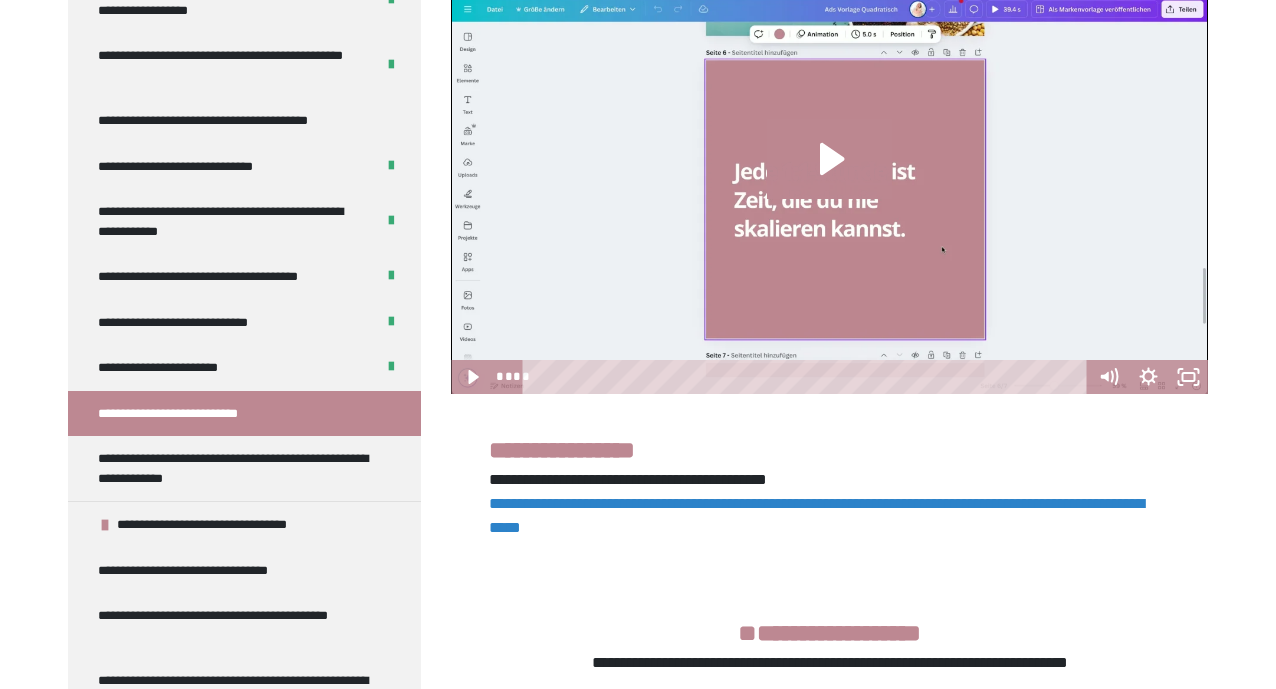 scroll, scrollTop: 614, scrollLeft: 0, axis: vertical 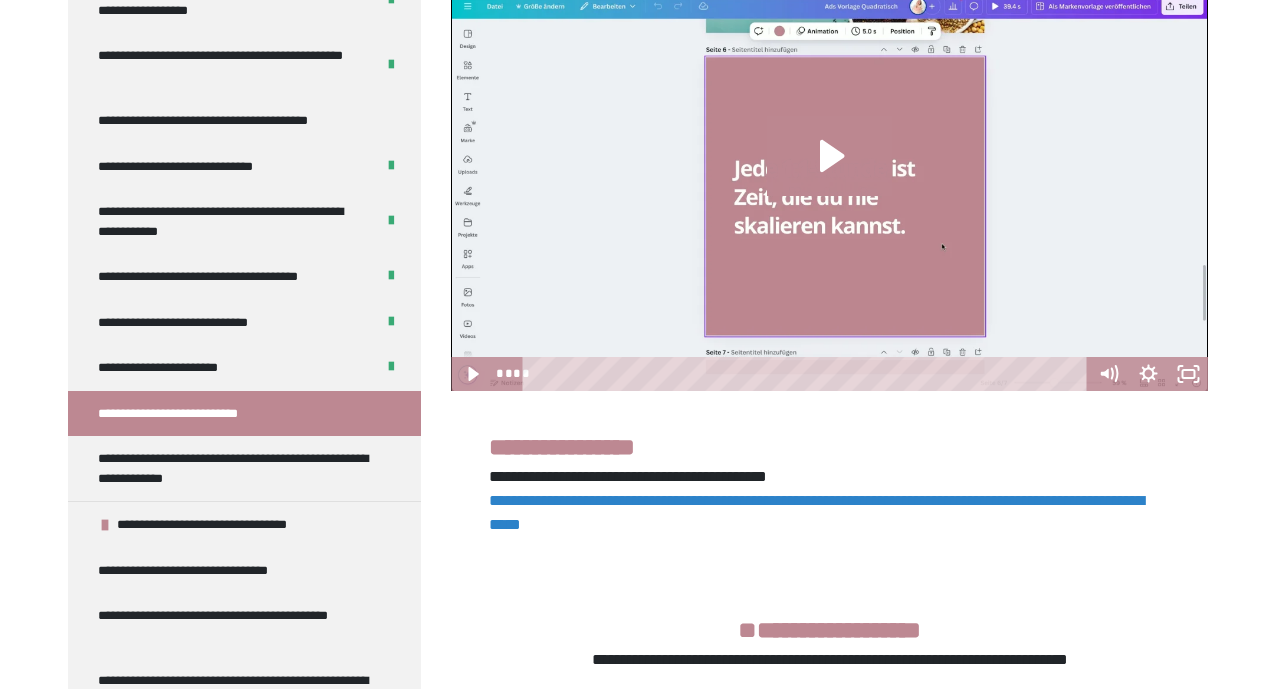 click on "**********" at bounding box center [816, 512] 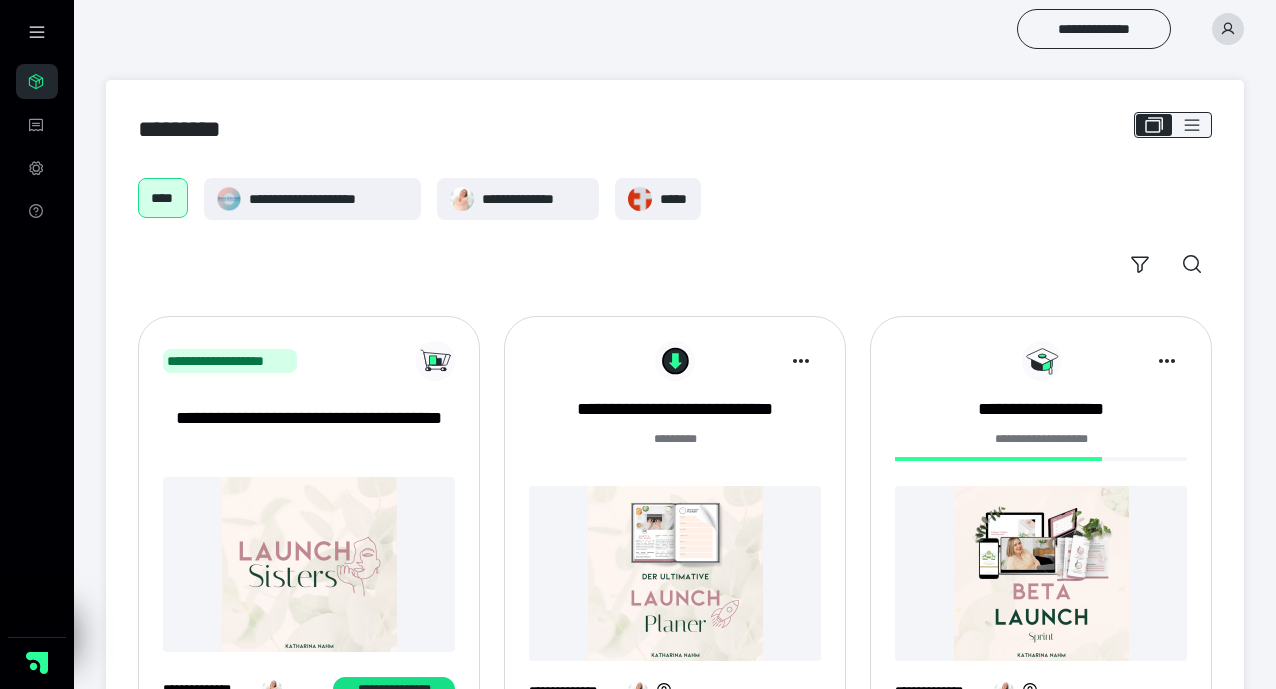 scroll, scrollTop: 0, scrollLeft: 0, axis: both 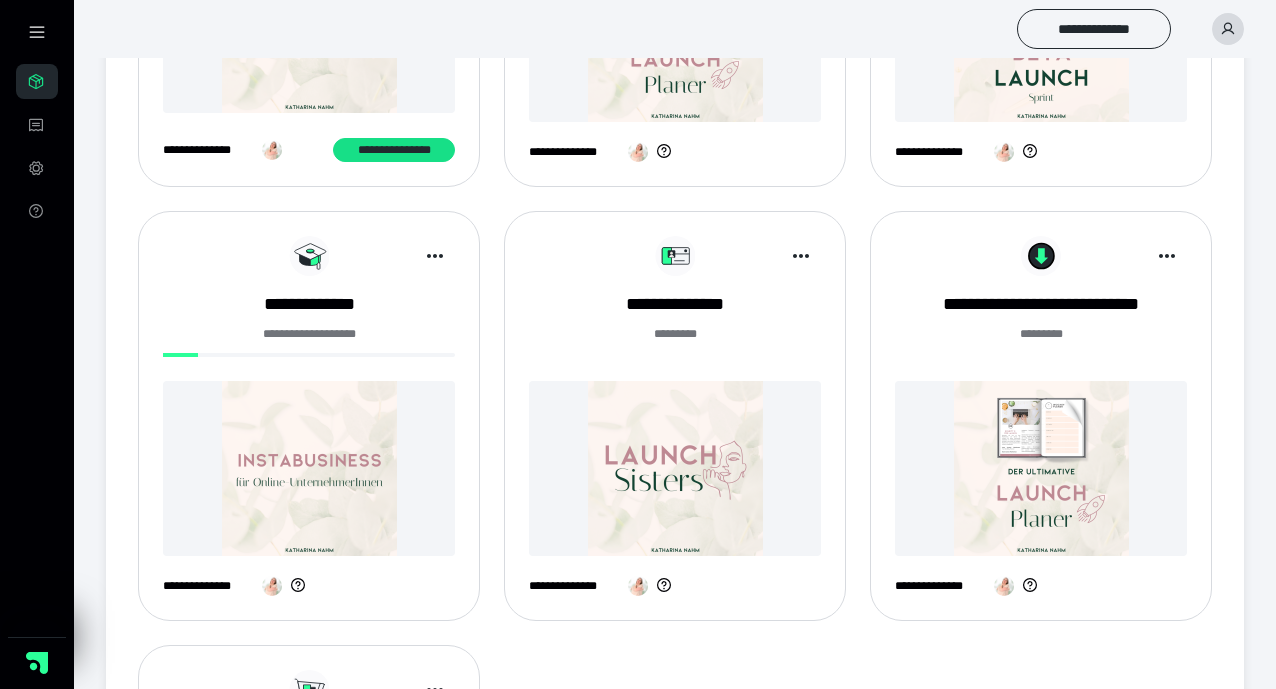 click at bounding box center (675, 468) 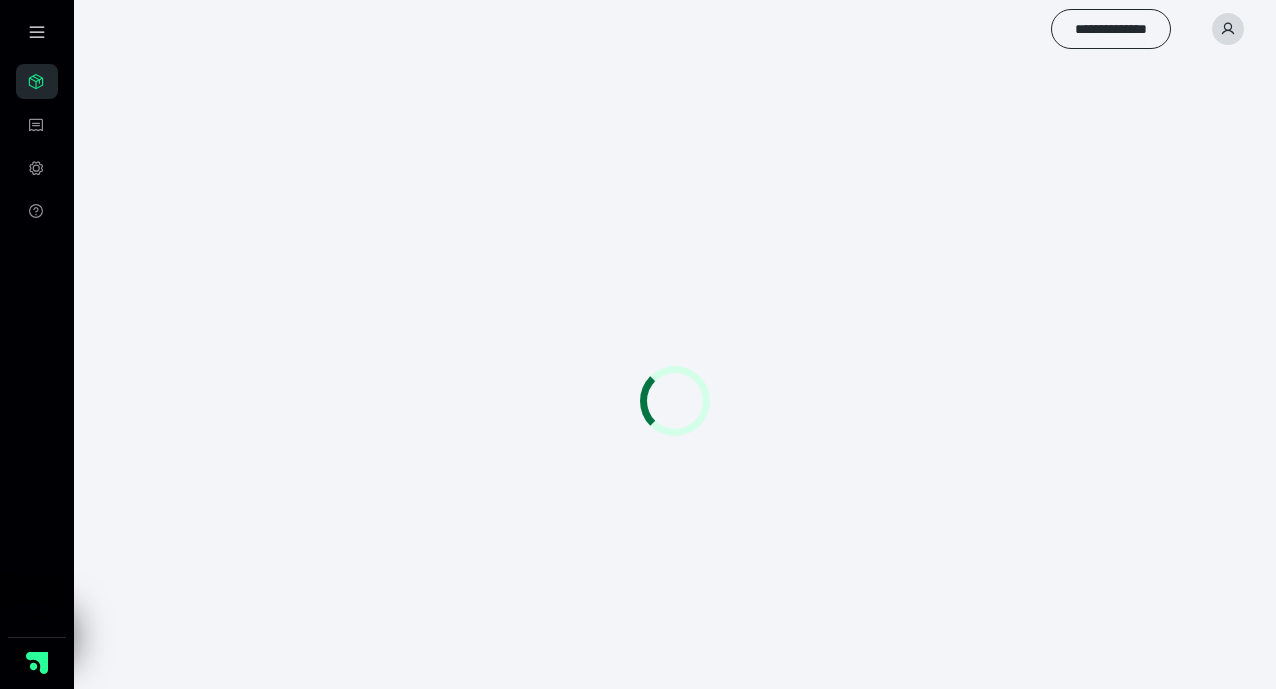 scroll, scrollTop: 0, scrollLeft: 0, axis: both 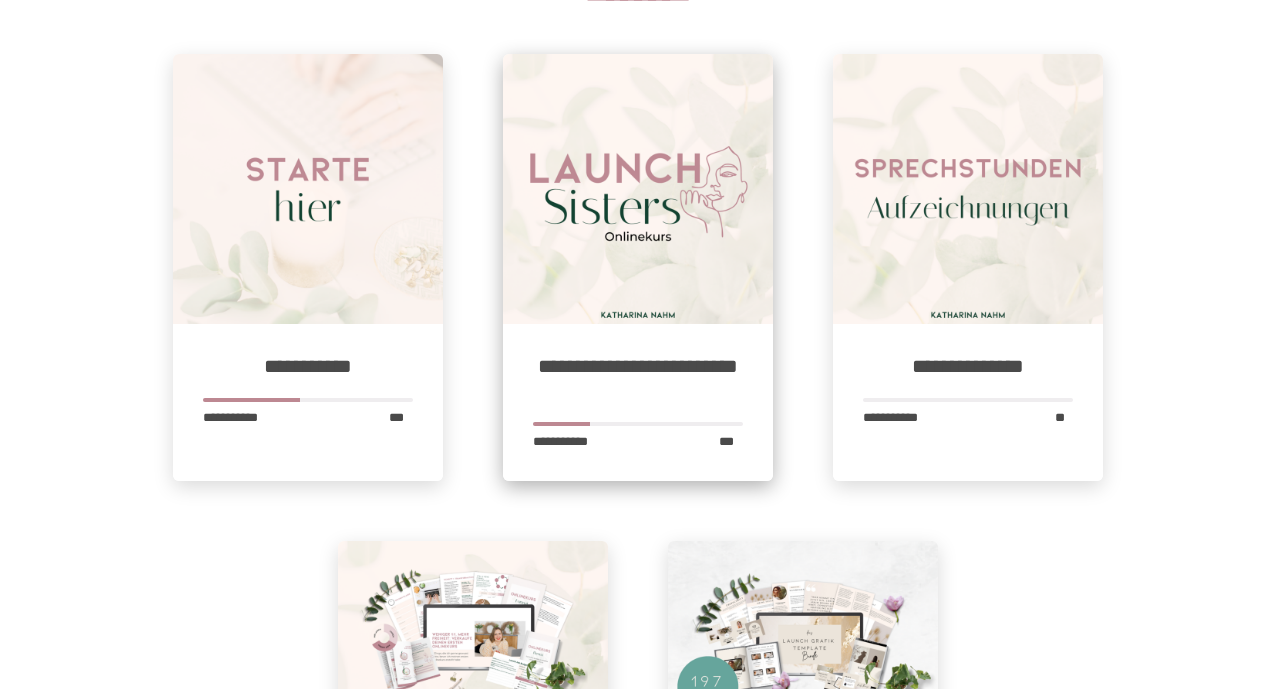 click at bounding box center [638, 189] 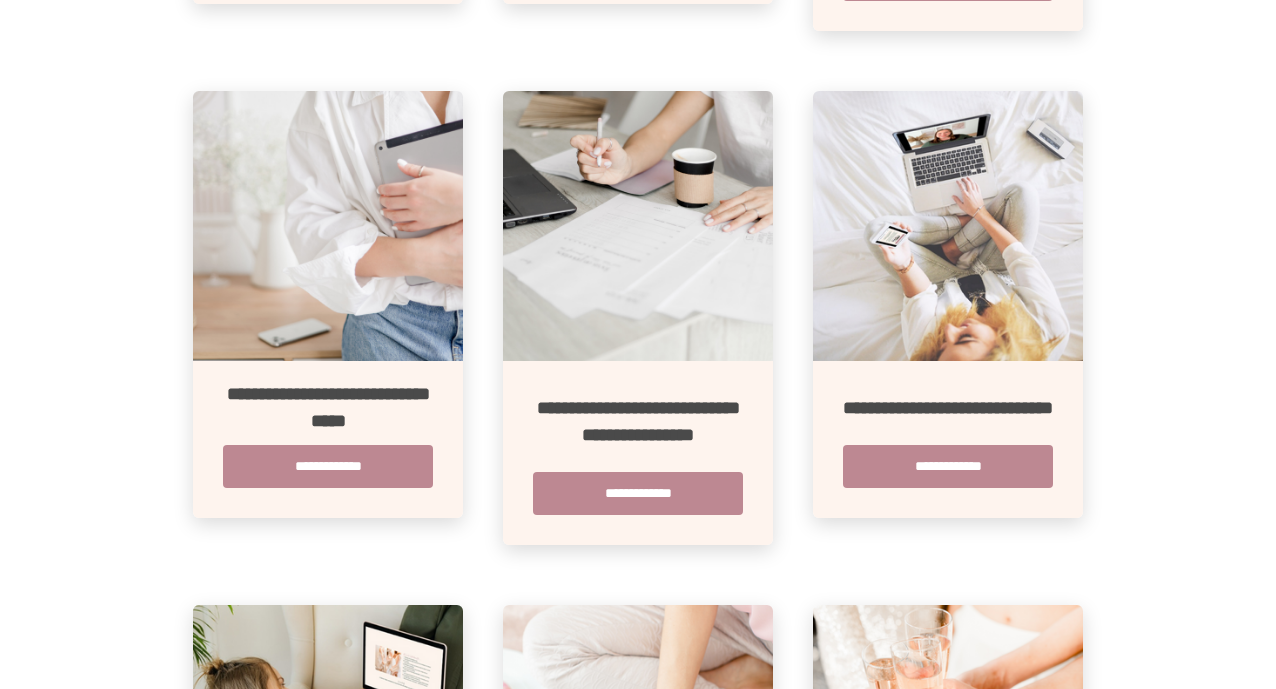 scroll, scrollTop: 953, scrollLeft: 0, axis: vertical 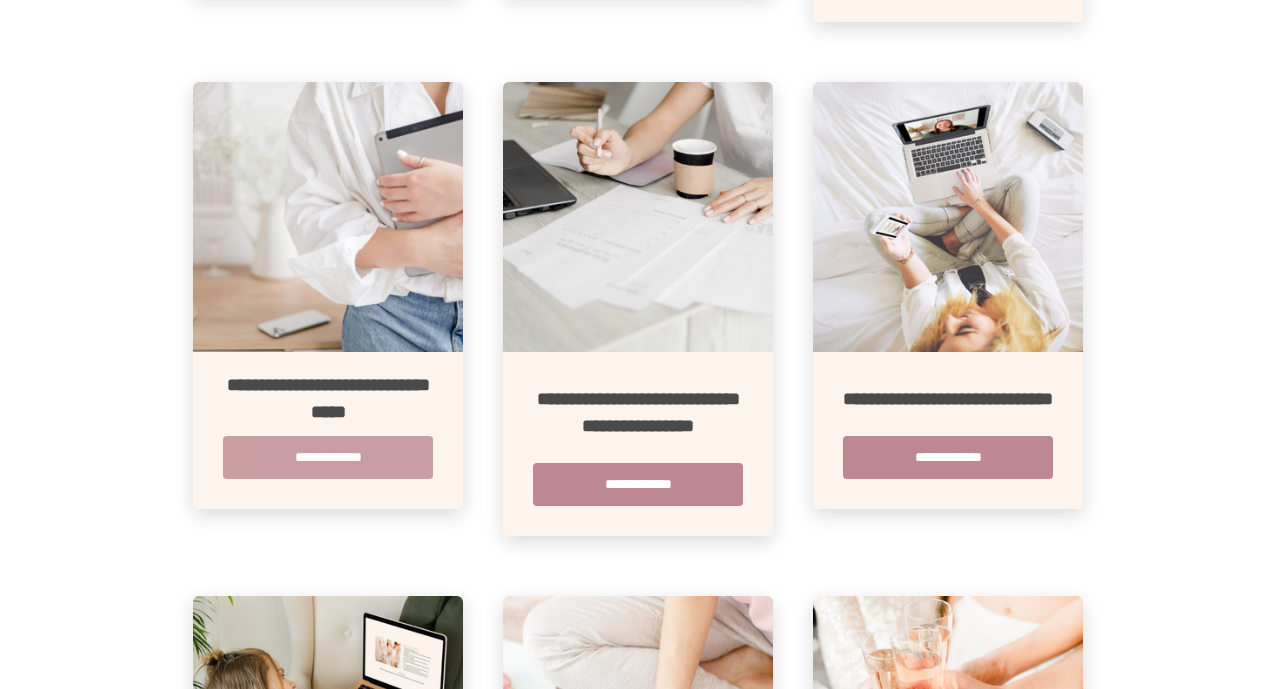 click on "**********" at bounding box center (328, 457) 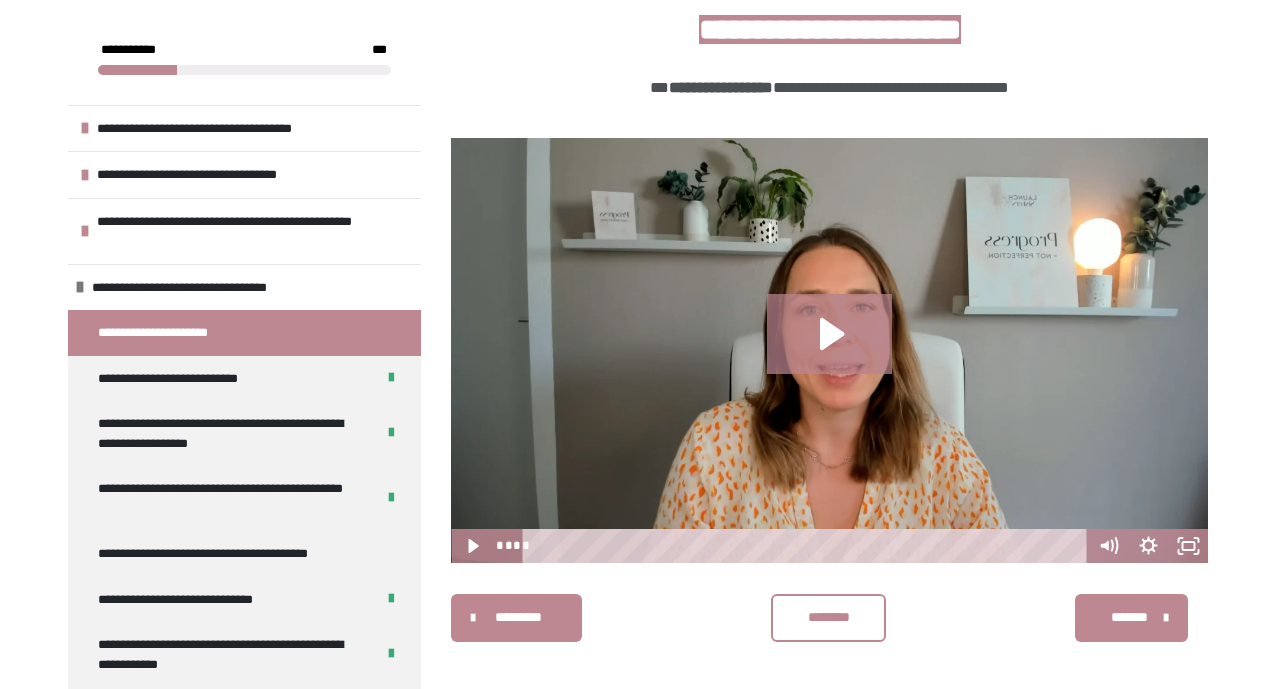 scroll, scrollTop: 444, scrollLeft: 0, axis: vertical 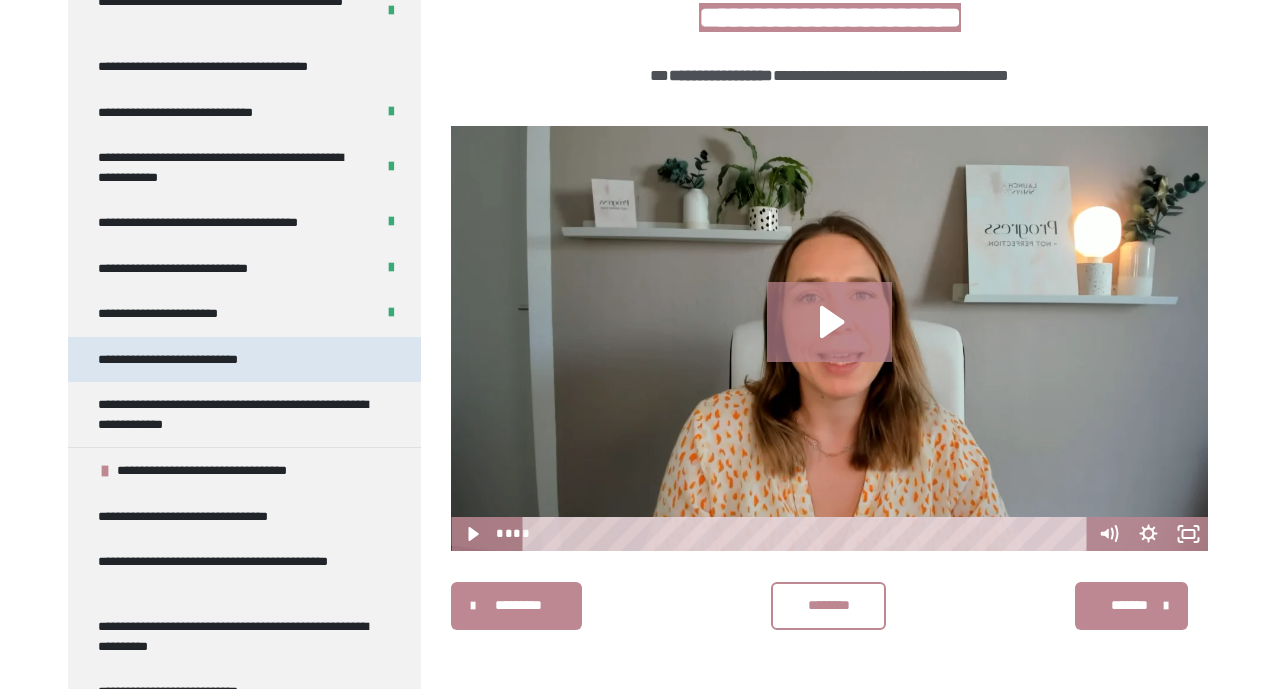 click on "**********" at bounding box center [244, 360] 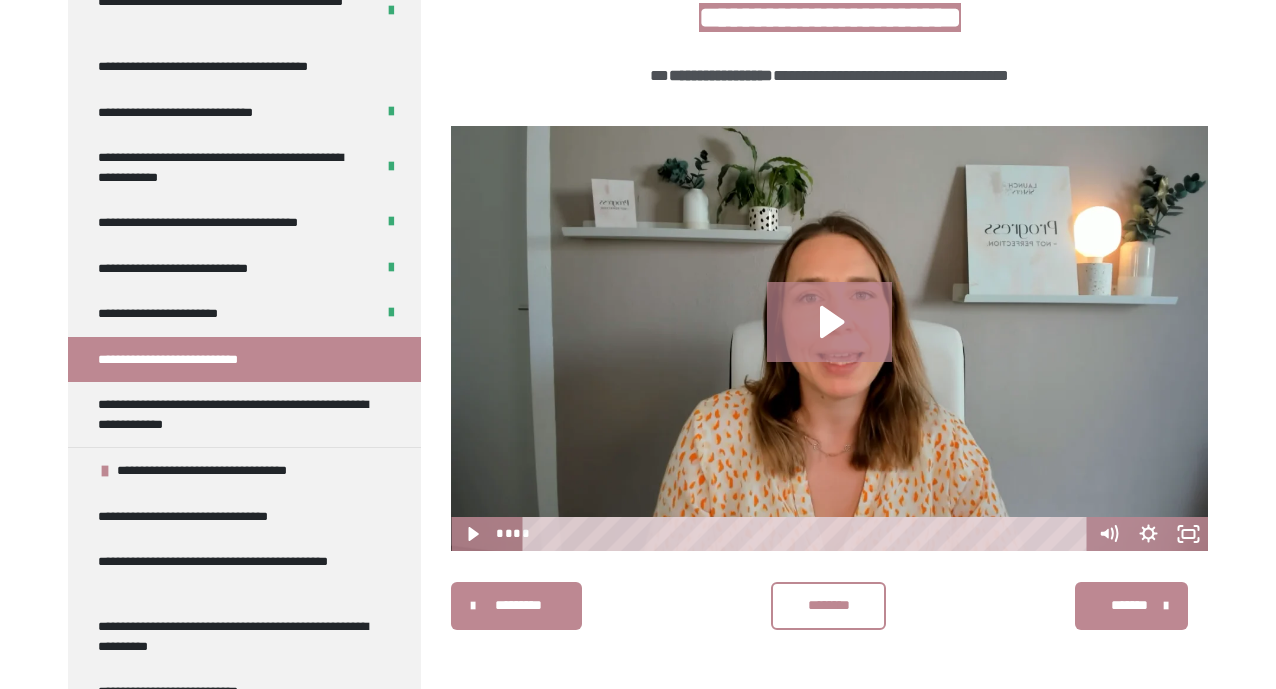 scroll, scrollTop: 361, scrollLeft: 0, axis: vertical 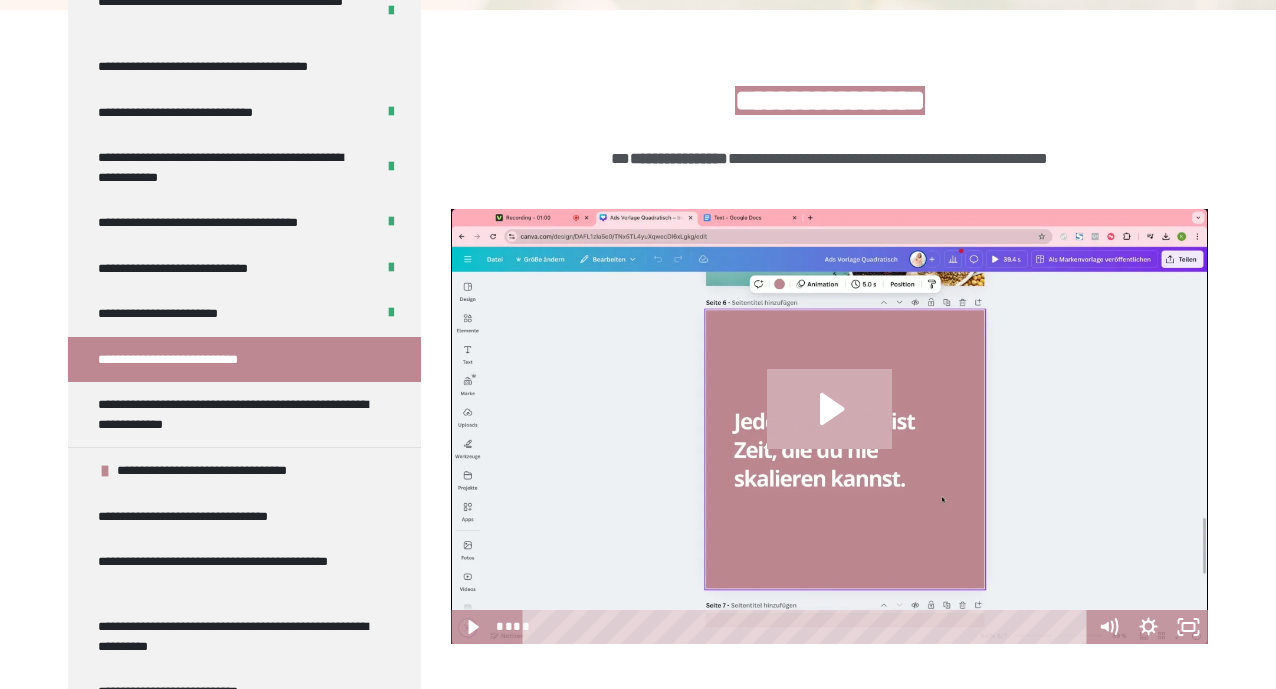 click 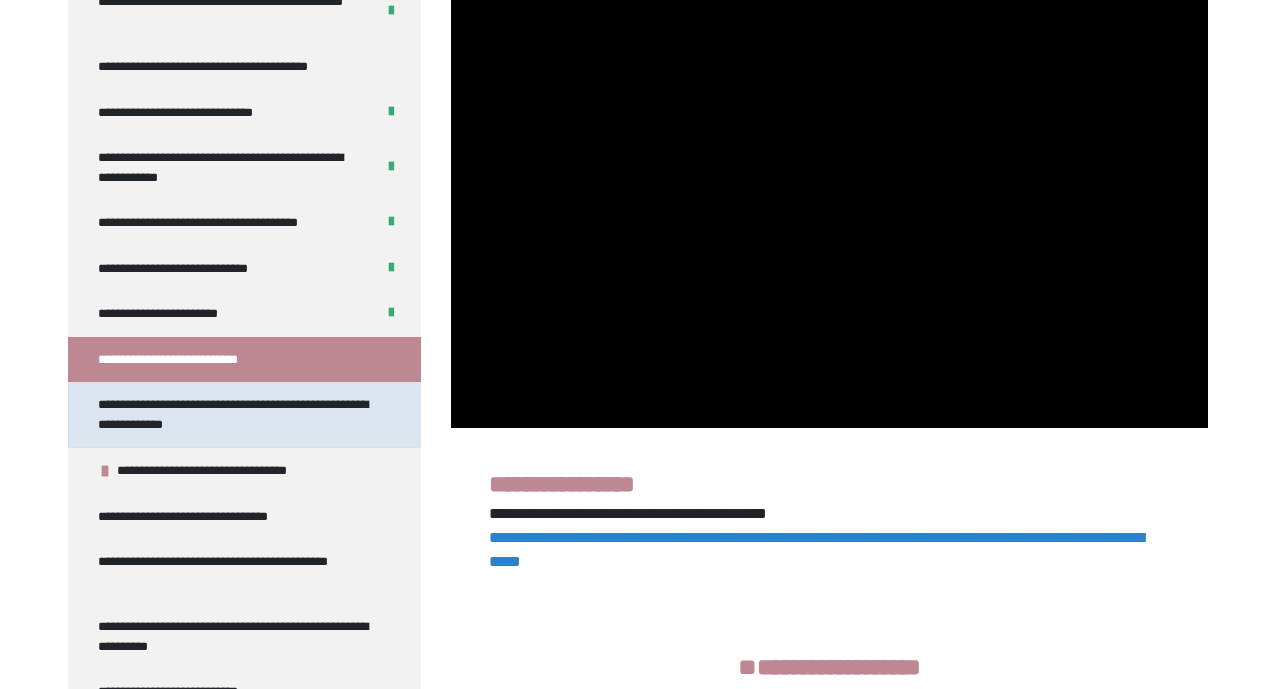 scroll, scrollTop: 580, scrollLeft: 0, axis: vertical 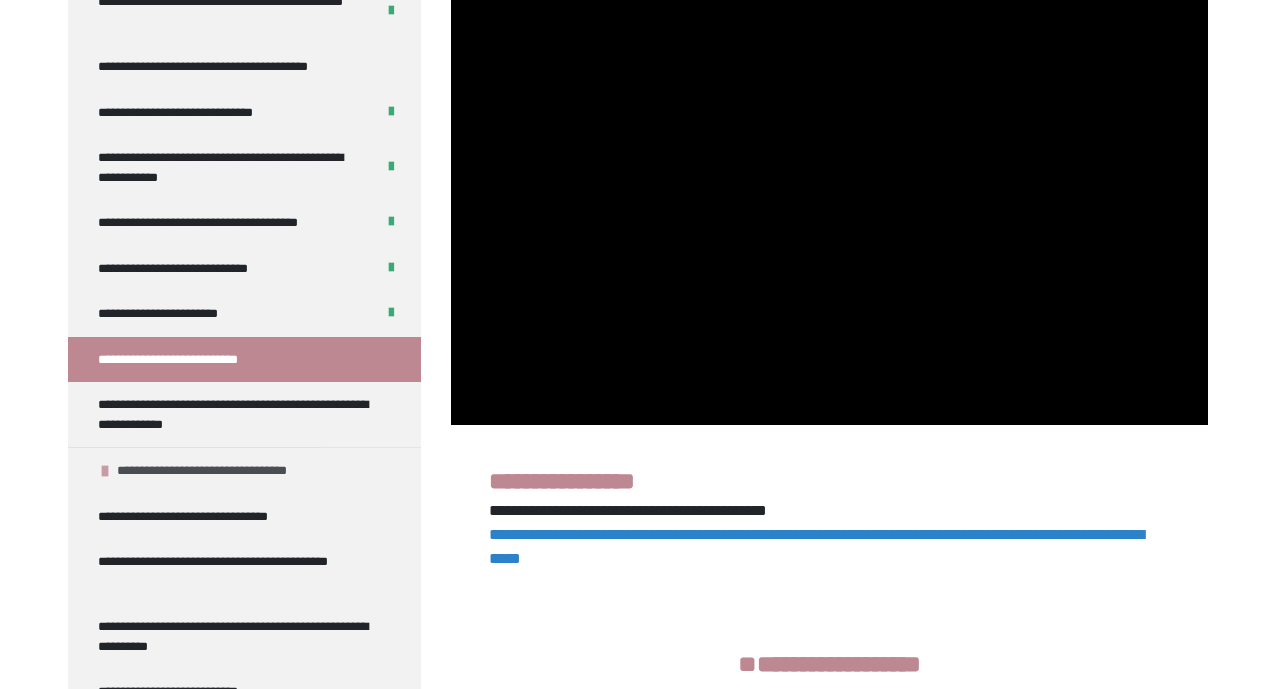 click on "**********" at bounding box center [229, 471] 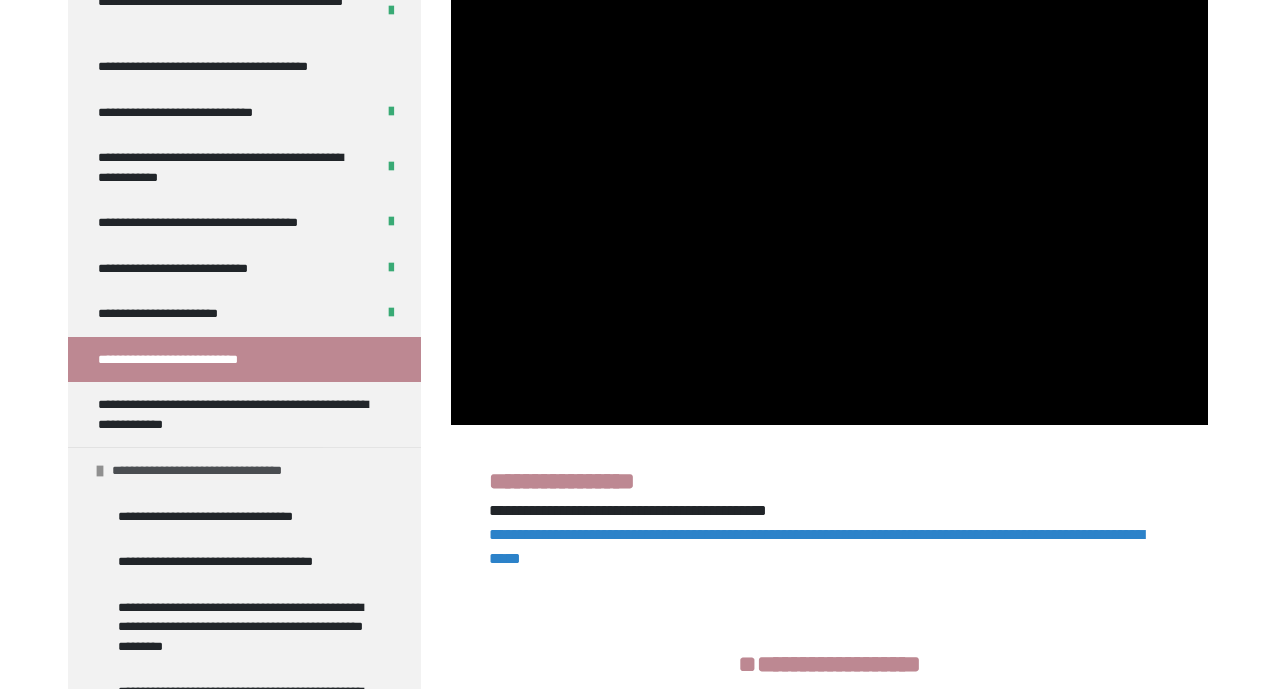 click on "**********" at bounding box center [224, 471] 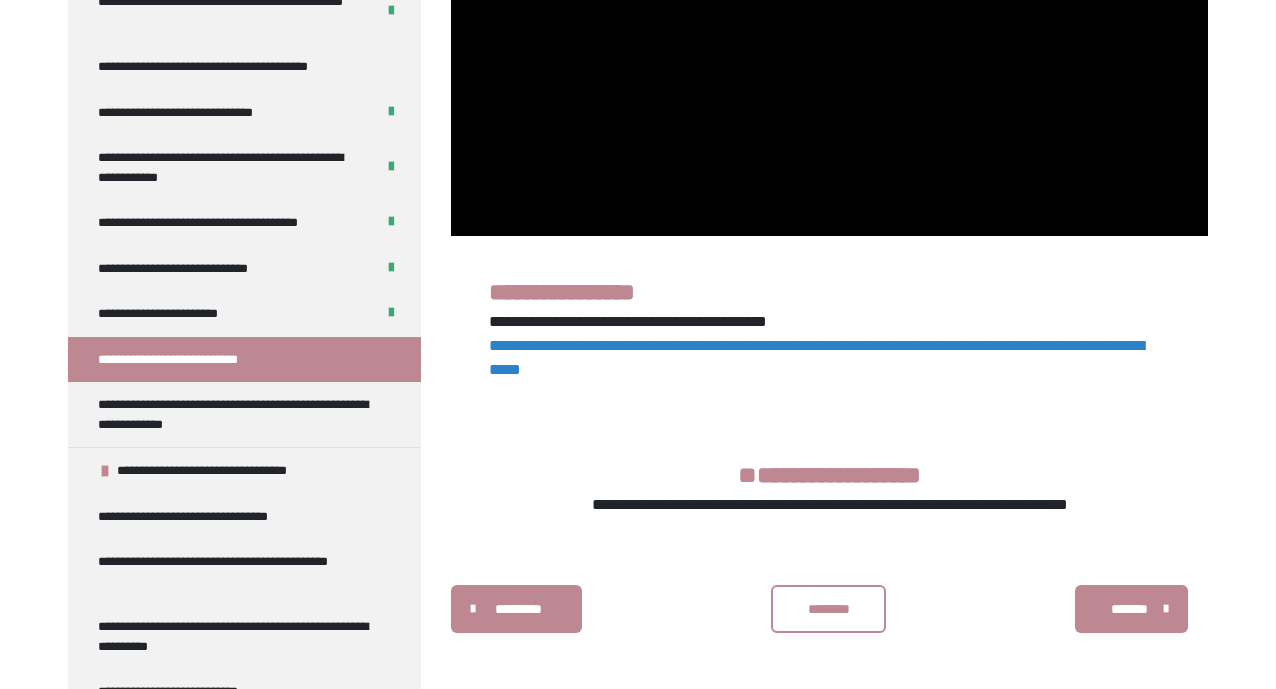 scroll, scrollTop: 775, scrollLeft: 0, axis: vertical 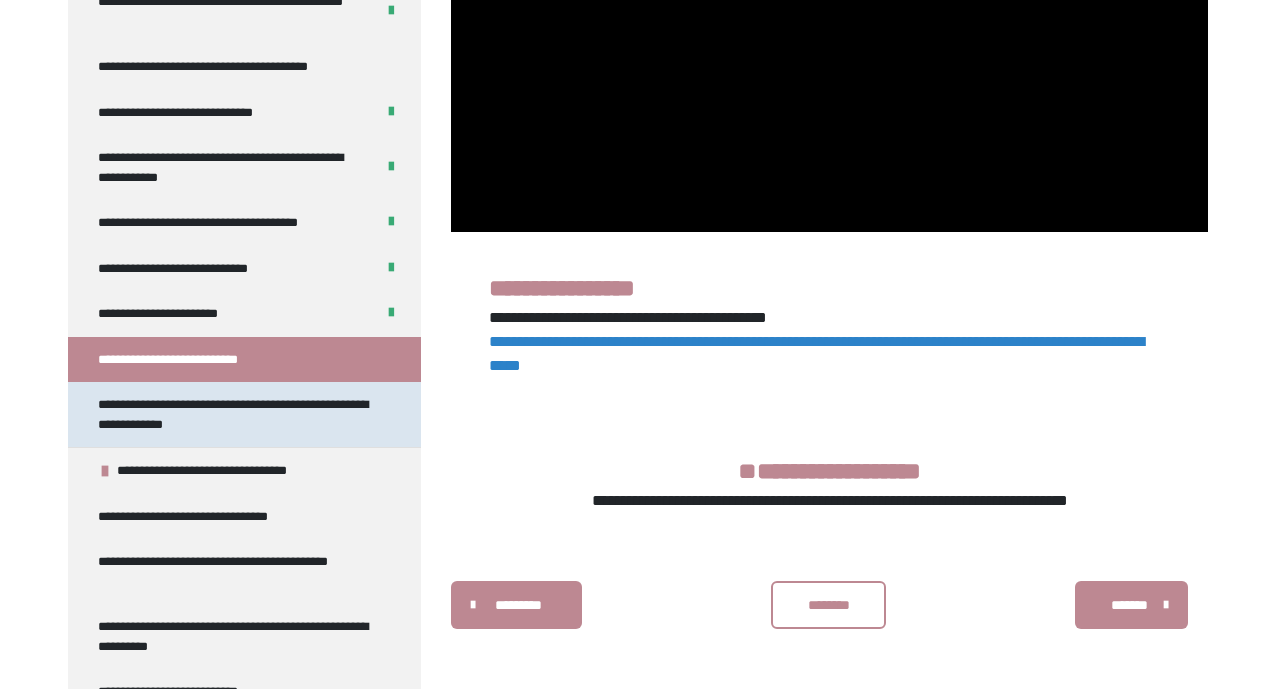 click on "**********" at bounding box center (236, 414) 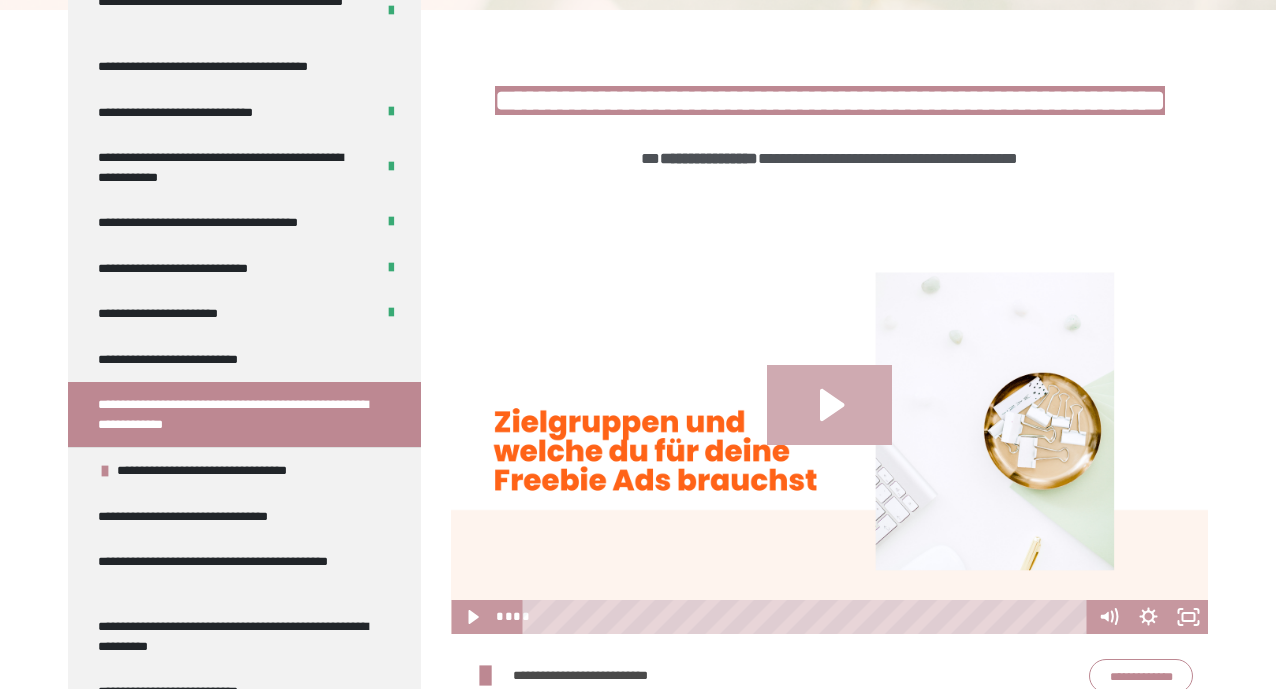 click 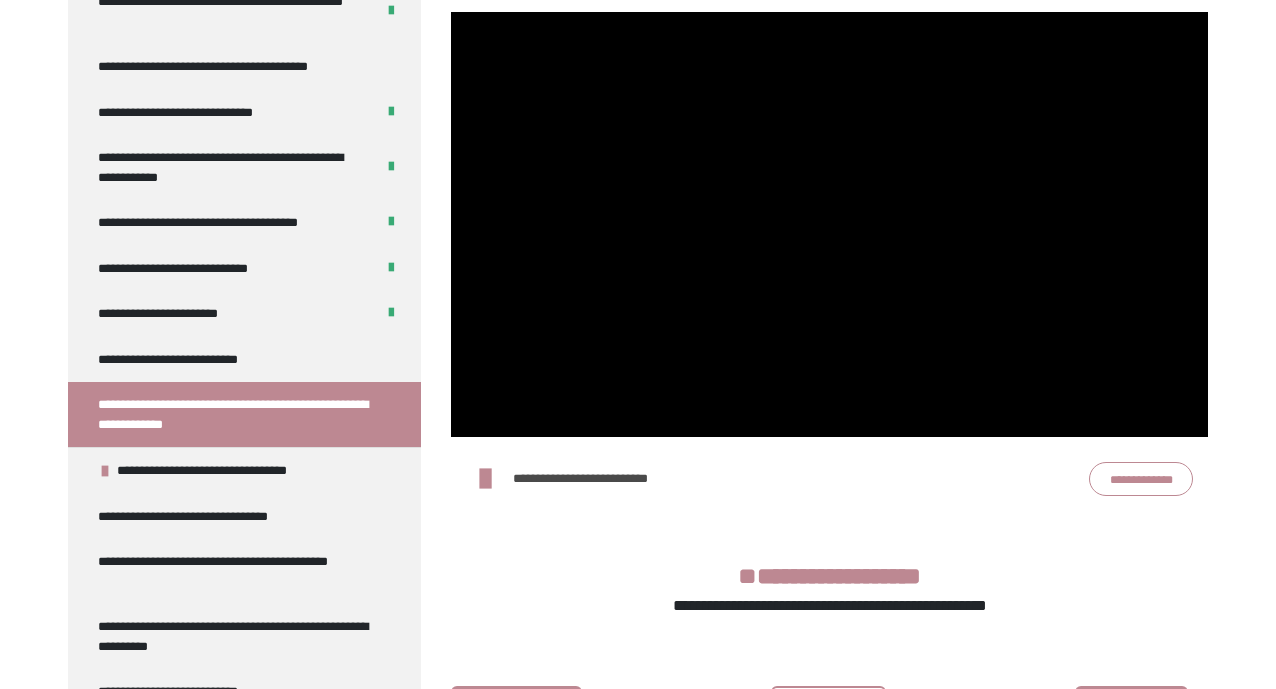 scroll, scrollTop: 547, scrollLeft: 0, axis: vertical 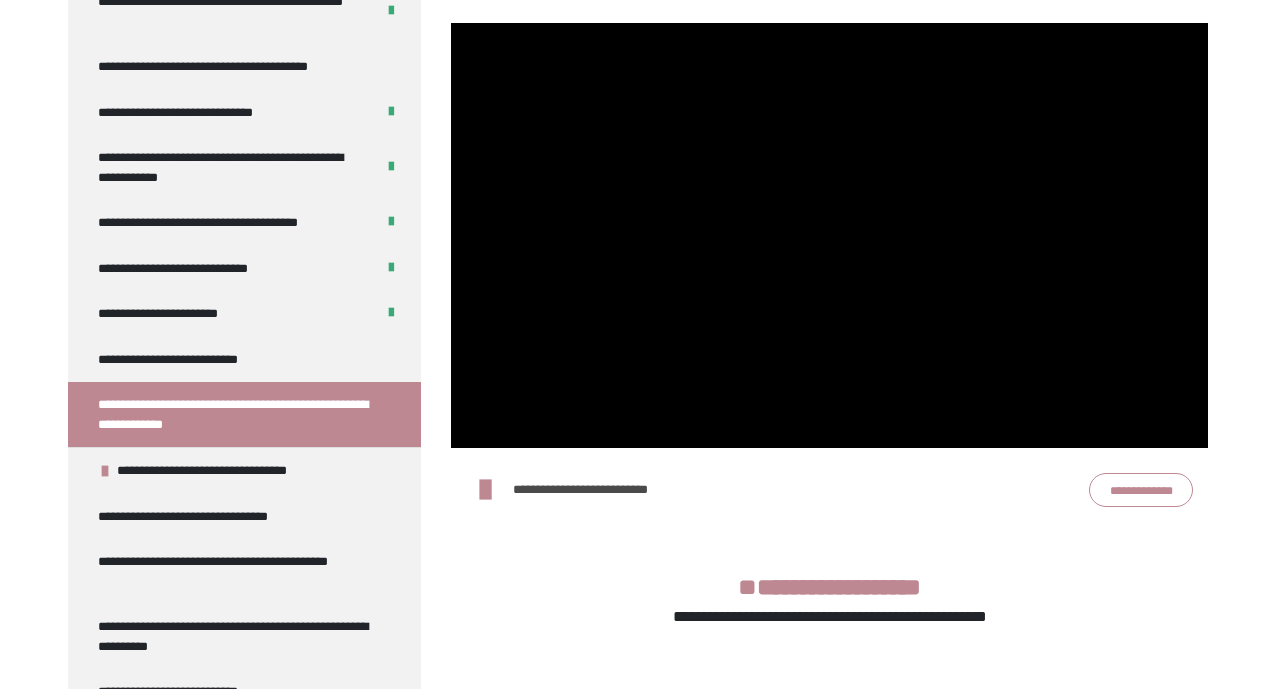 click at bounding box center (829, 236) 